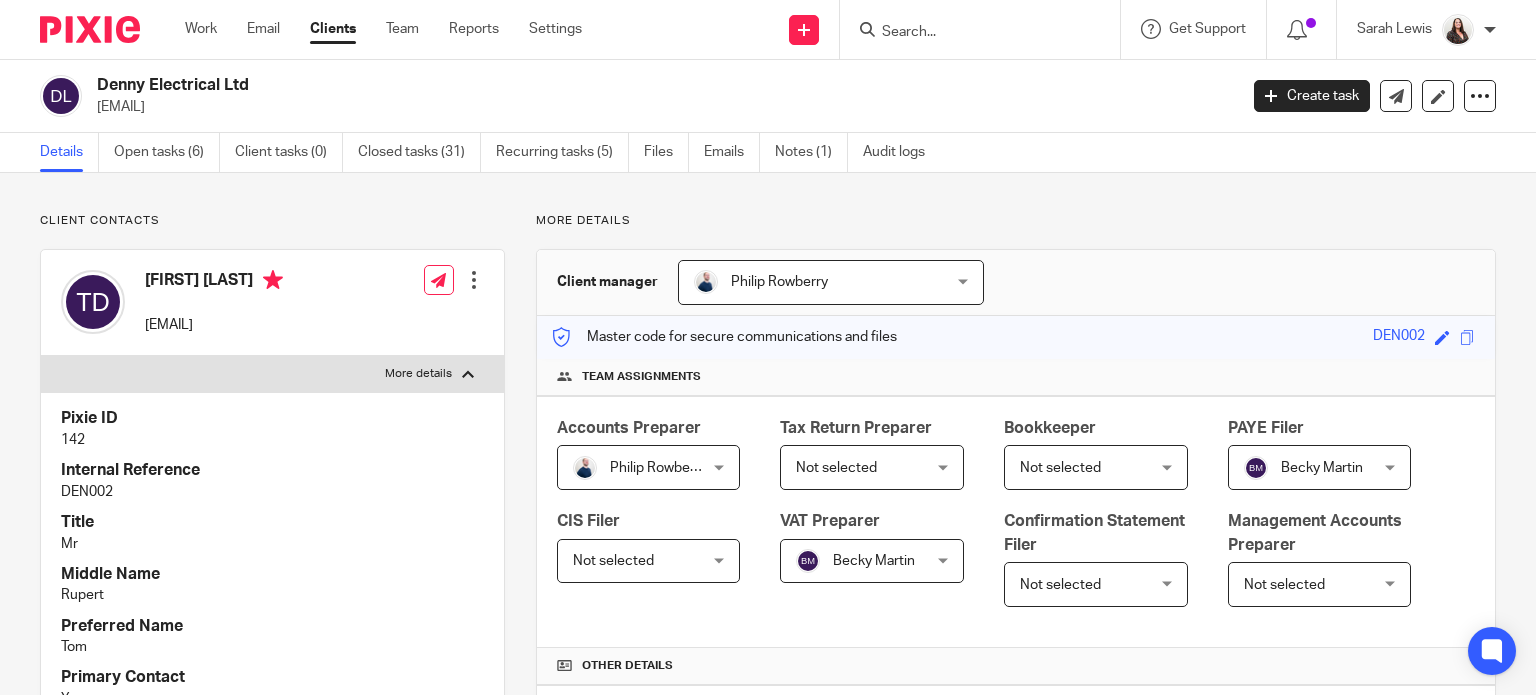 scroll, scrollTop: 0, scrollLeft: 0, axis: both 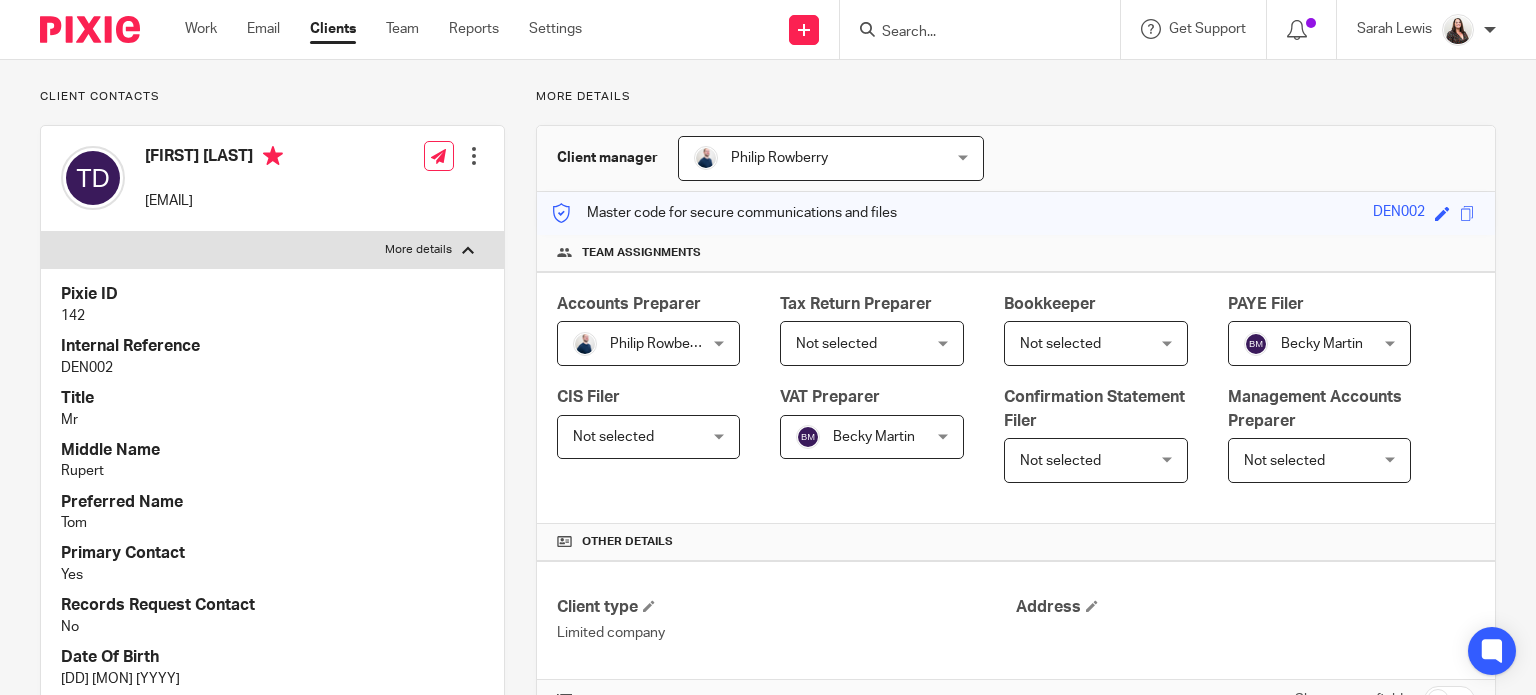click at bounding box center (970, 33) 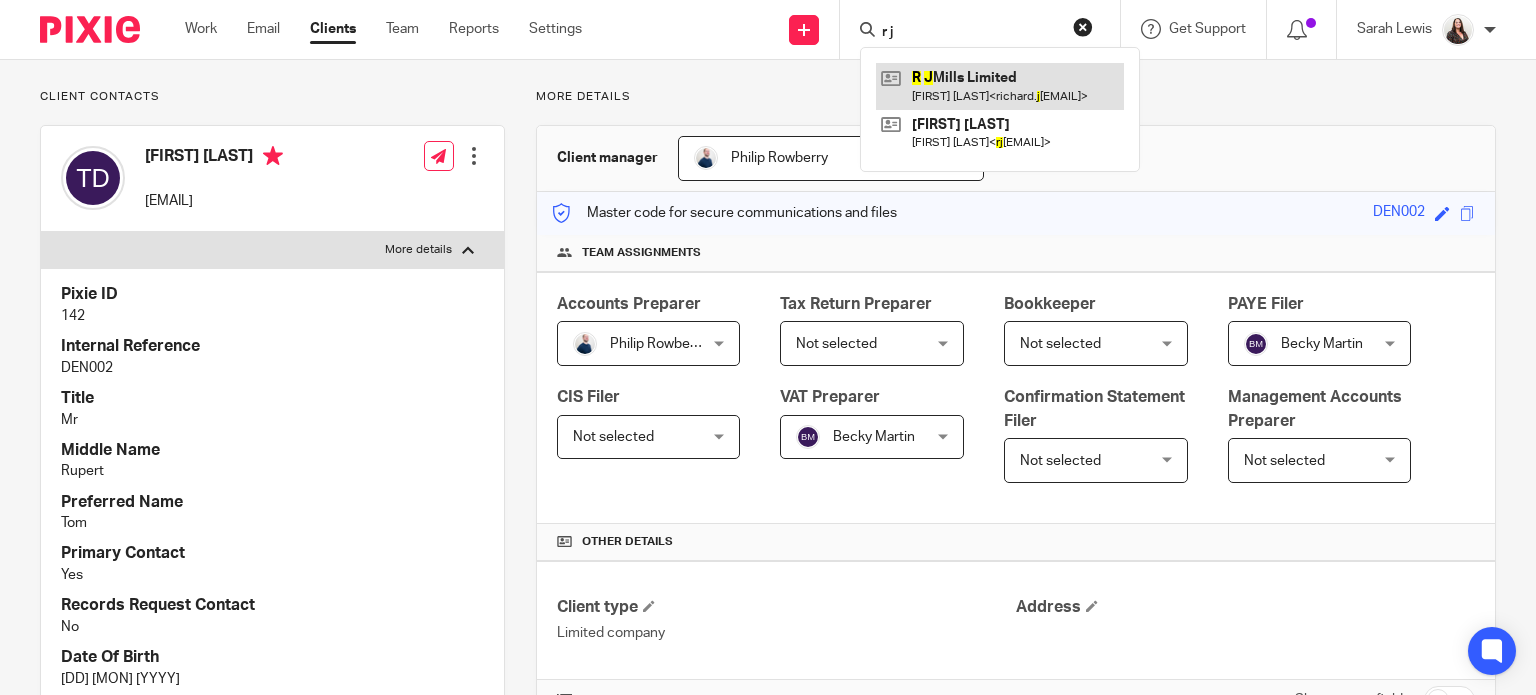 type on "r j" 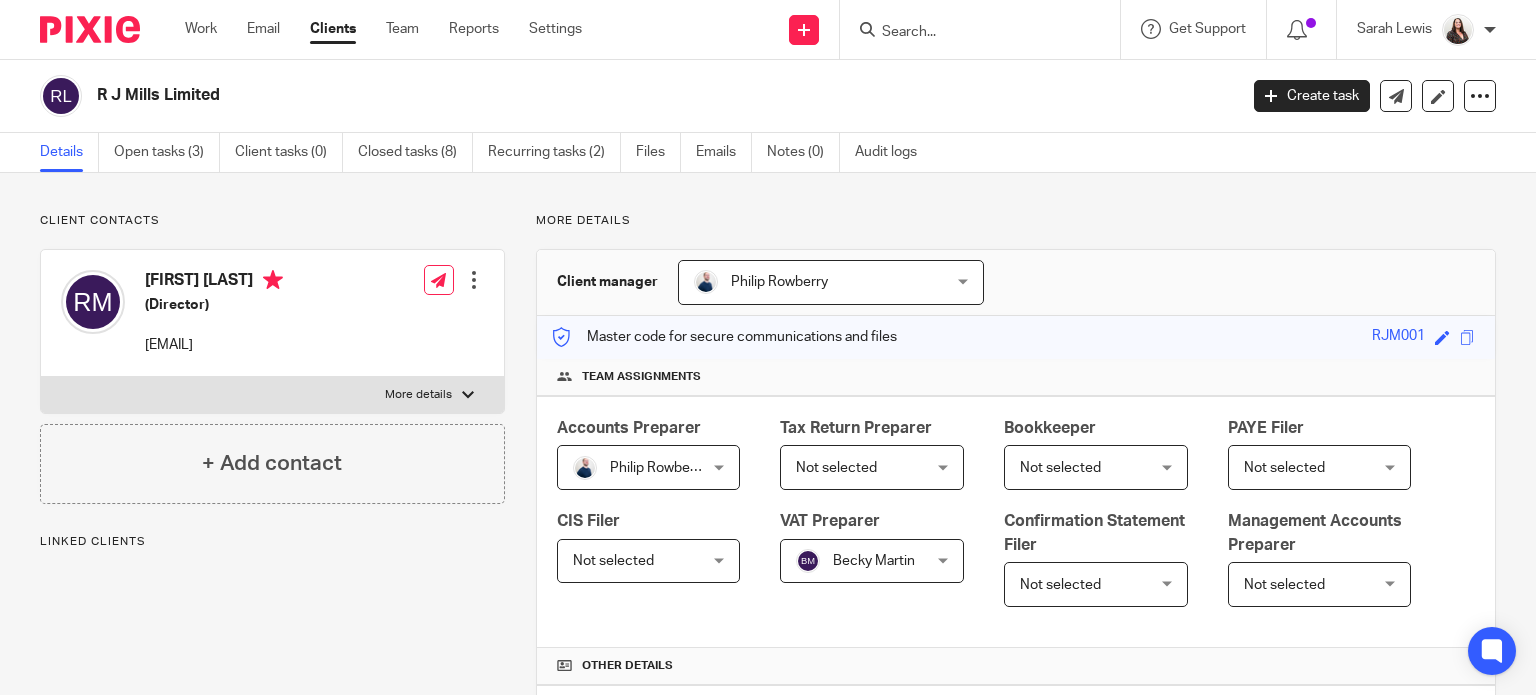 scroll, scrollTop: 0, scrollLeft: 0, axis: both 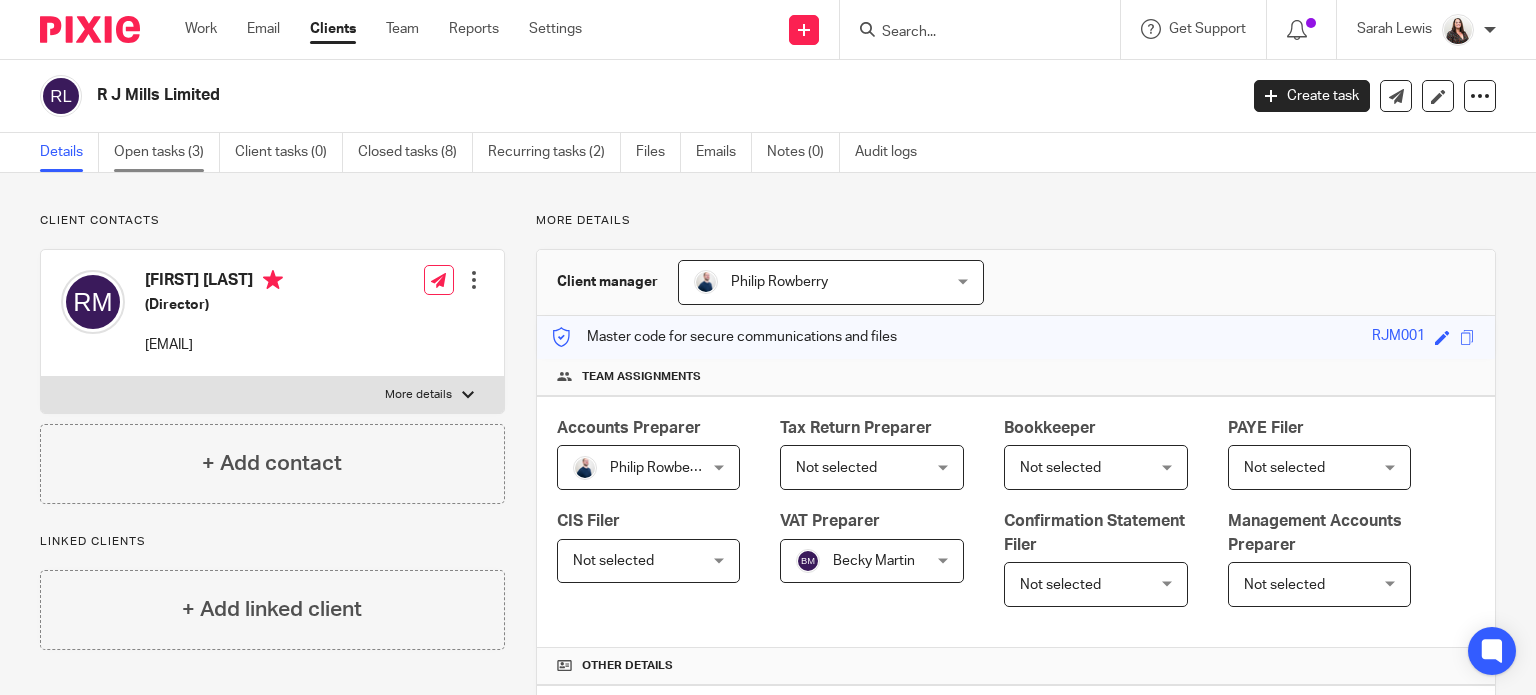 click on "Open tasks (3)" at bounding box center (167, 152) 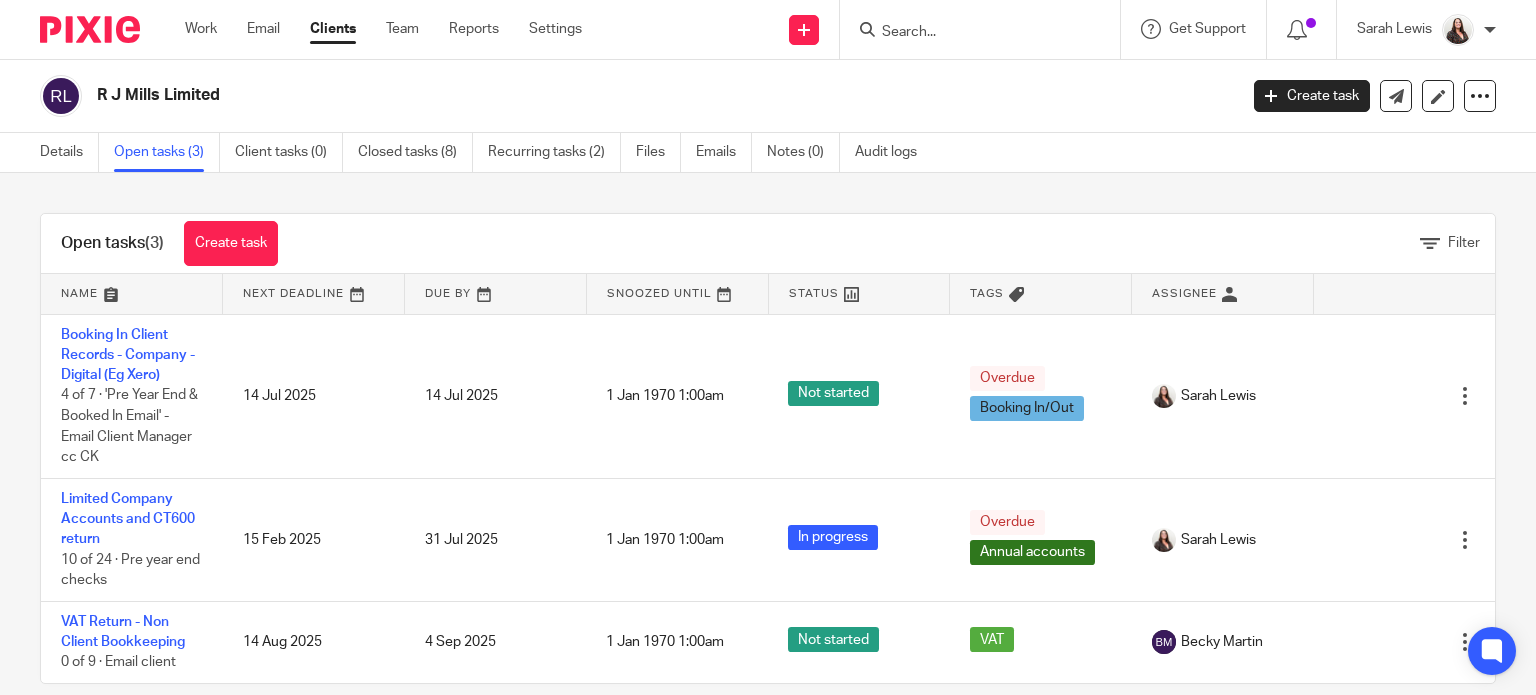 scroll, scrollTop: 0, scrollLeft: 0, axis: both 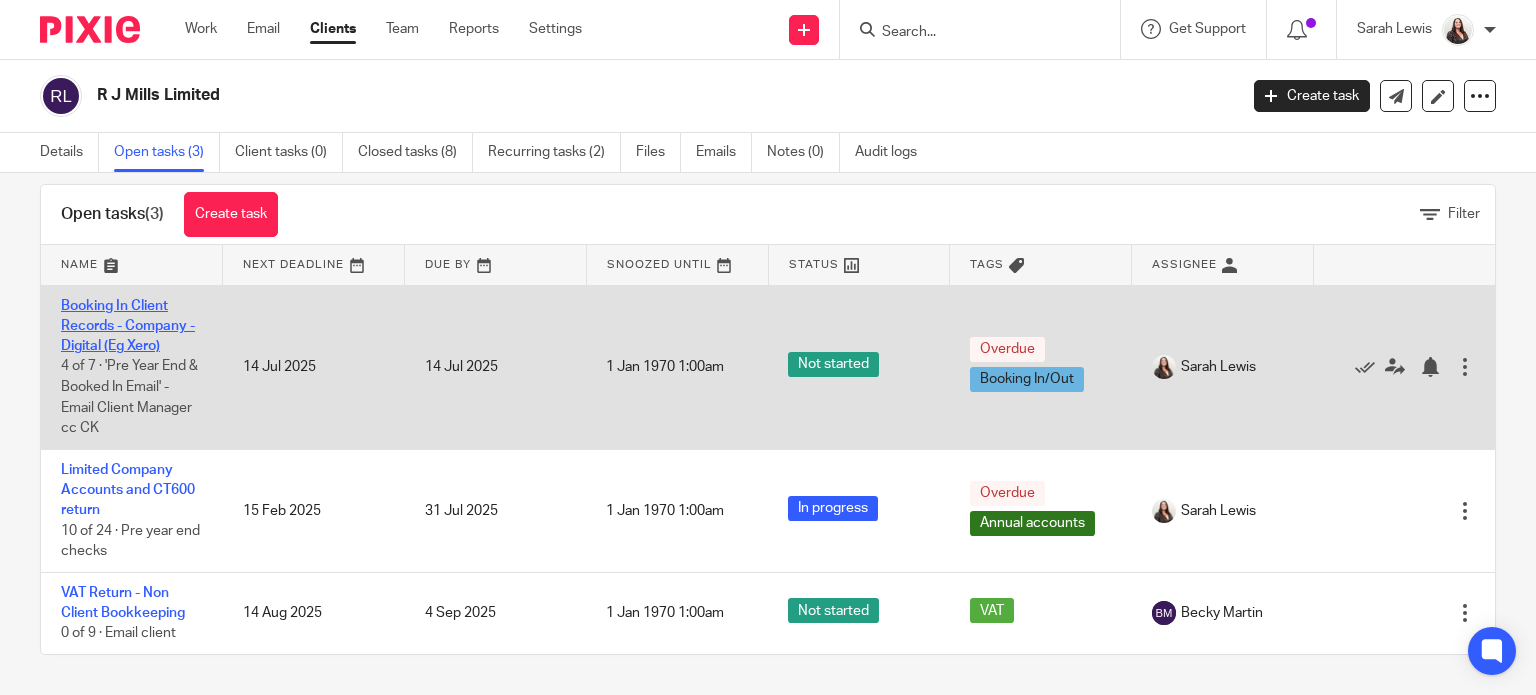click on "Booking In Client Records - Company - Digital (Eg Xero)" at bounding box center [128, 326] 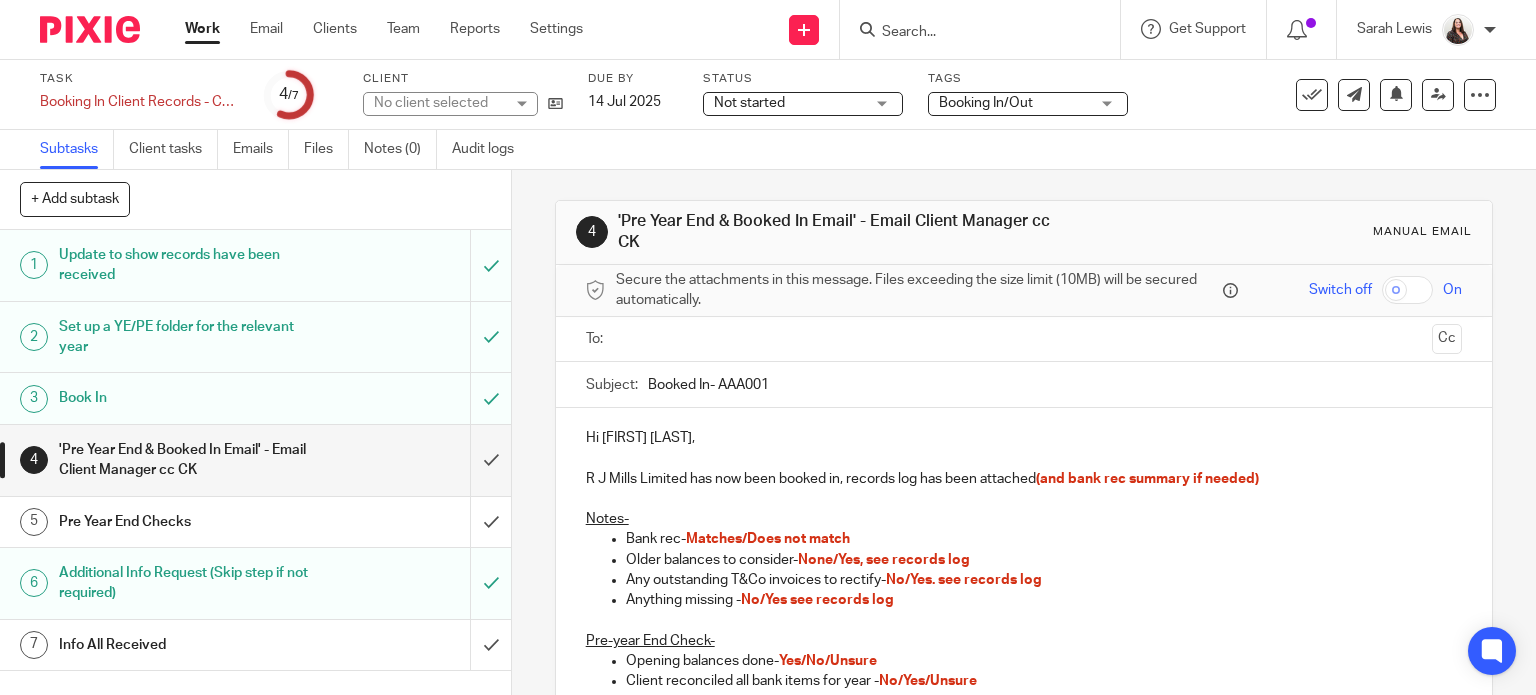 scroll, scrollTop: 0, scrollLeft: 0, axis: both 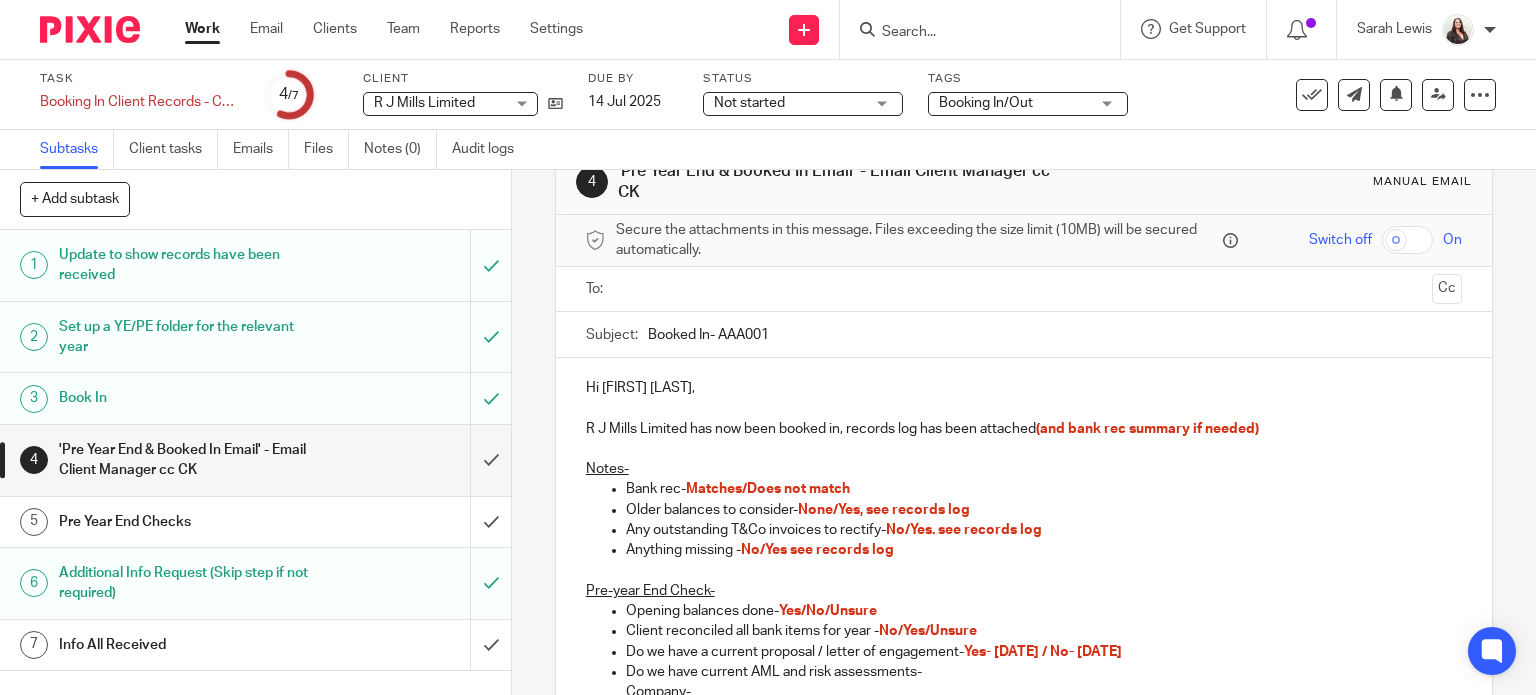 click on "R J Mills Limited has now been booked in, records log has been attached  (and bank rec summary if needed)" at bounding box center [1024, 429] 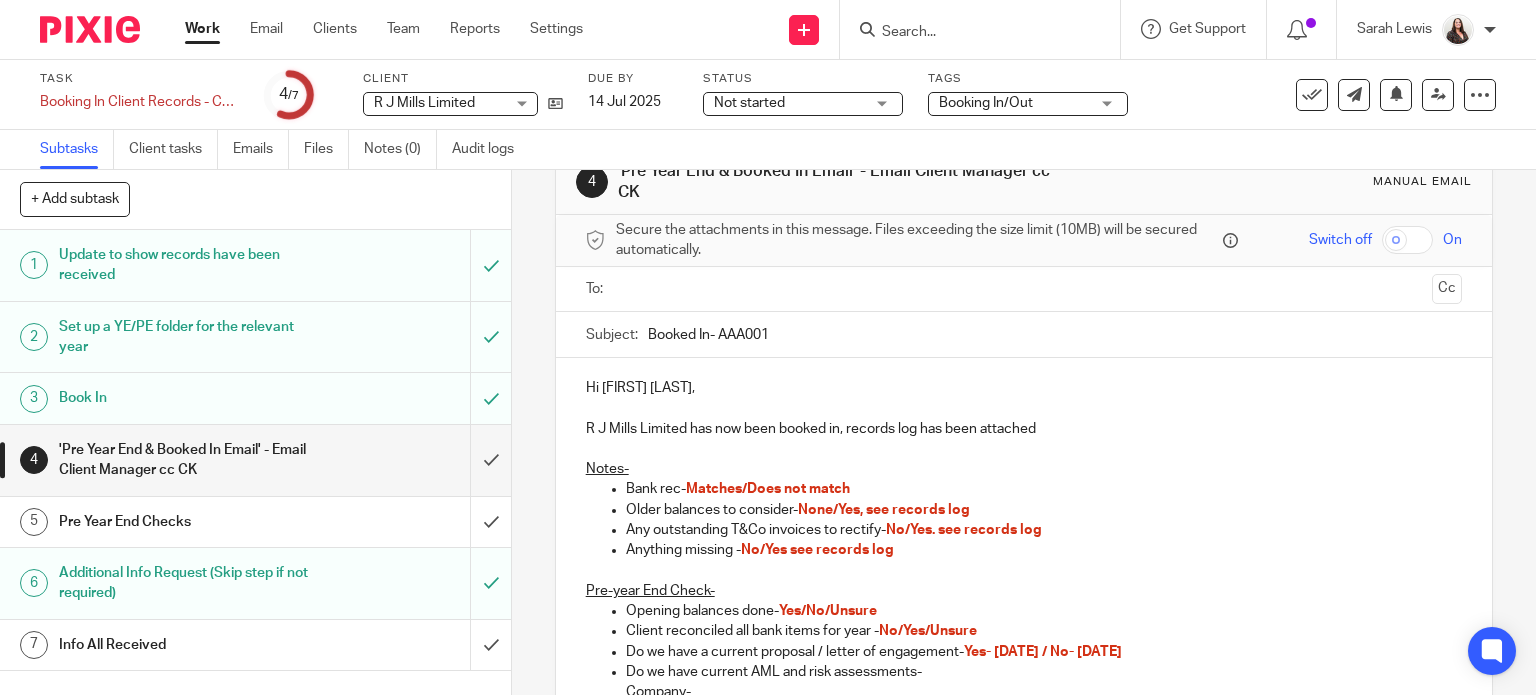 click on "Bank rec-  Matches/Does not match" at bounding box center [1044, 489] 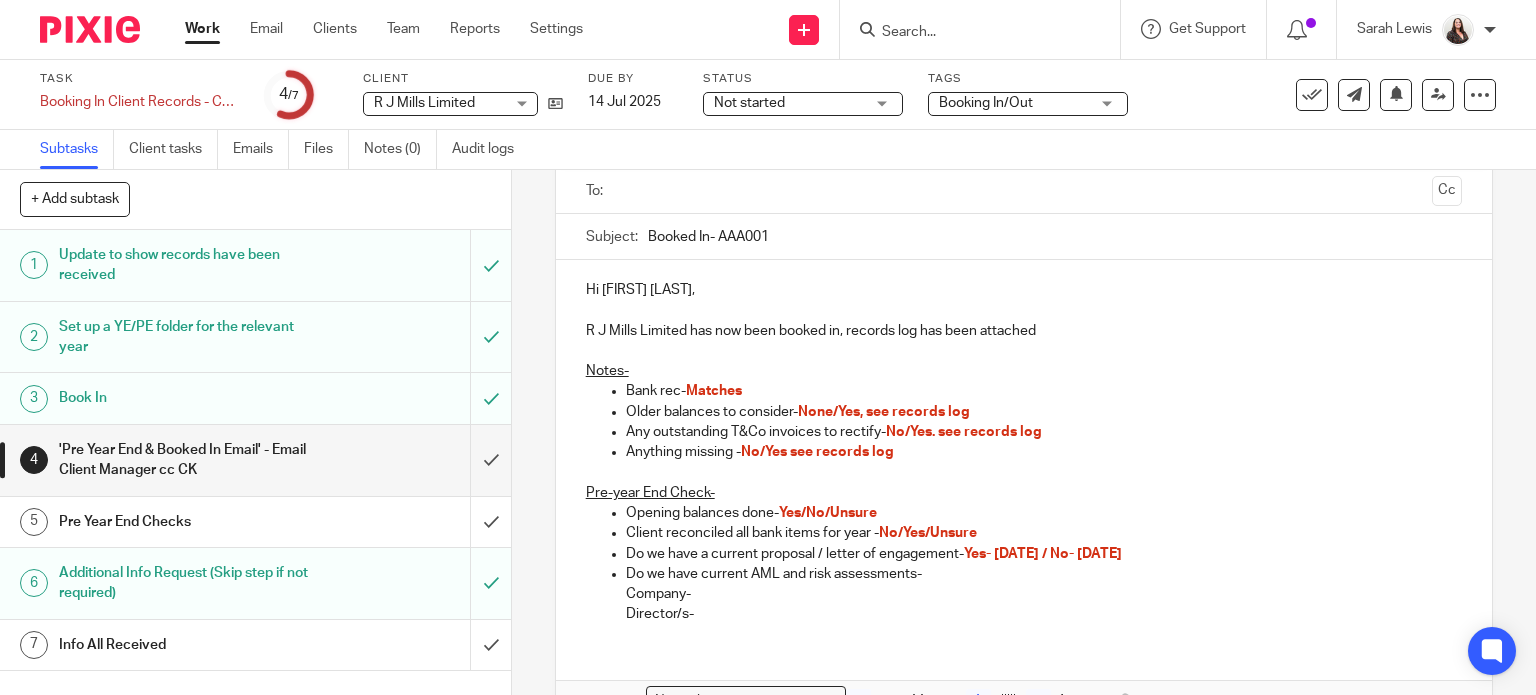 scroll, scrollTop: 150, scrollLeft: 0, axis: vertical 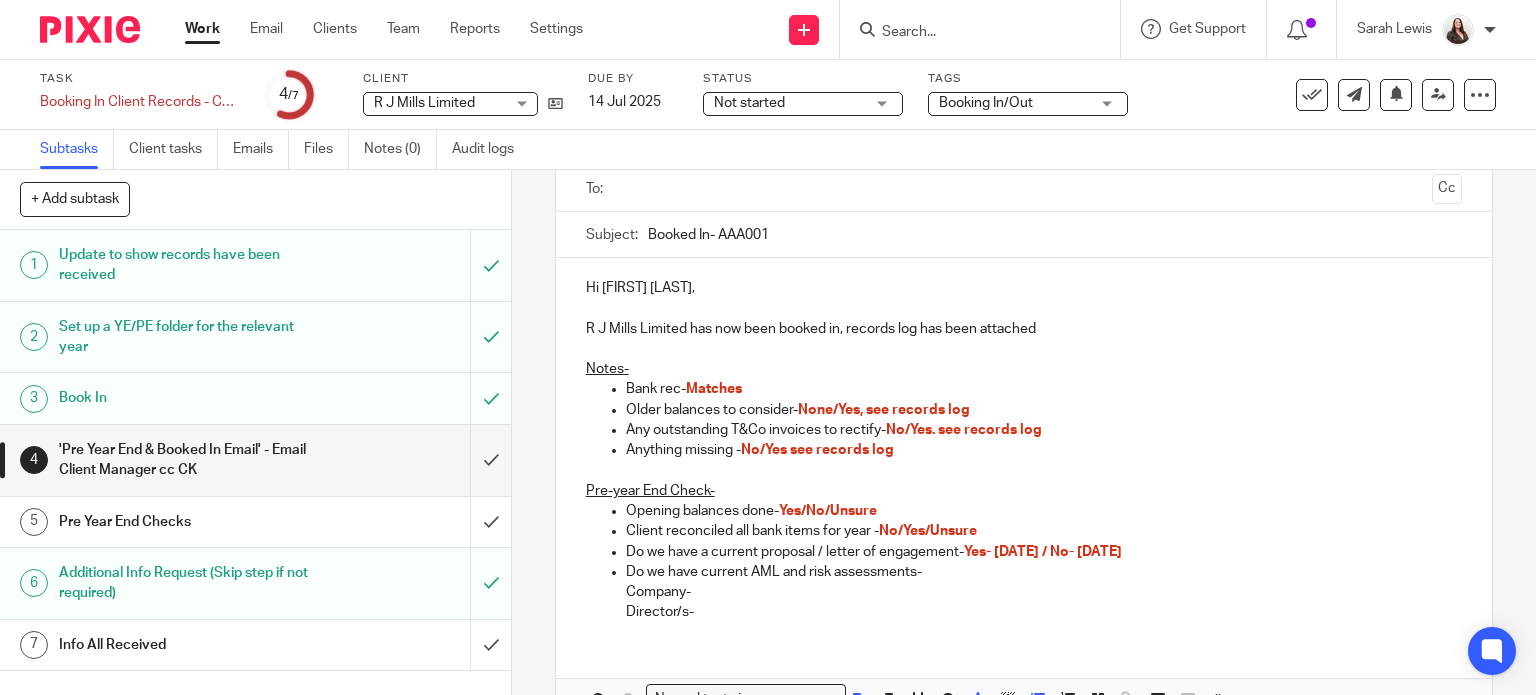 click on "Any outstanding T&Co invoices to rectify-  No/Yes. see records log" at bounding box center (1044, 430) 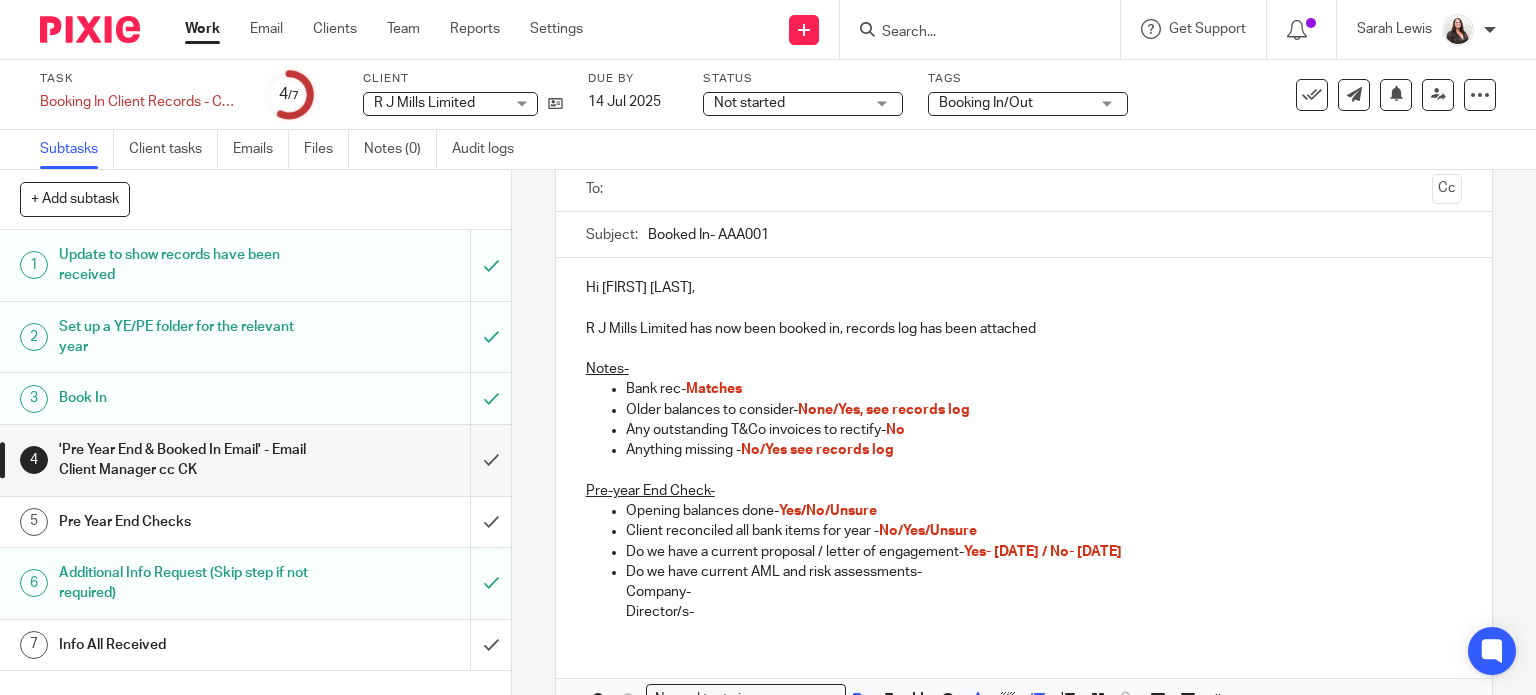 click on "Anything missing -  No/Yes see records log" at bounding box center (1044, 450) 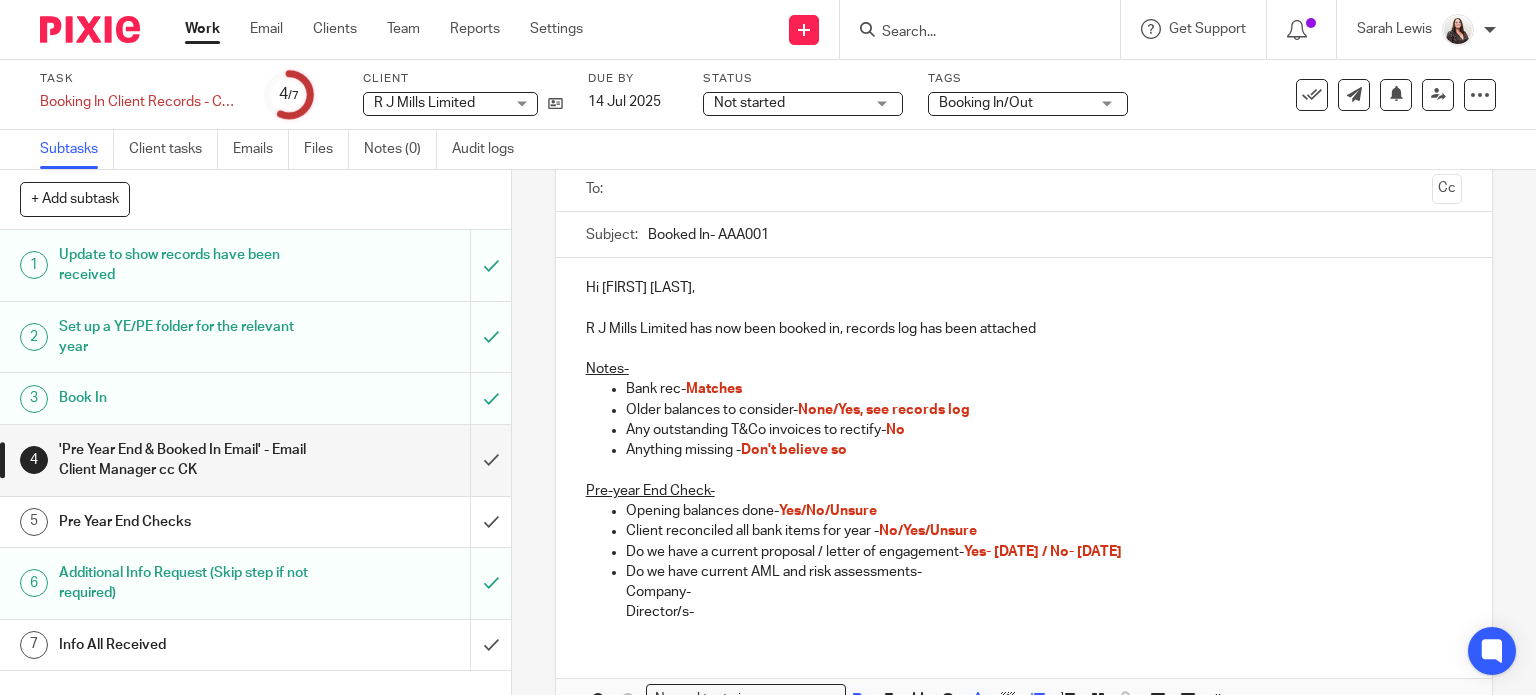 click on "Opening balances done-  Yes/No/Unsure" at bounding box center (1044, 511) 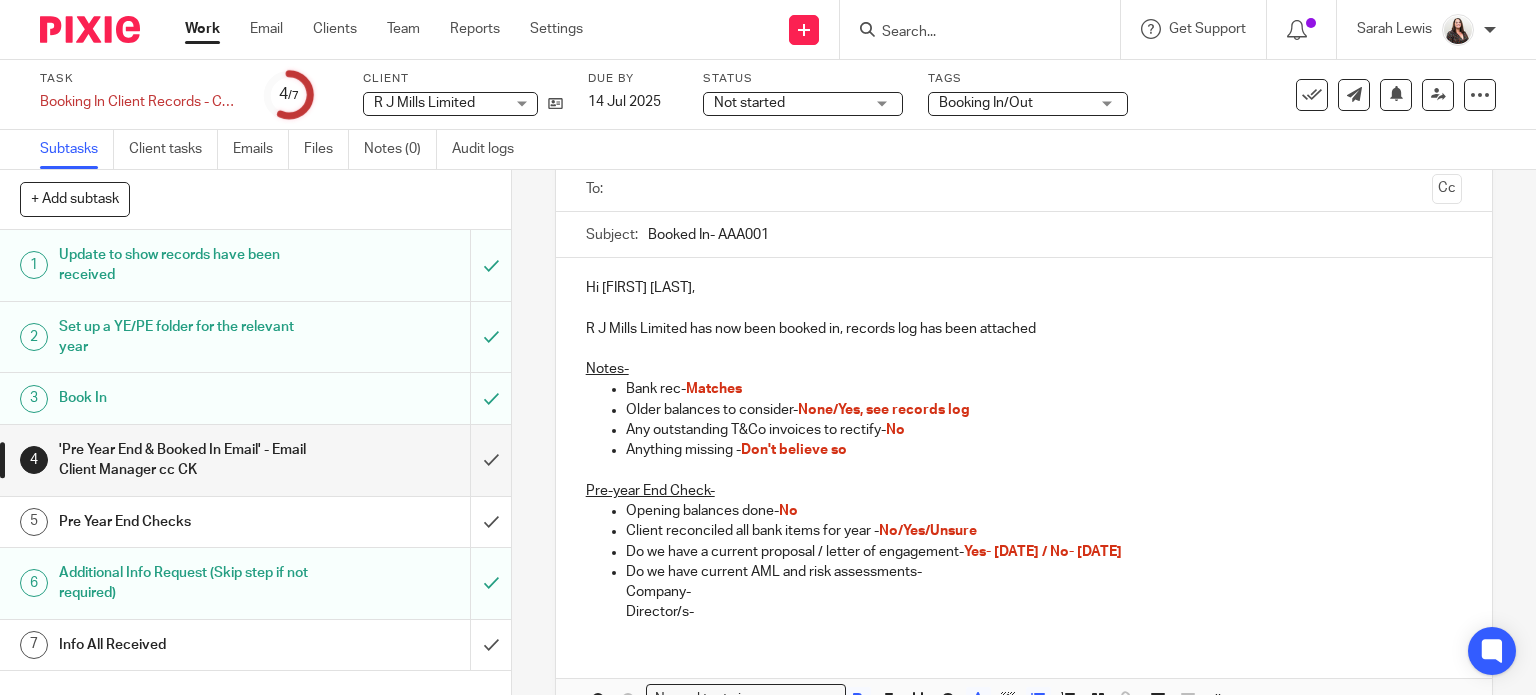 click on "Client reconciled all bank items for year -  No/Yes/Unsure" at bounding box center [1044, 531] 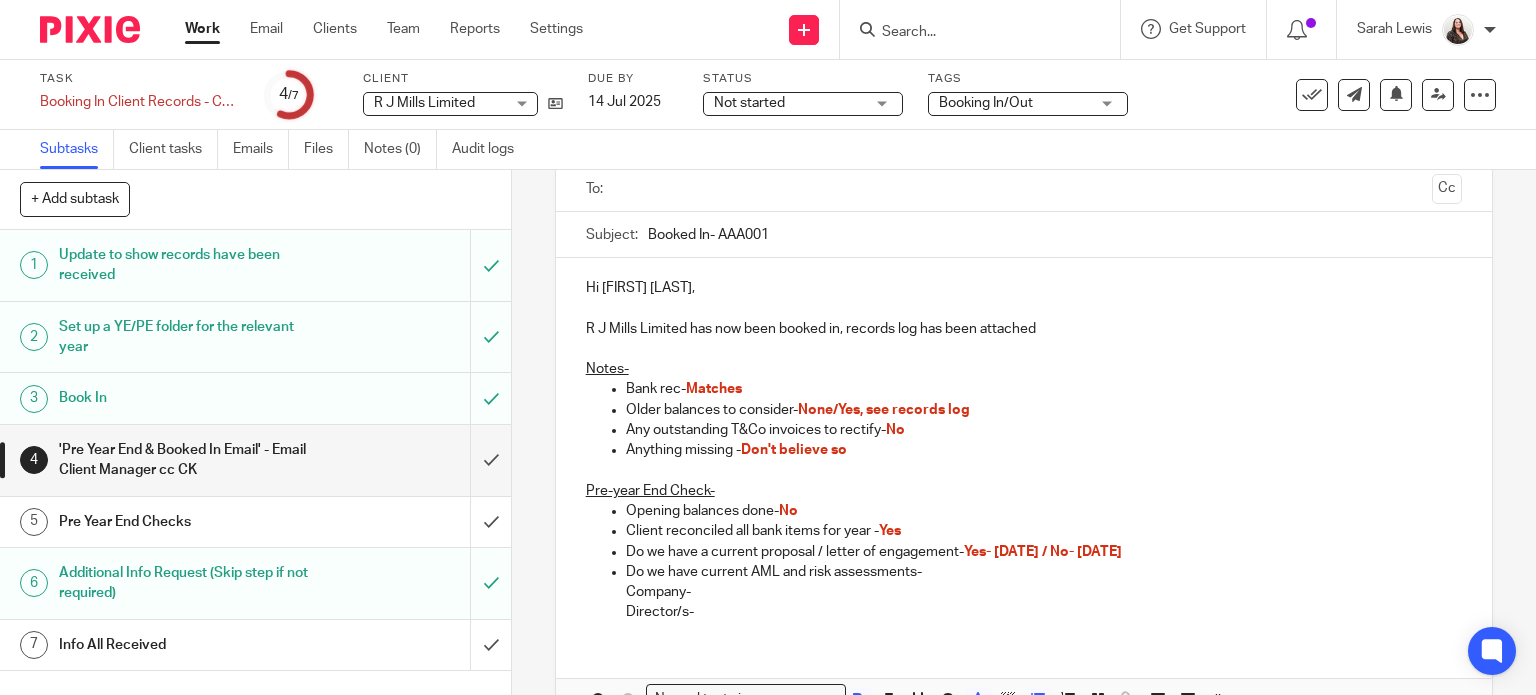 click on "None/Yes, see records log" at bounding box center (884, 410) 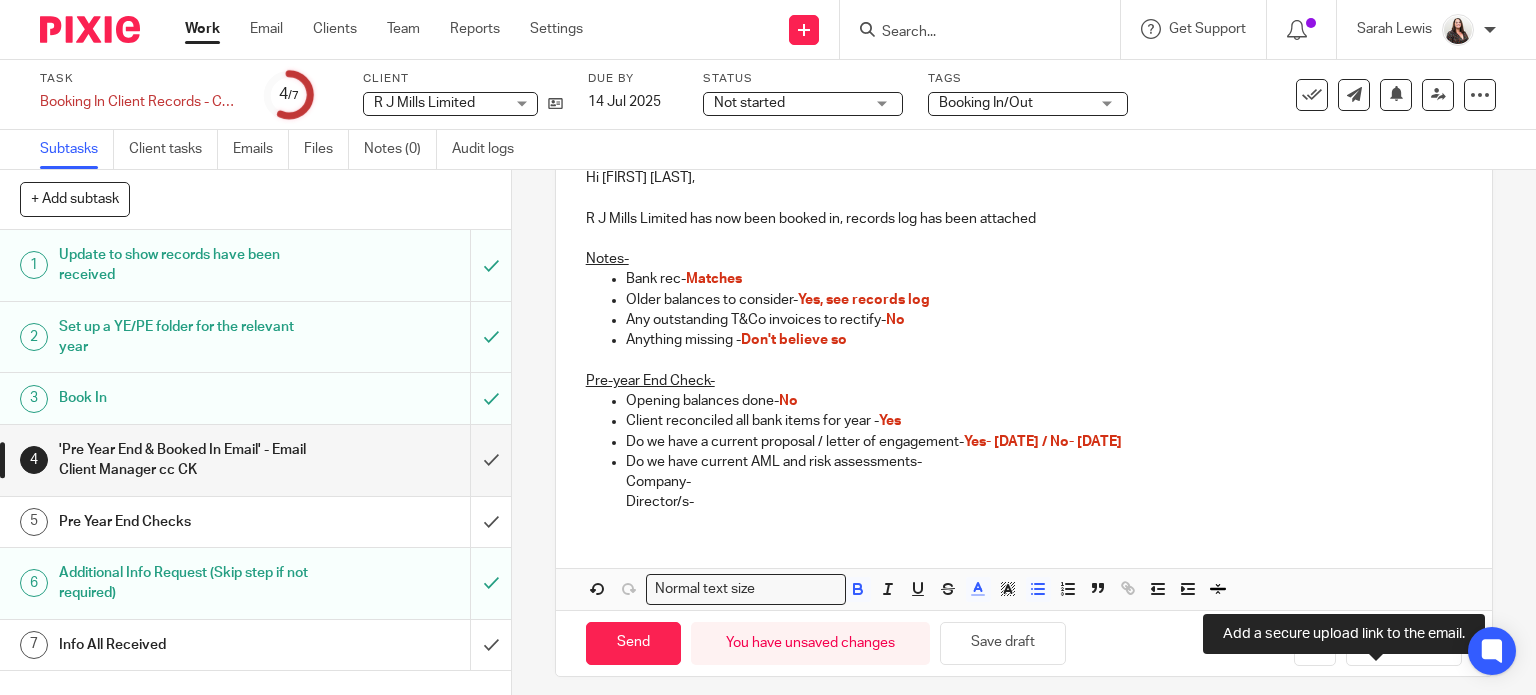 scroll, scrollTop: 268, scrollLeft: 0, axis: vertical 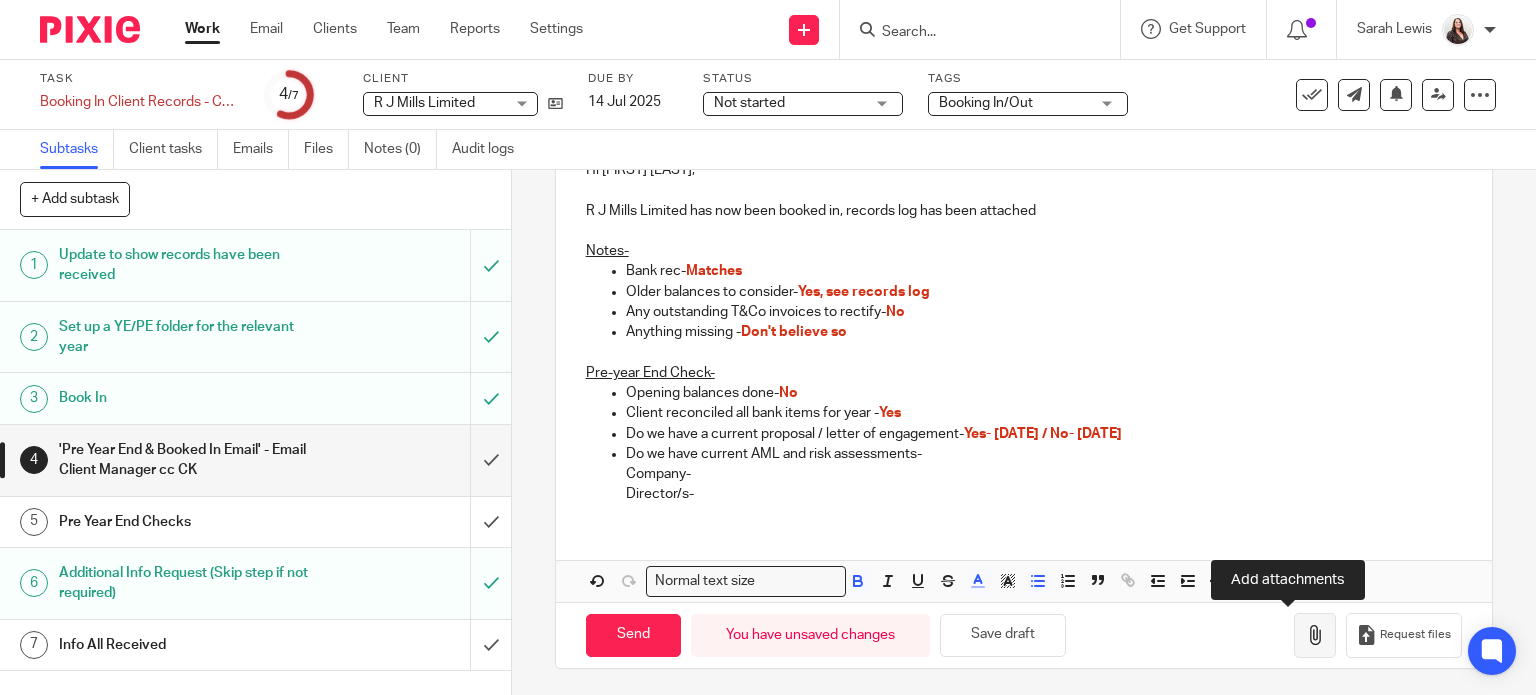 click at bounding box center [1315, 635] 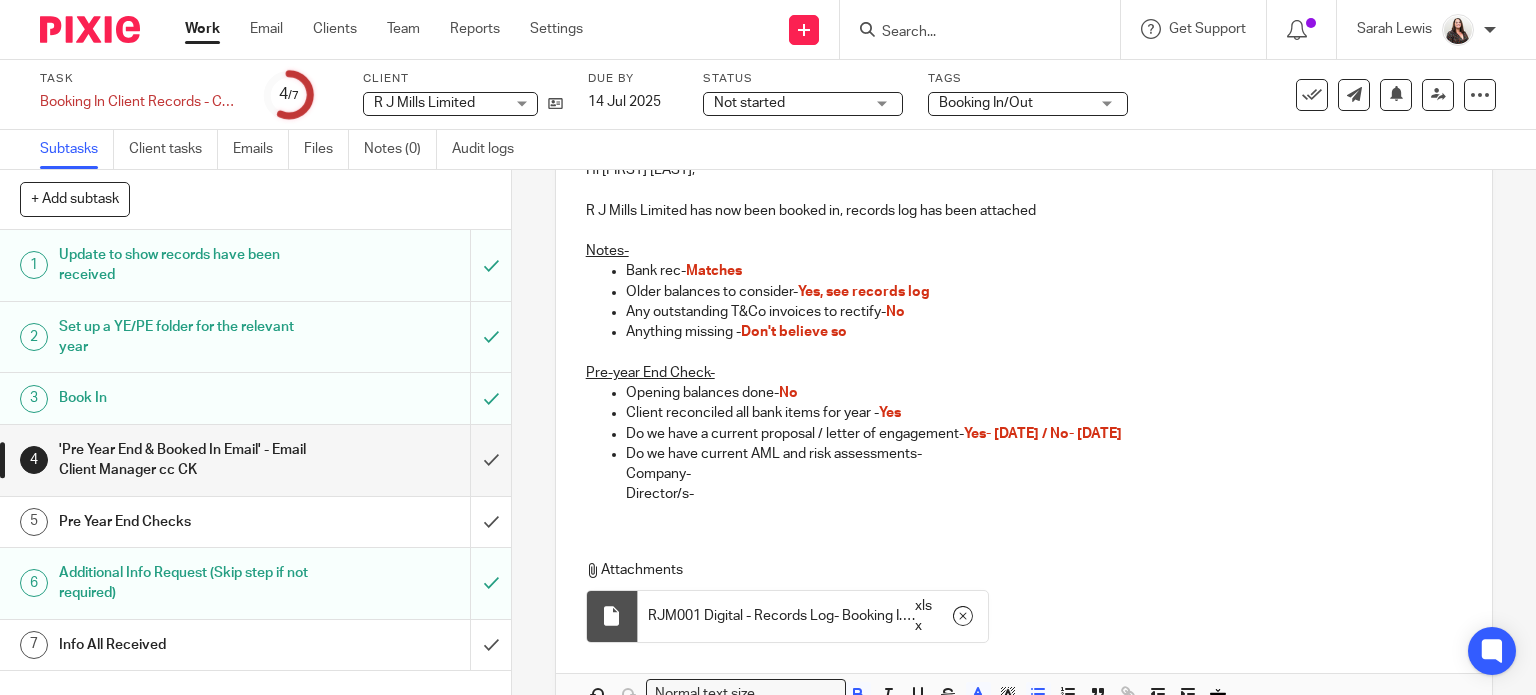 click on "Yes- DD/MM/YYYY / No- DD/MM/YYYY" at bounding box center (1043, 434) 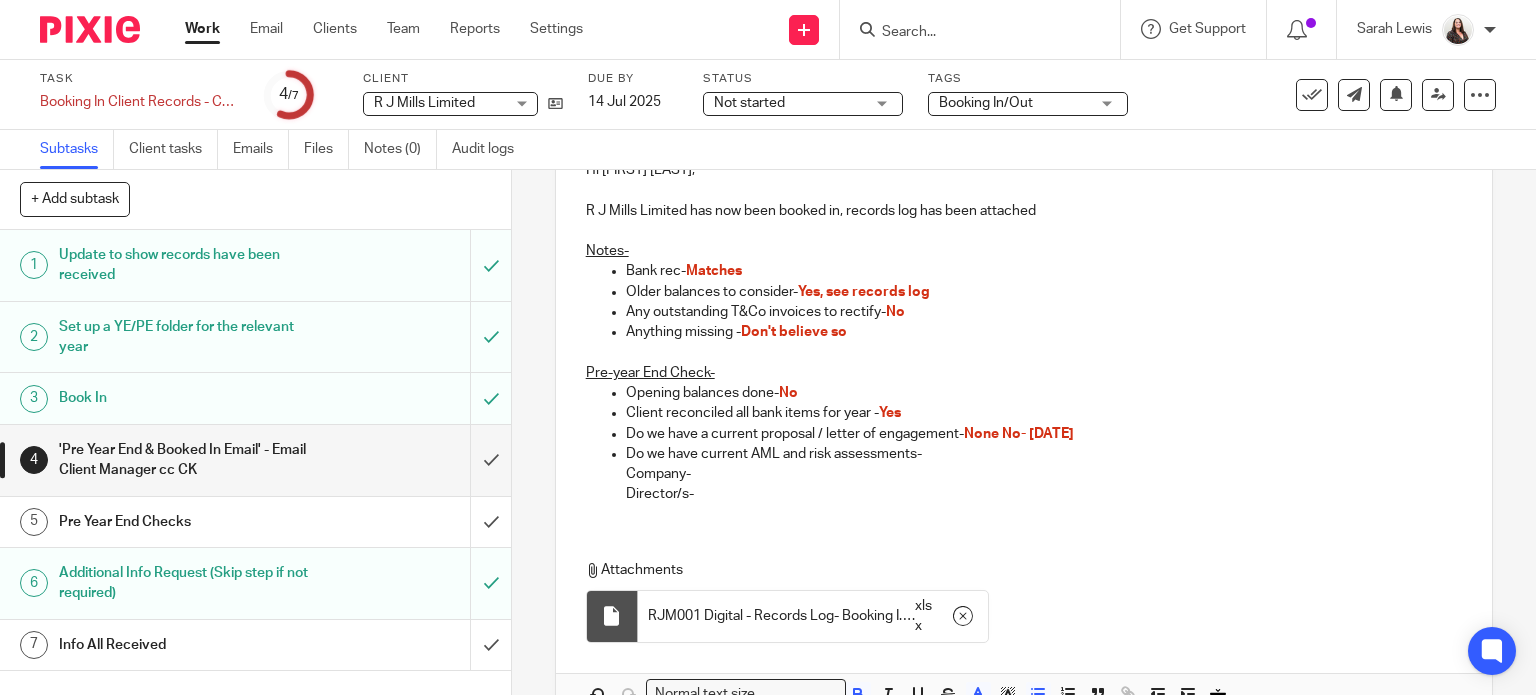 click on "Do we have current AML and risk assessments-" at bounding box center [1044, 454] 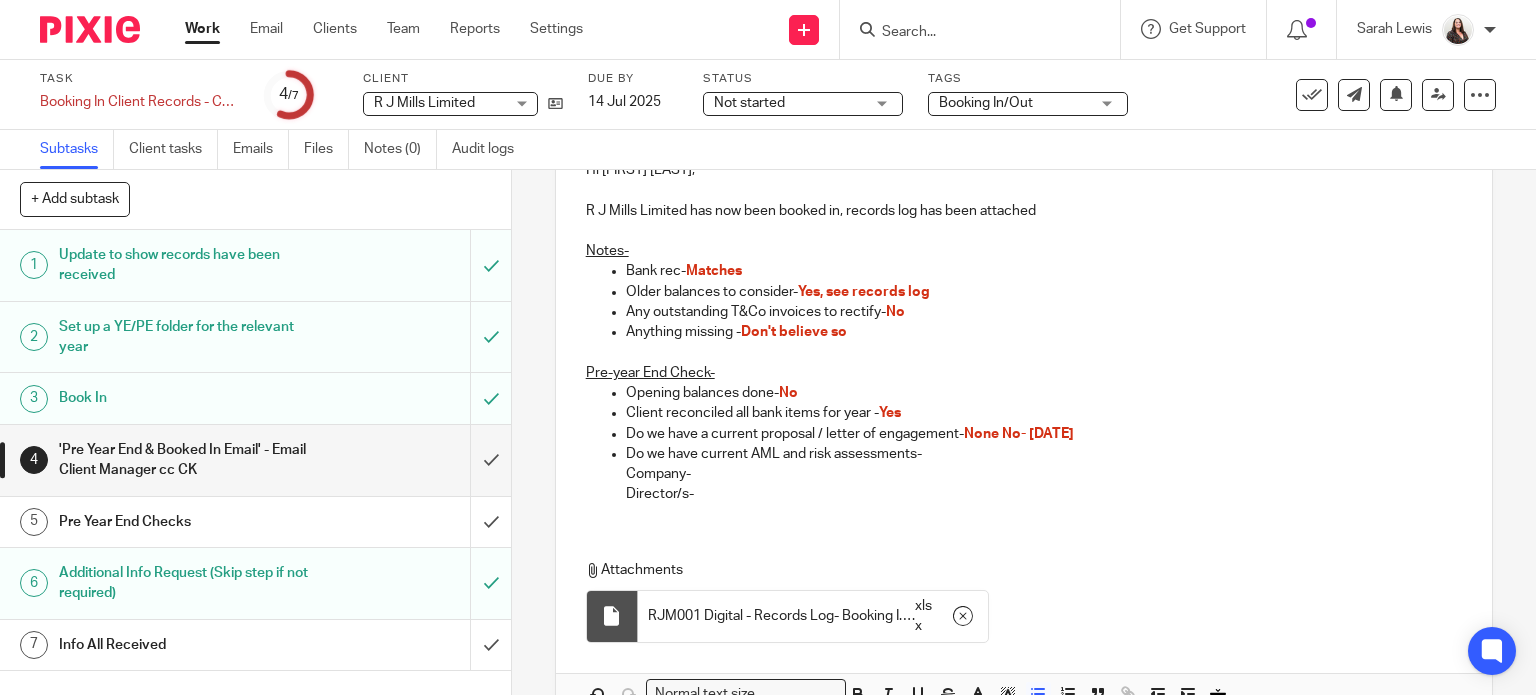 click on "Company-" at bounding box center [1044, 474] 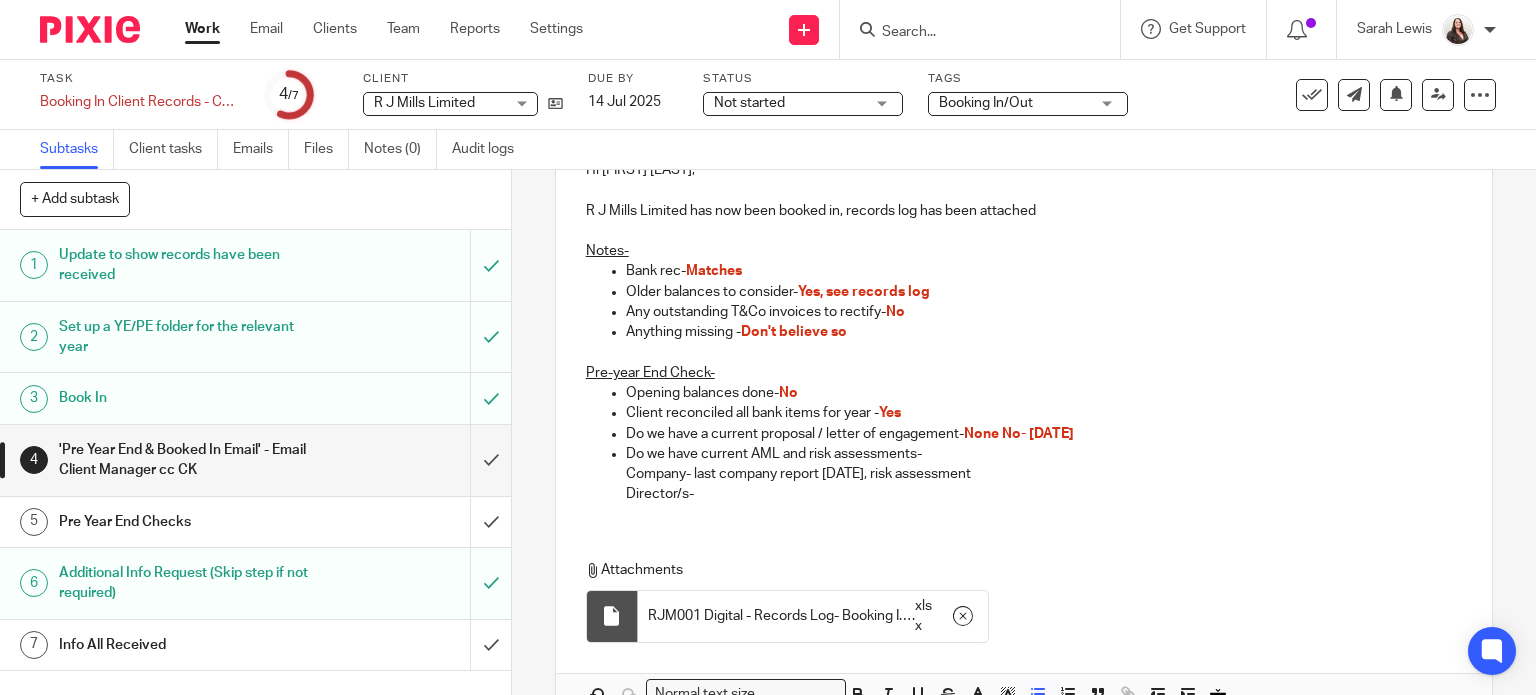 click on "Director/s-" at bounding box center [1044, 494] 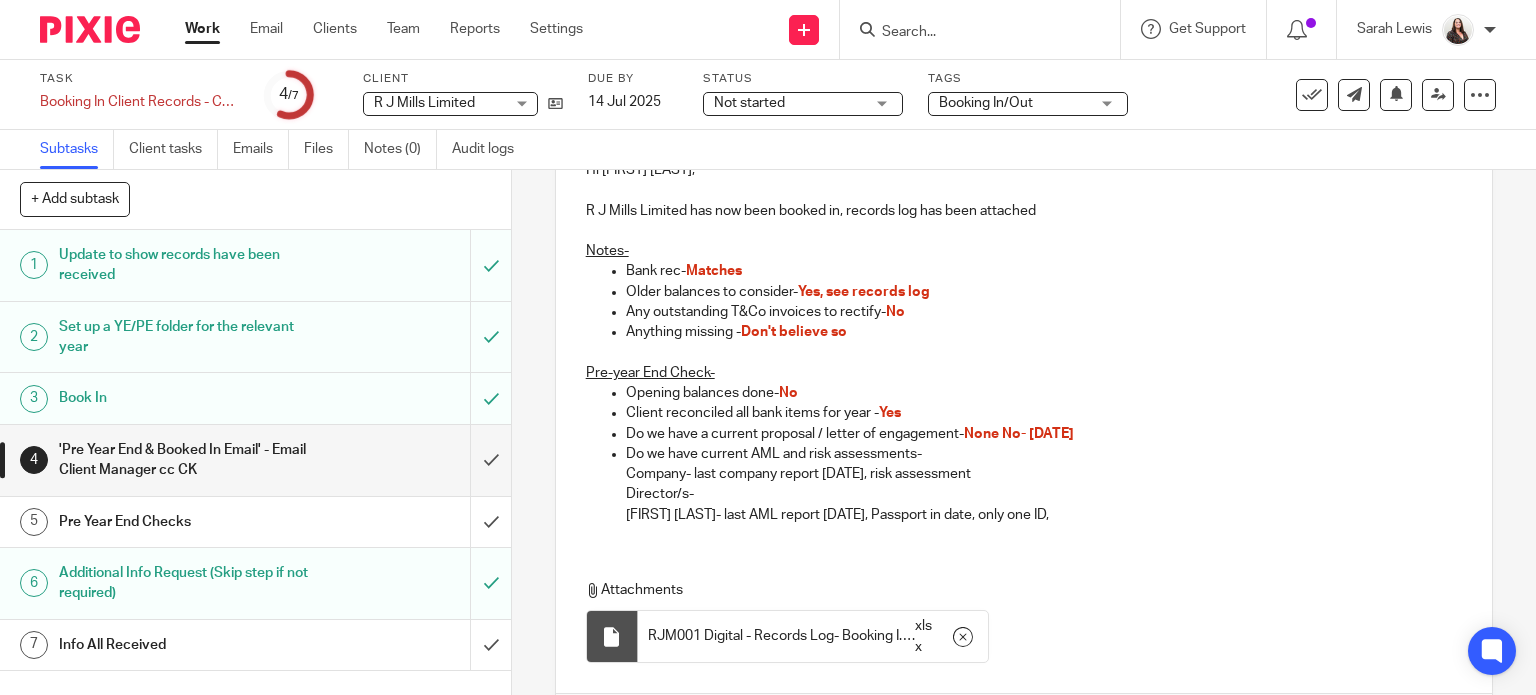 click on "Richard Mills- Passport in date, only one ID," at bounding box center (1044, 515) 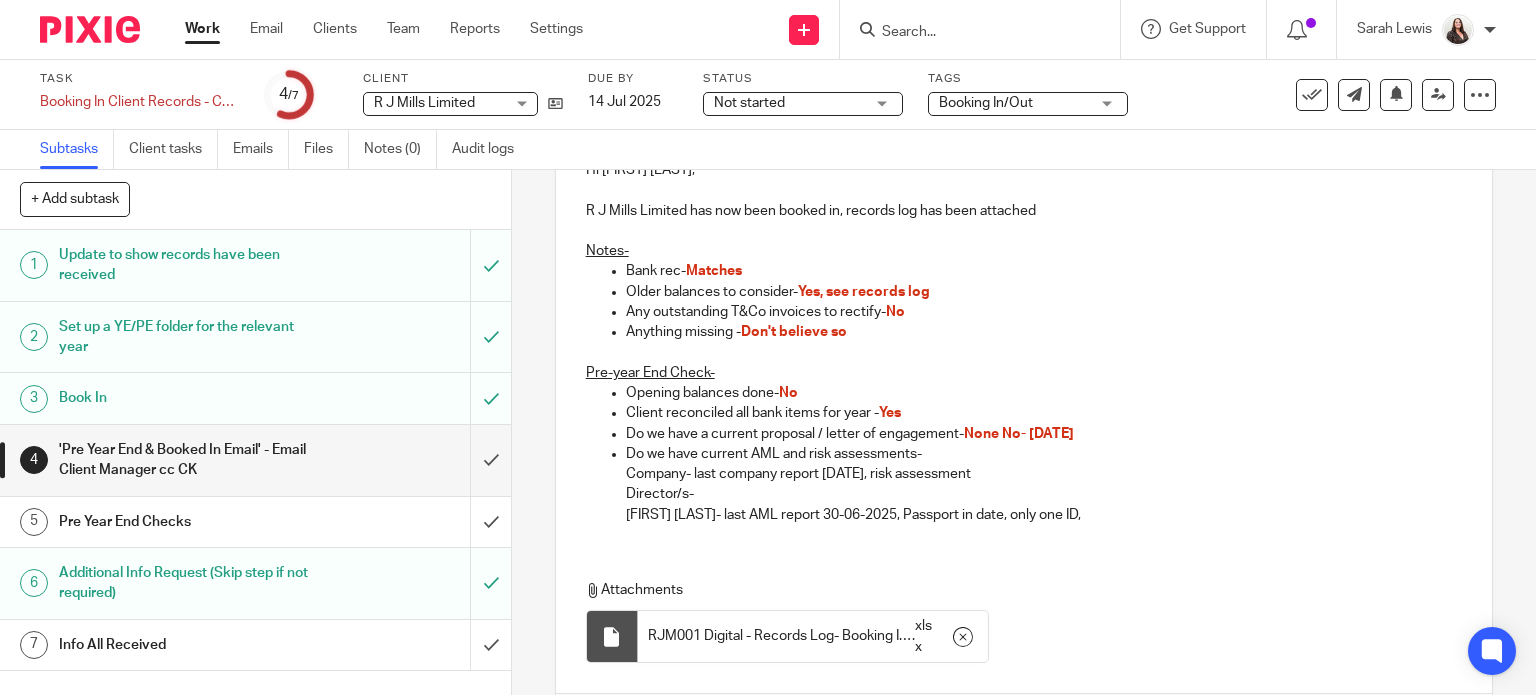 click on "Richard Mills- last AML report 30-06-2025, Passport in date, only one ID," at bounding box center (1044, 515) 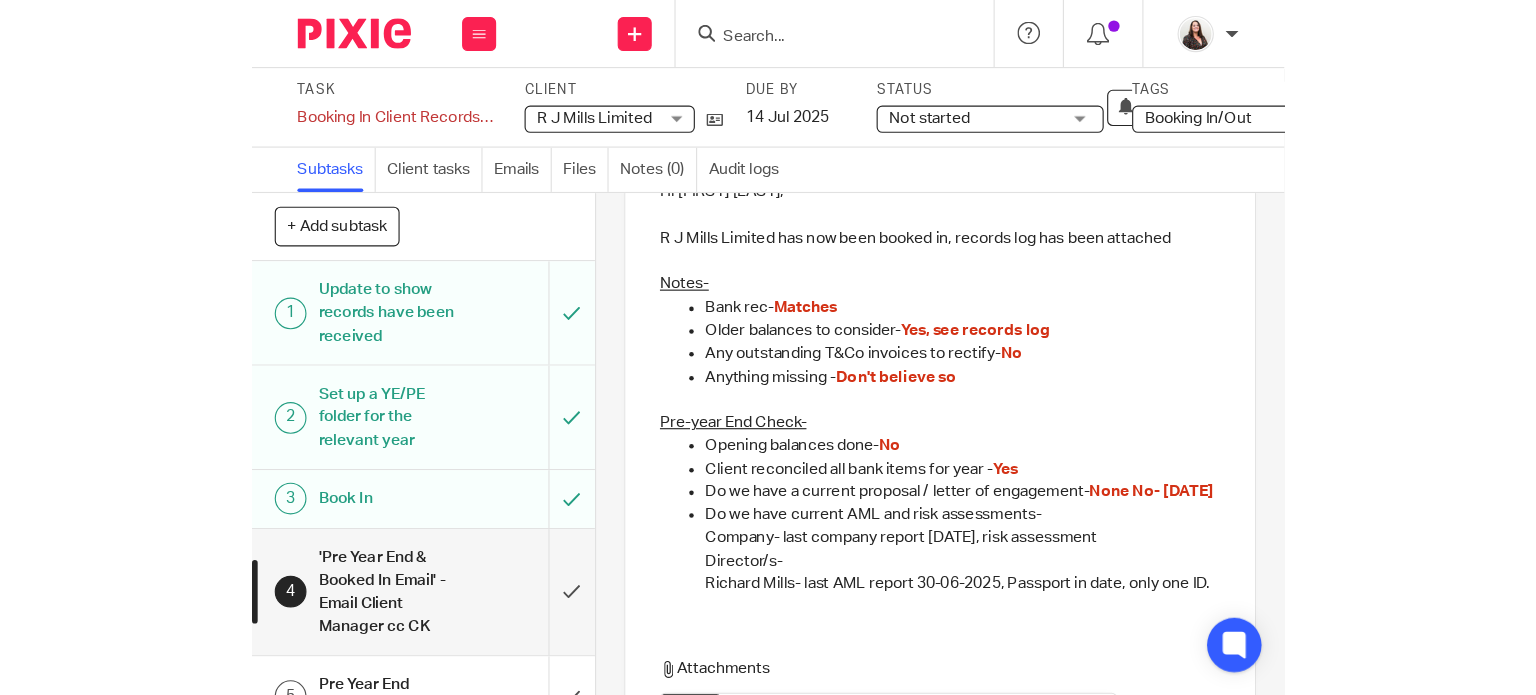 scroll, scrollTop: 178, scrollLeft: 0, axis: vertical 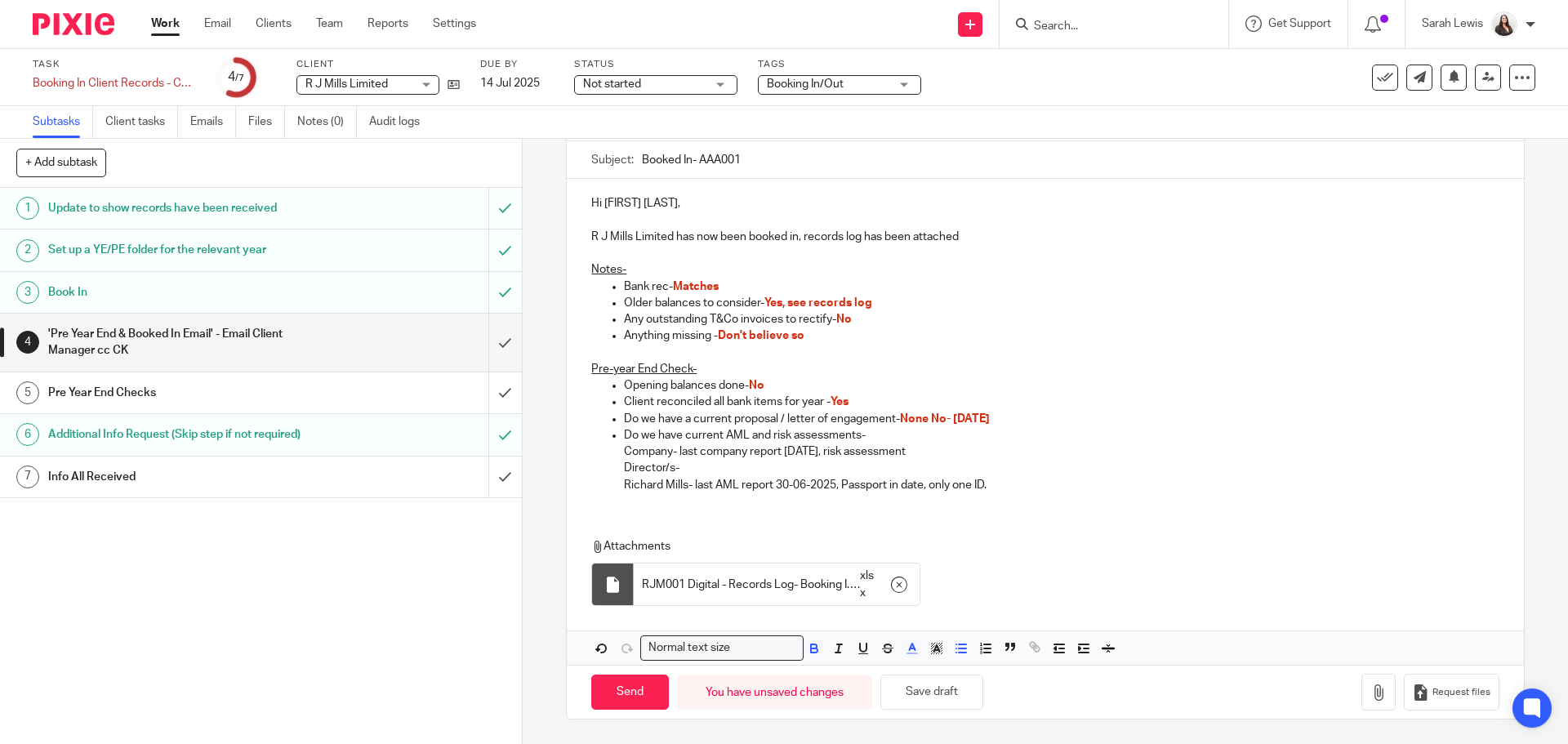 click on "None No- DD/MM/YYYY" at bounding box center [945, 419] 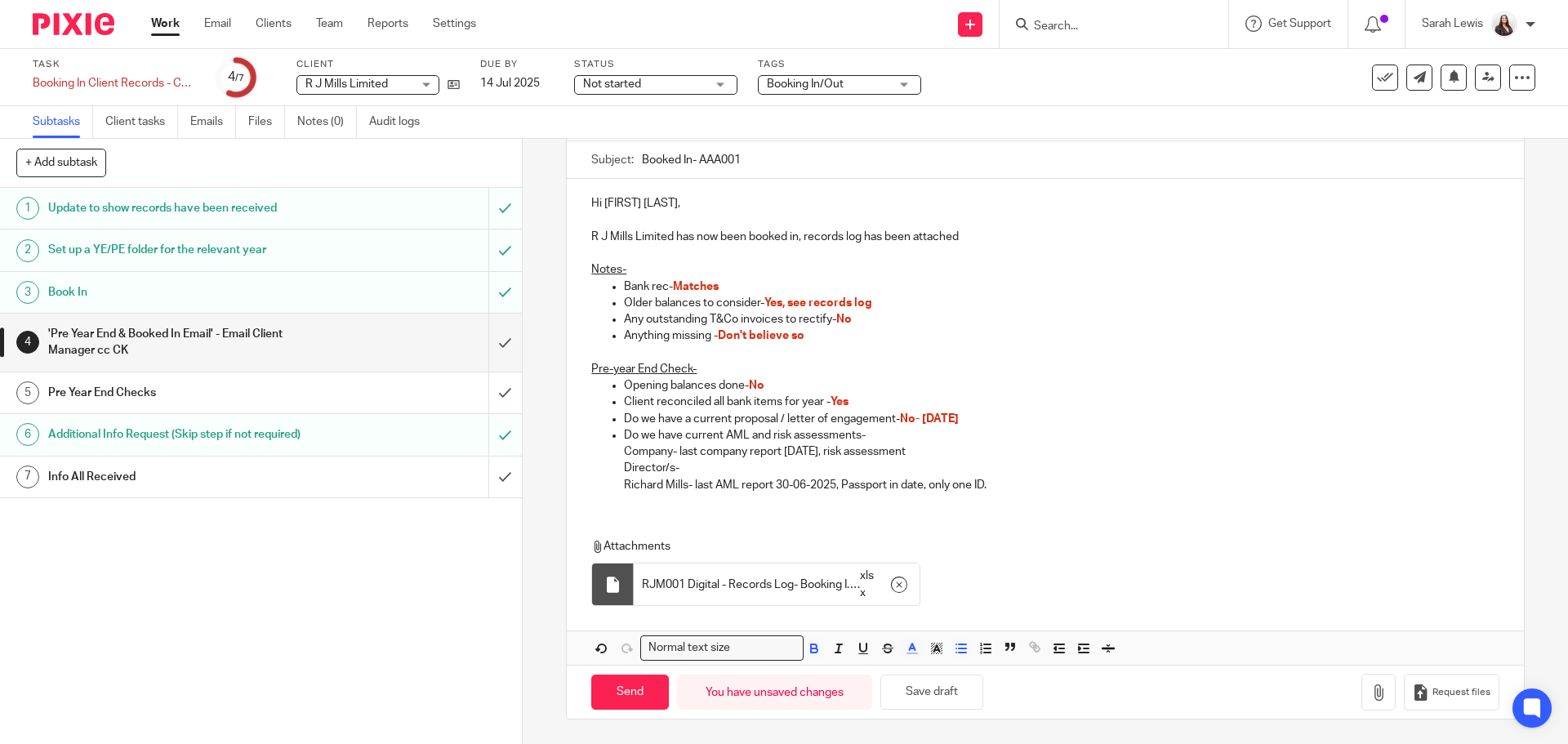 click on "No- DD/MM/YYYY" at bounding box center (929, 419) 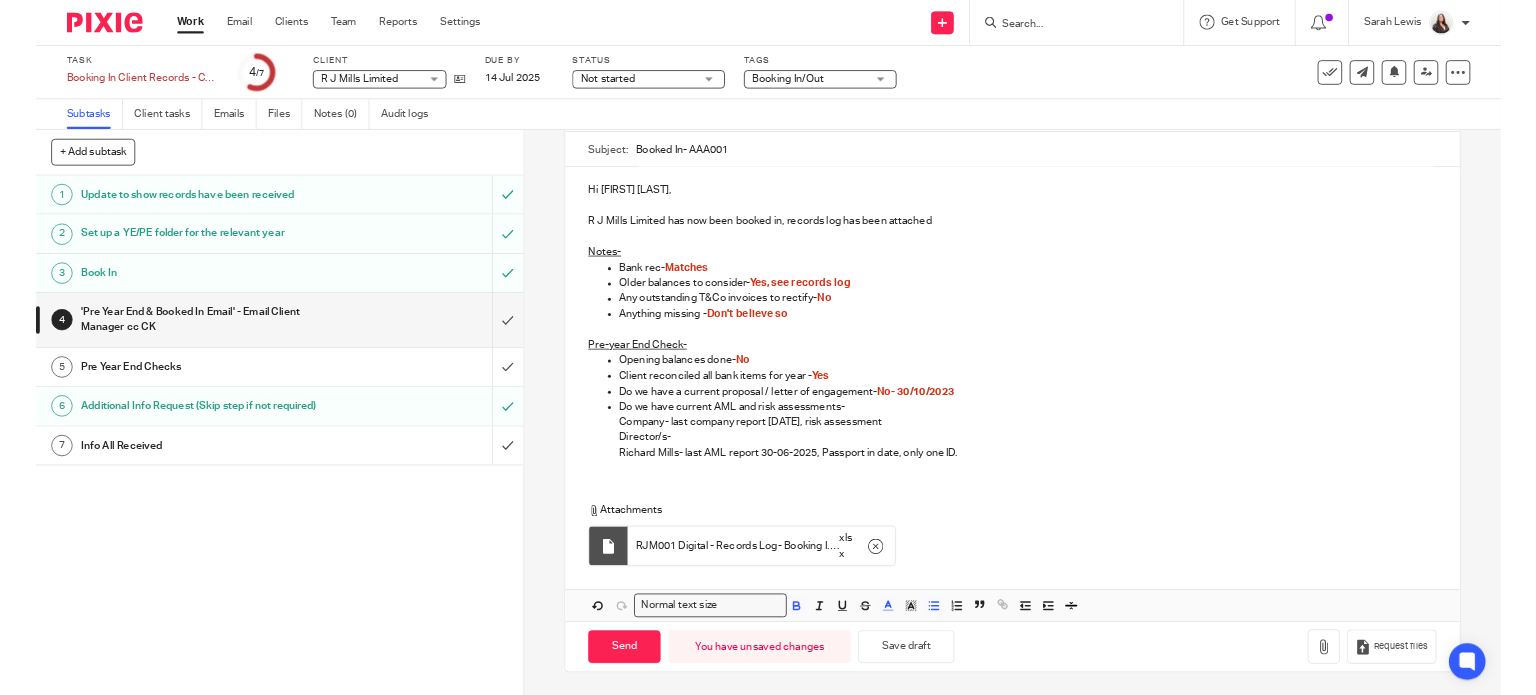 scroll, scrollTop: 185, scrollLeft: 0, axis: vertical 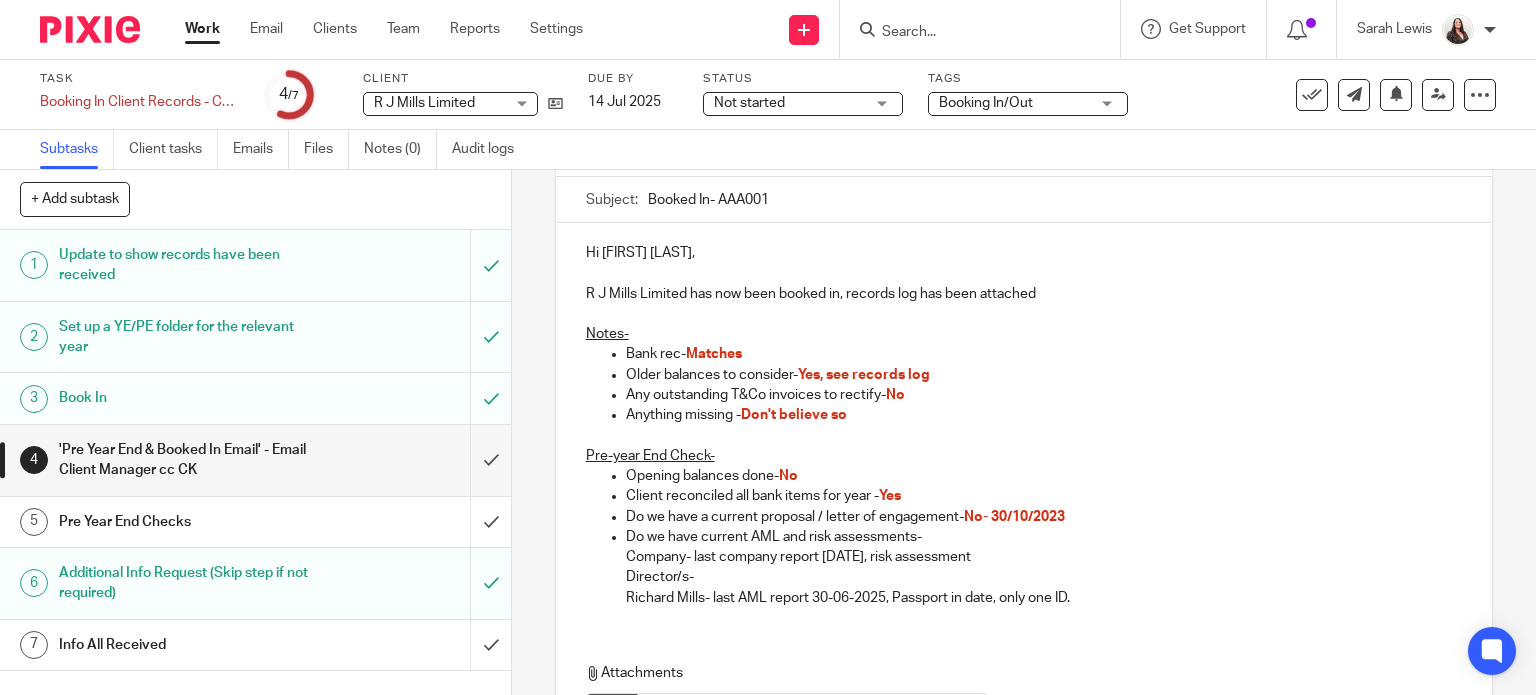 click on "Richard Mills- last AML report 30-06-2025, Passport in date, only one ID." at bounding box center (1044, 598) 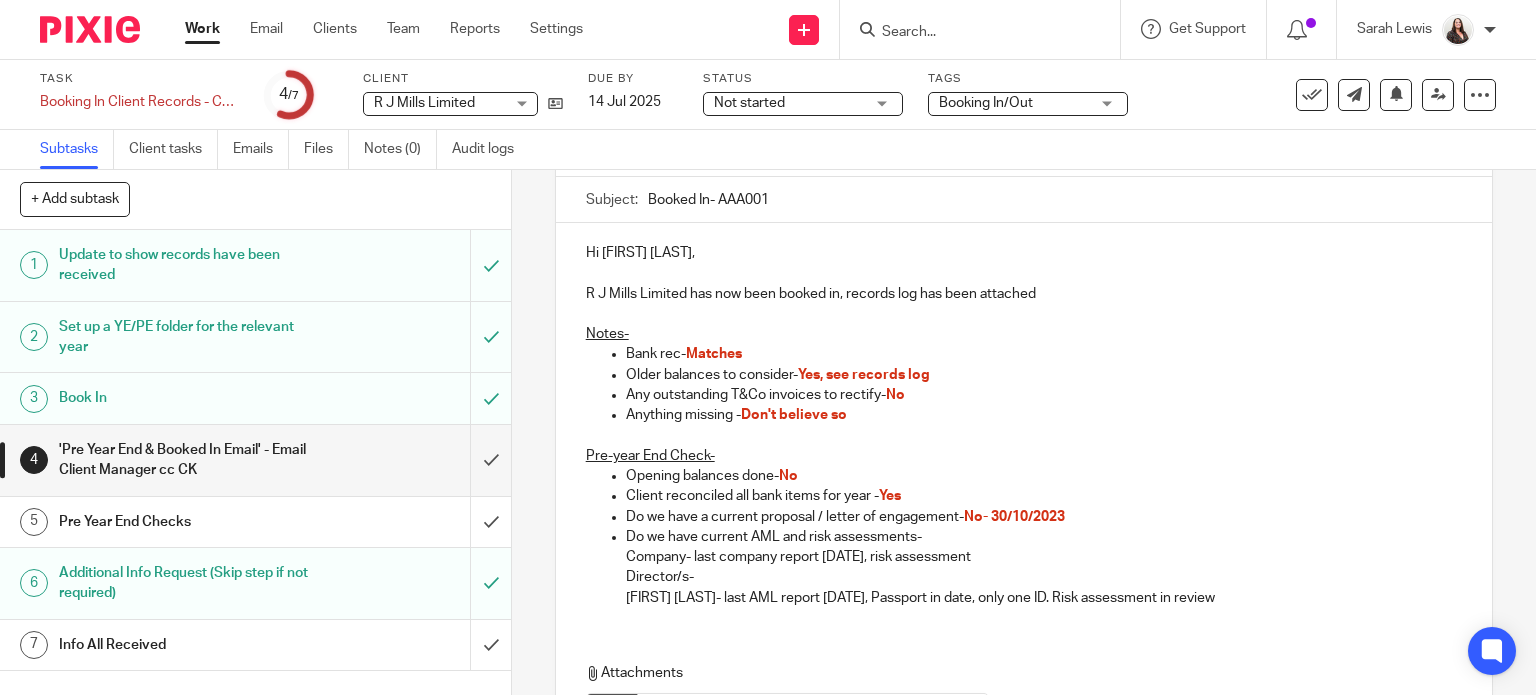 click on "Company- last company report 30-06-2025, risk assessment" at bounding box center (1044, 557) 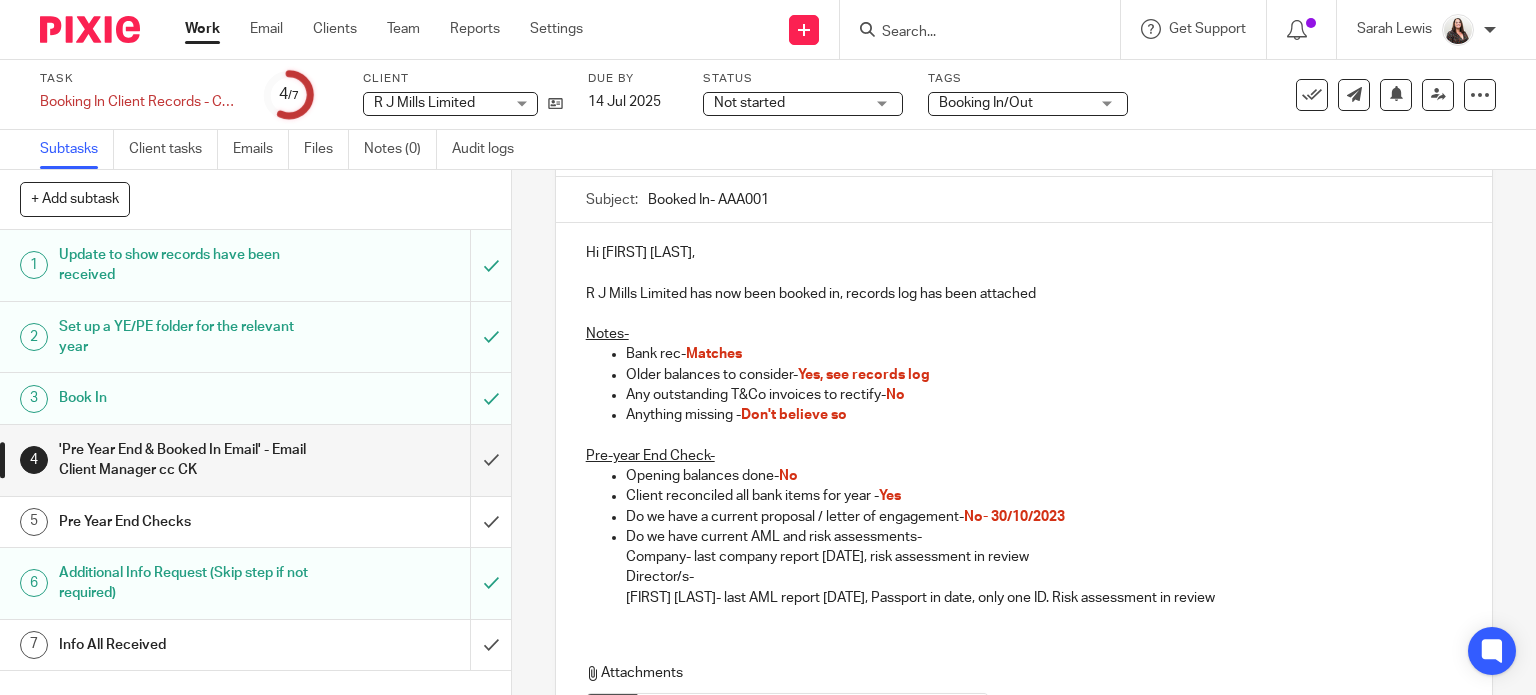 click on "Booked In- AAA001" at bounding box center [1055, 199] 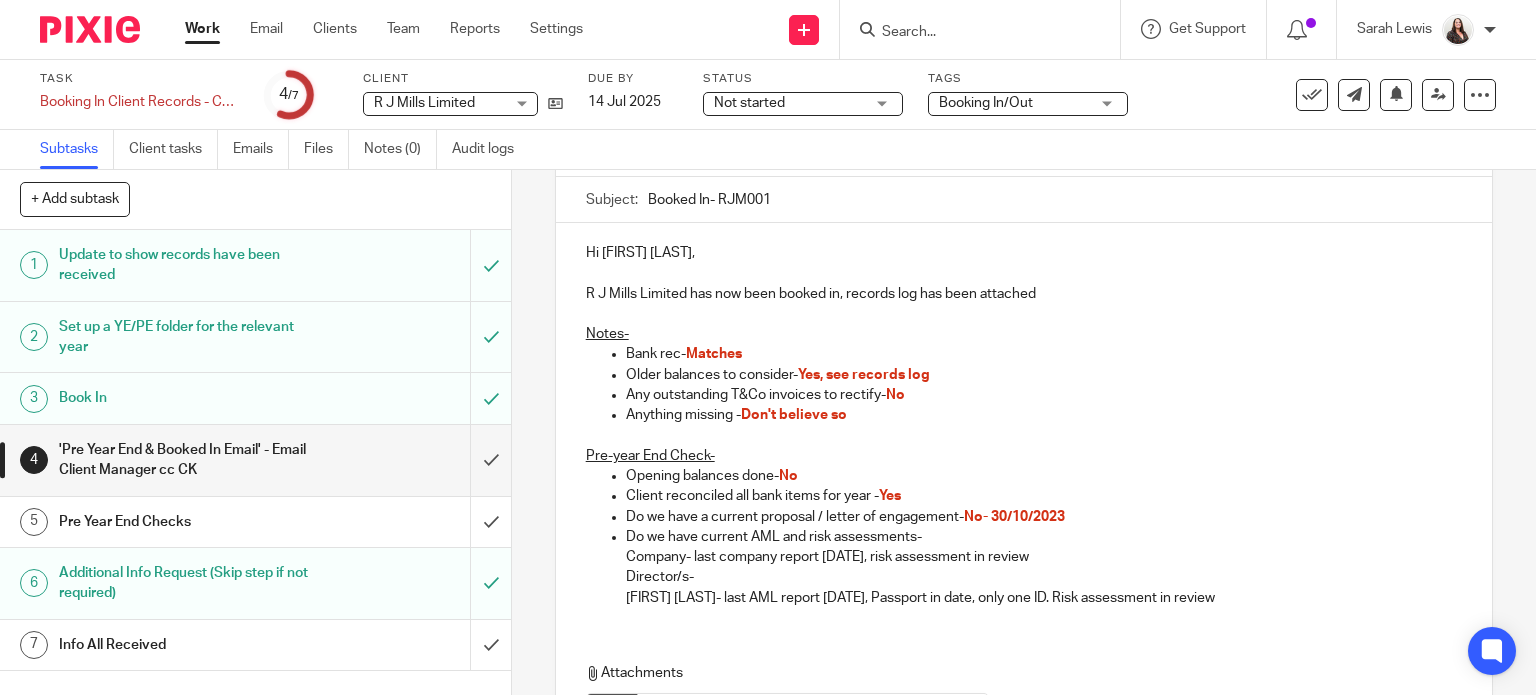 type on "Booked In- RJM001" 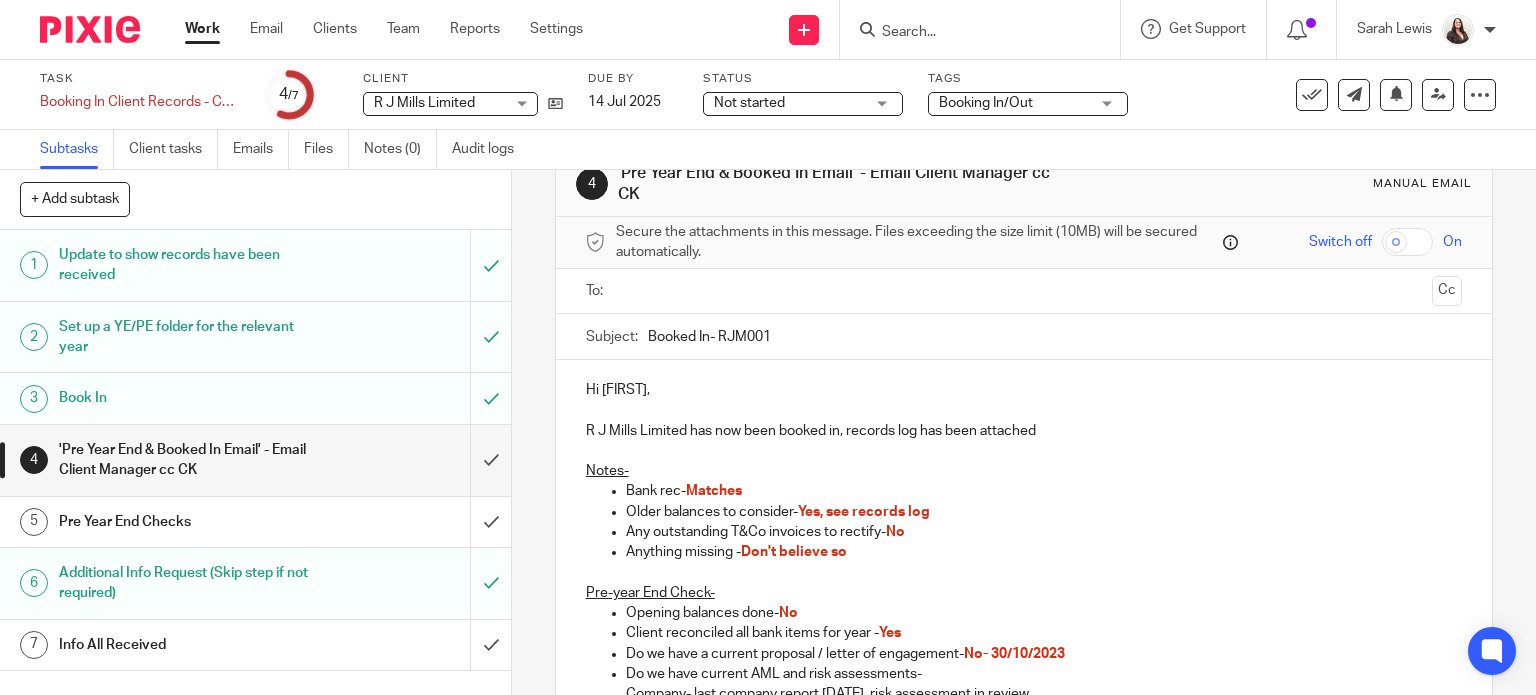 scroll, scrollTop: 36, scrollLeft: 0, axis: vertical 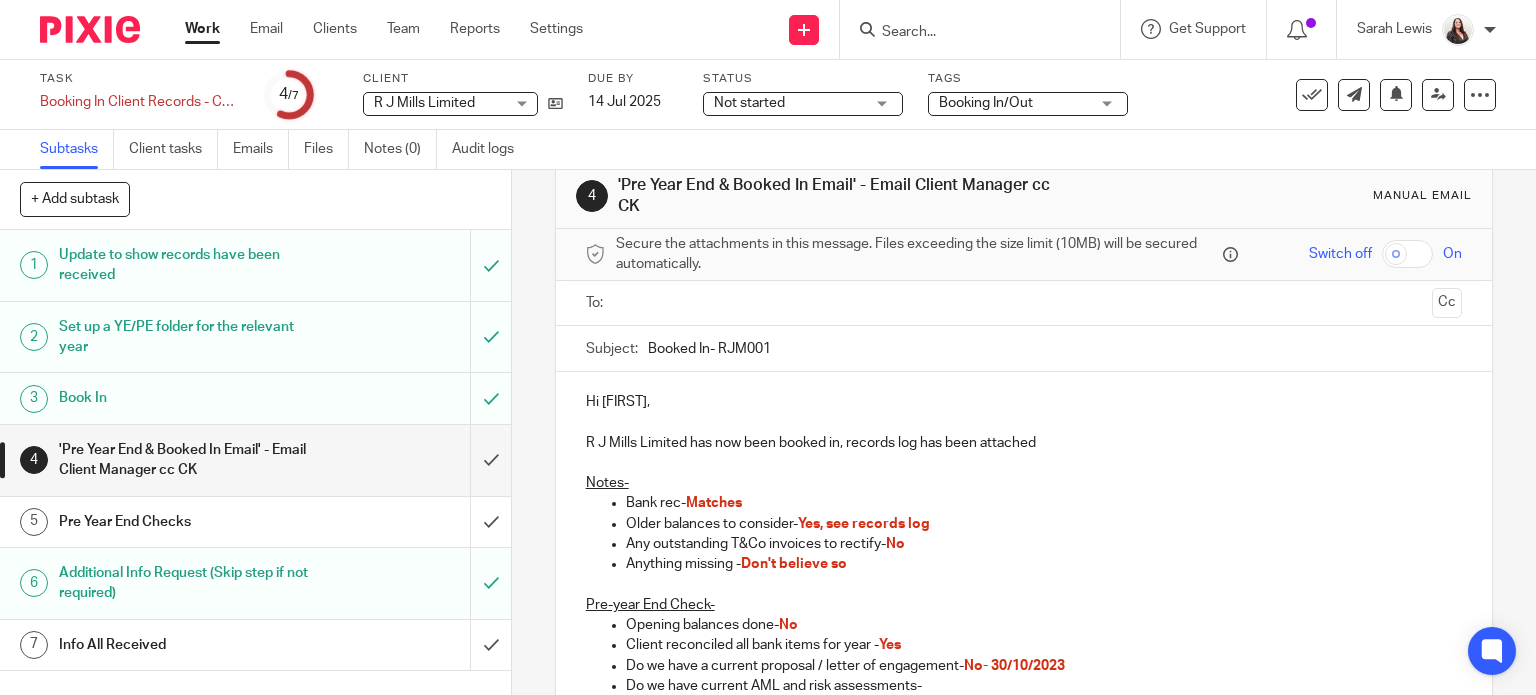 click at bounding box center (1023, 303) 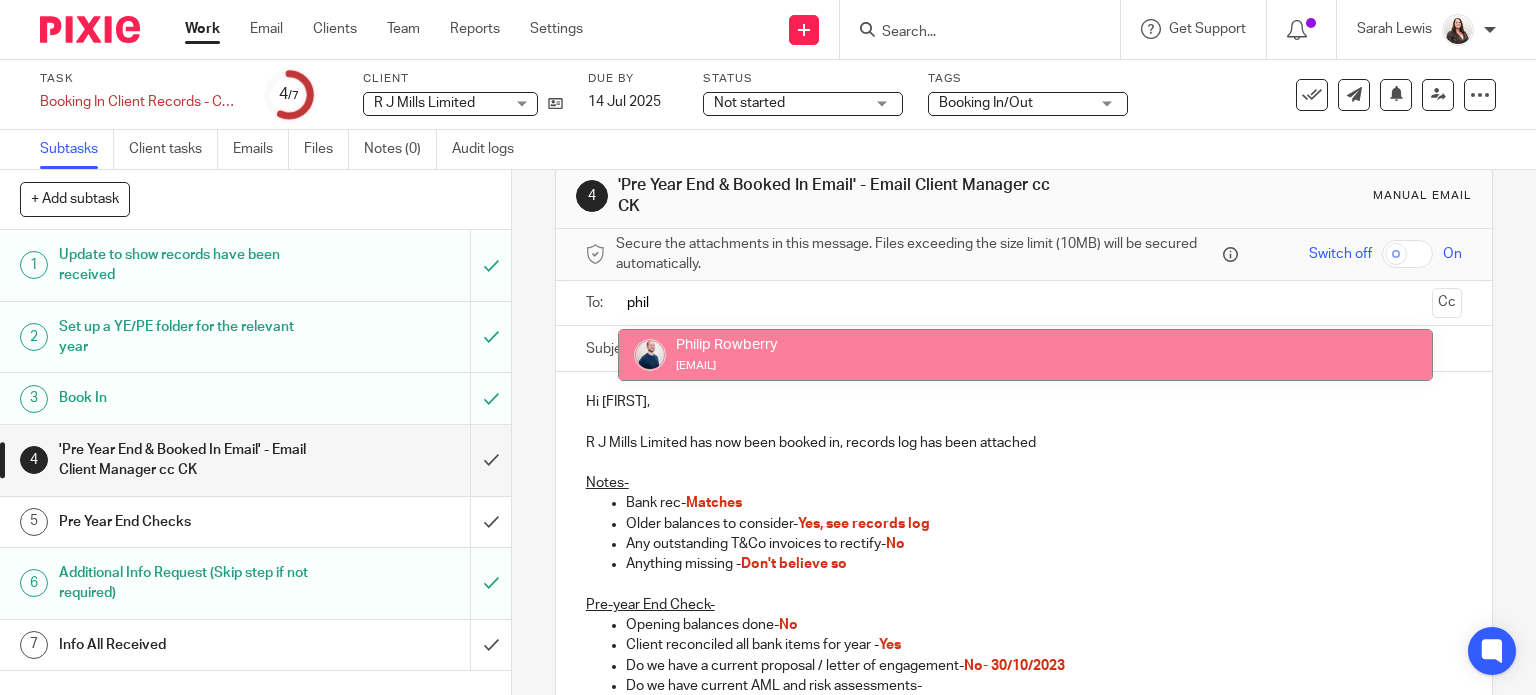 type on "phil" 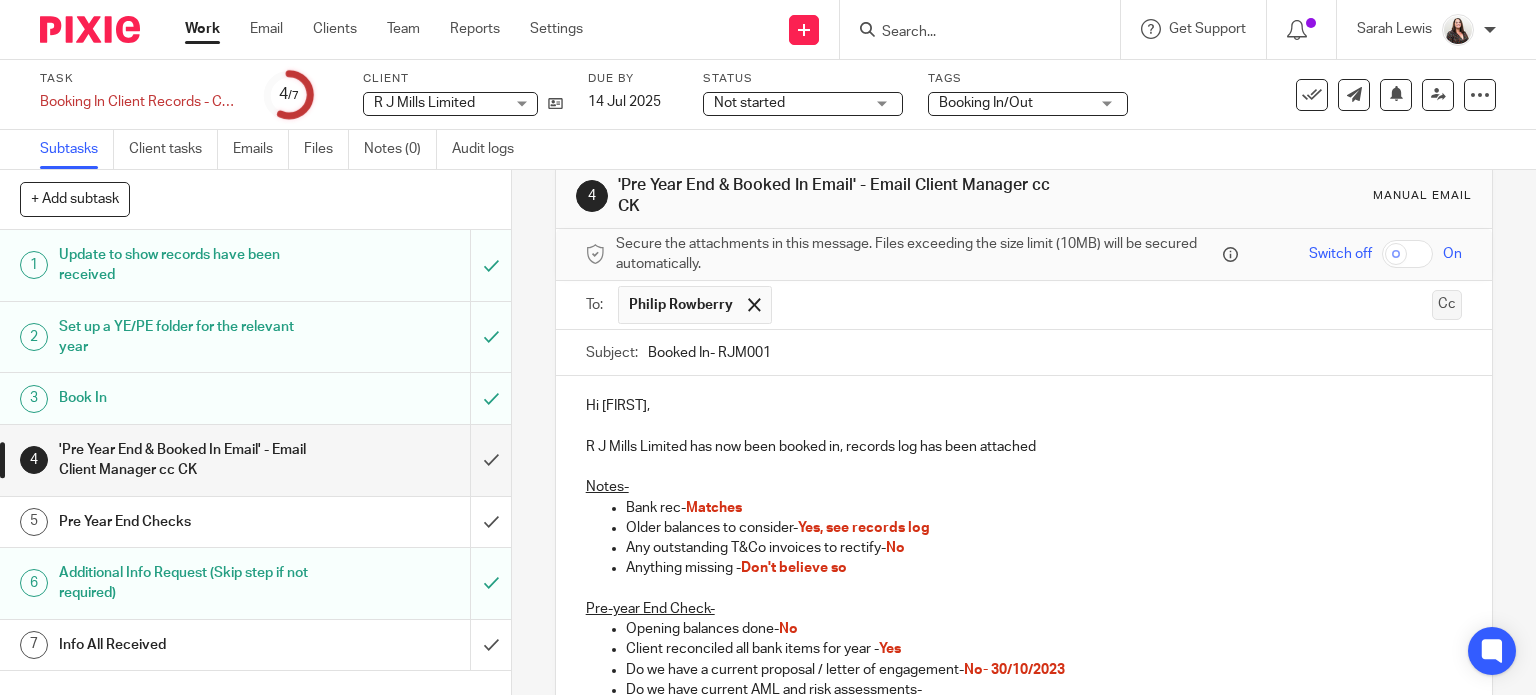 click on "Cc" at bounding box center (1447, 305) 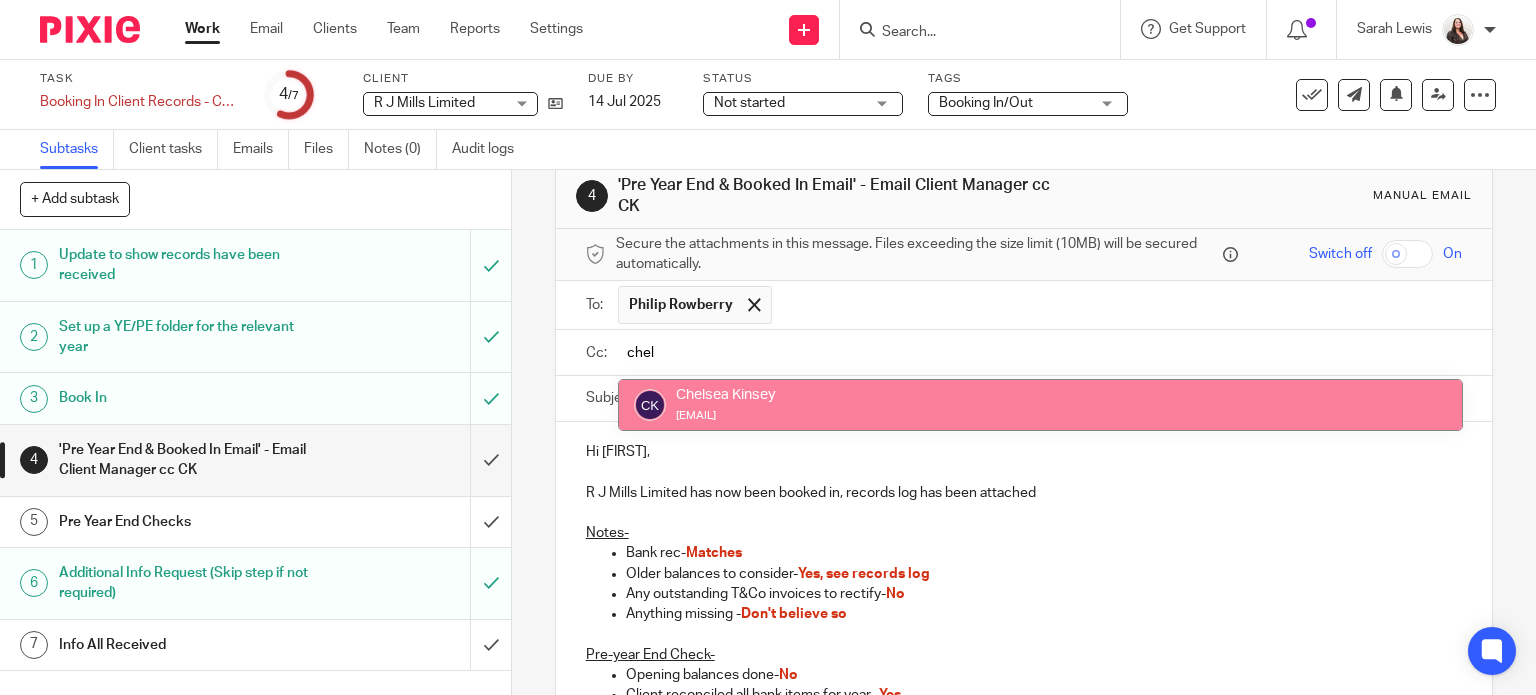 type on "chel" 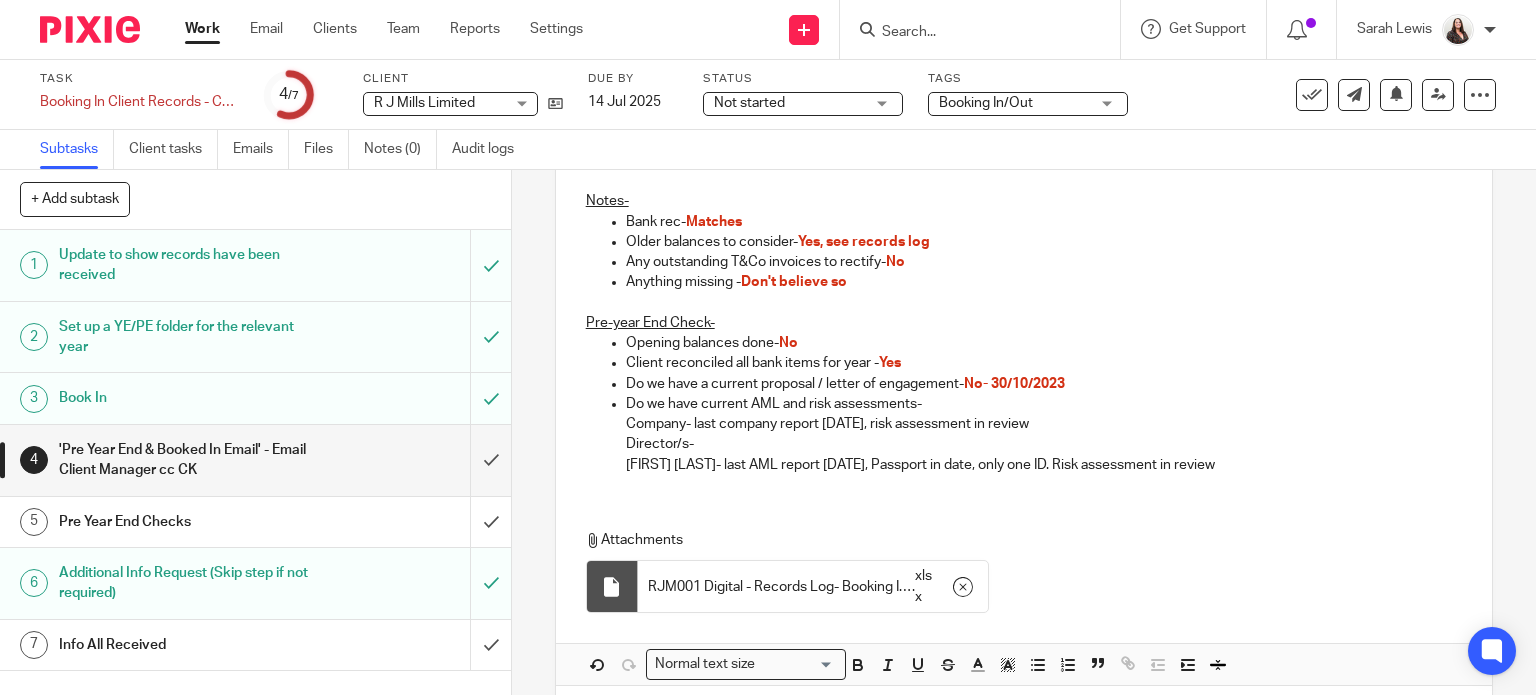 scroll, scrollTop: 385, scrollLeft: 0, axis: vertical 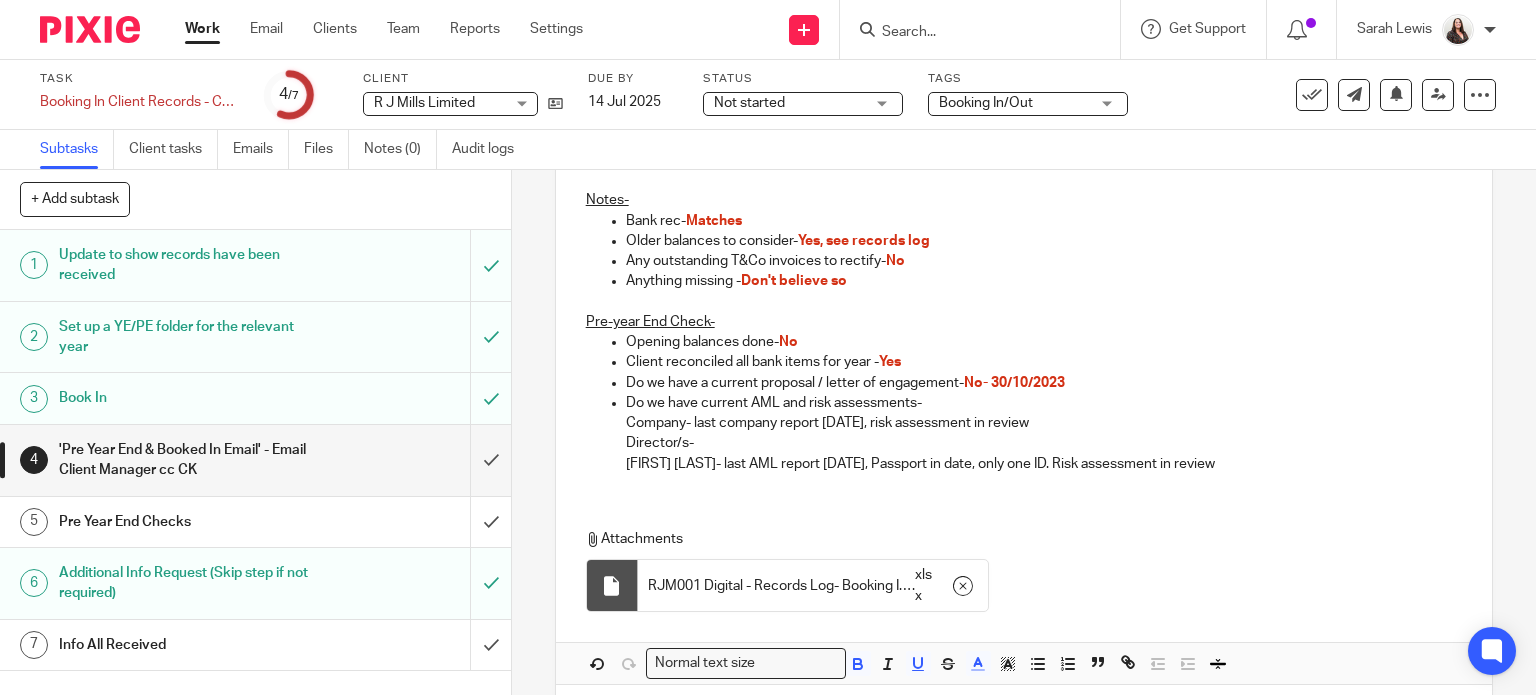 drag, startPoint x: 1279, startPoint y: 455, endPoint x: 660, endPoint y: 184, distance: 675.7233 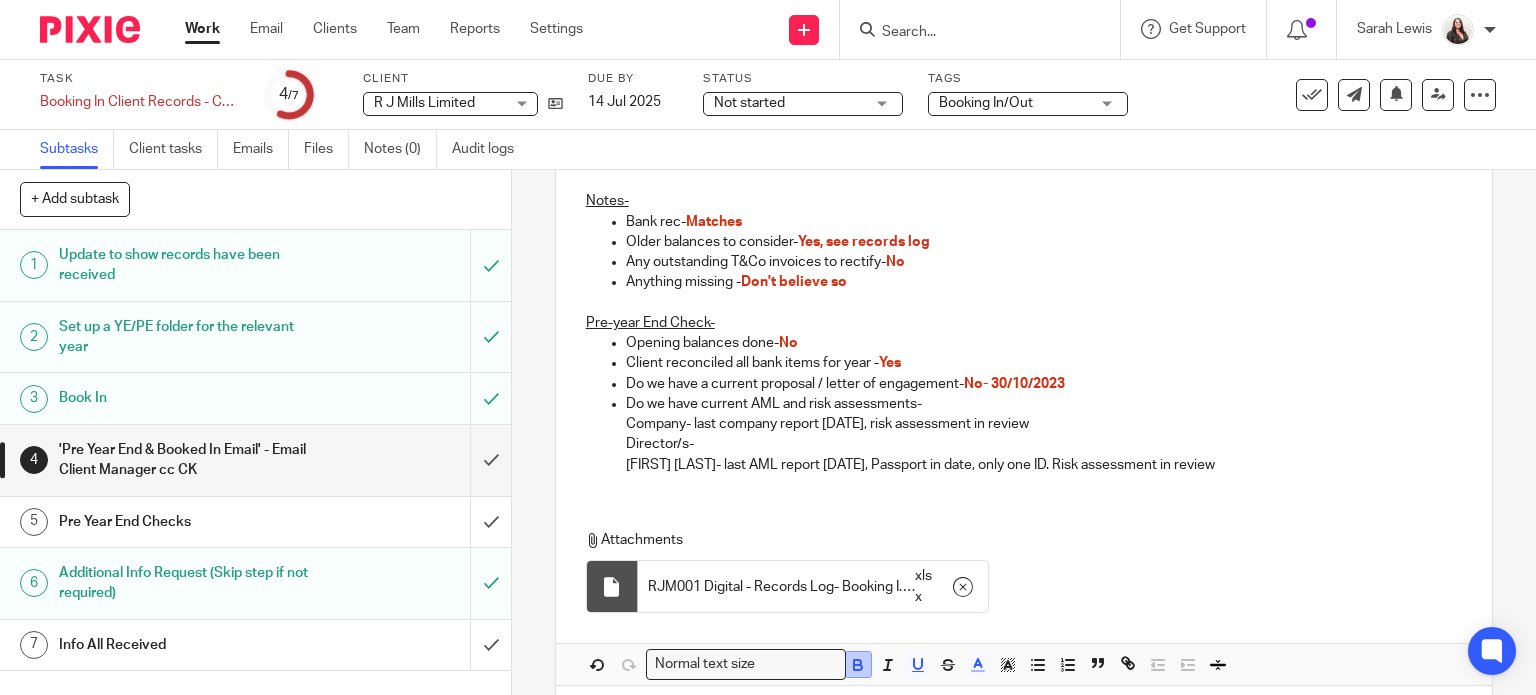 click 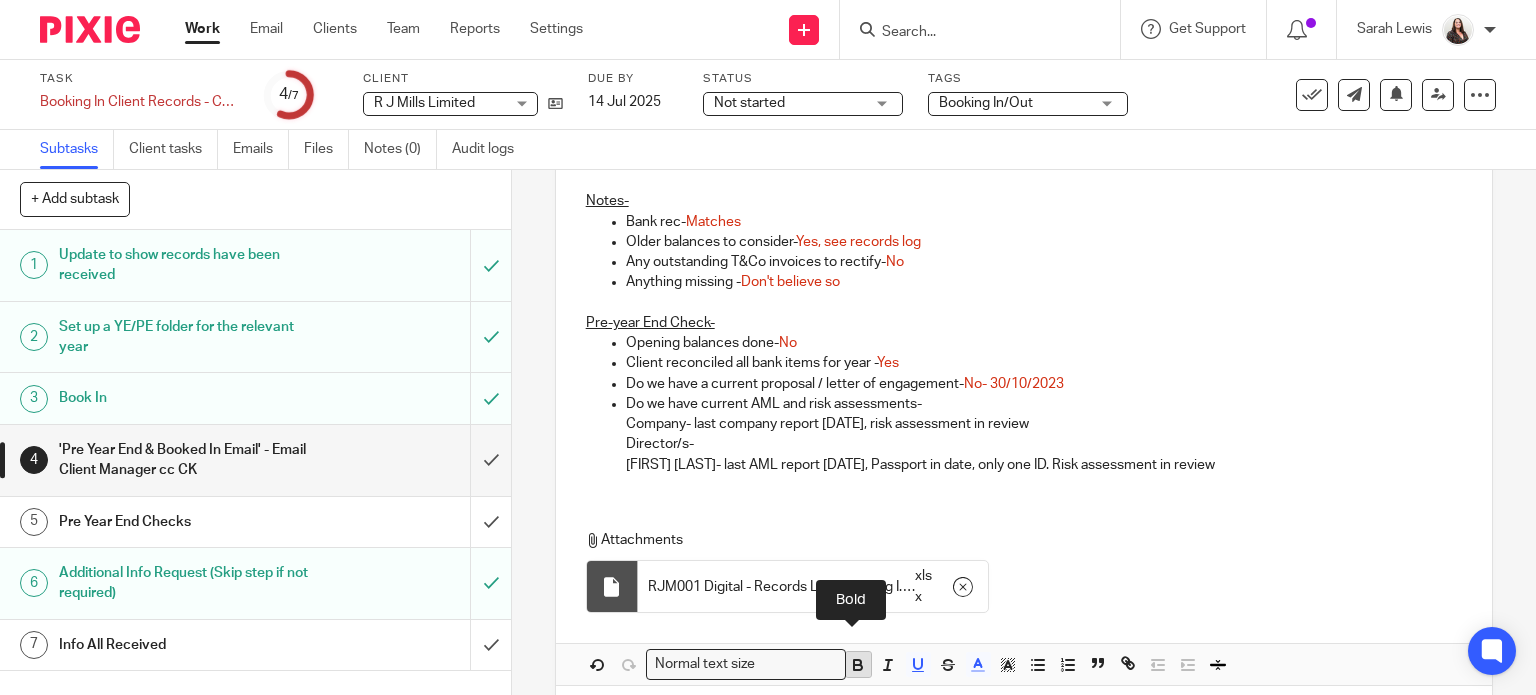 click 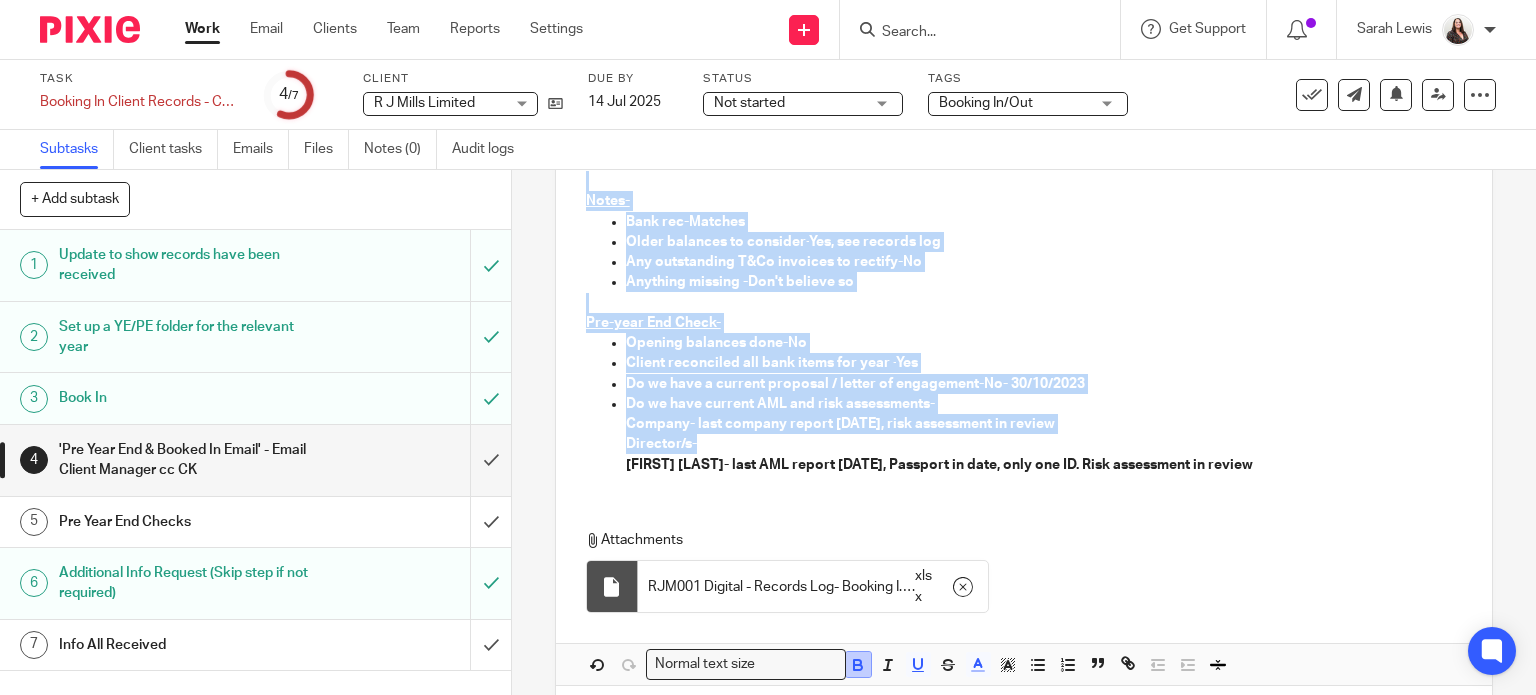 click 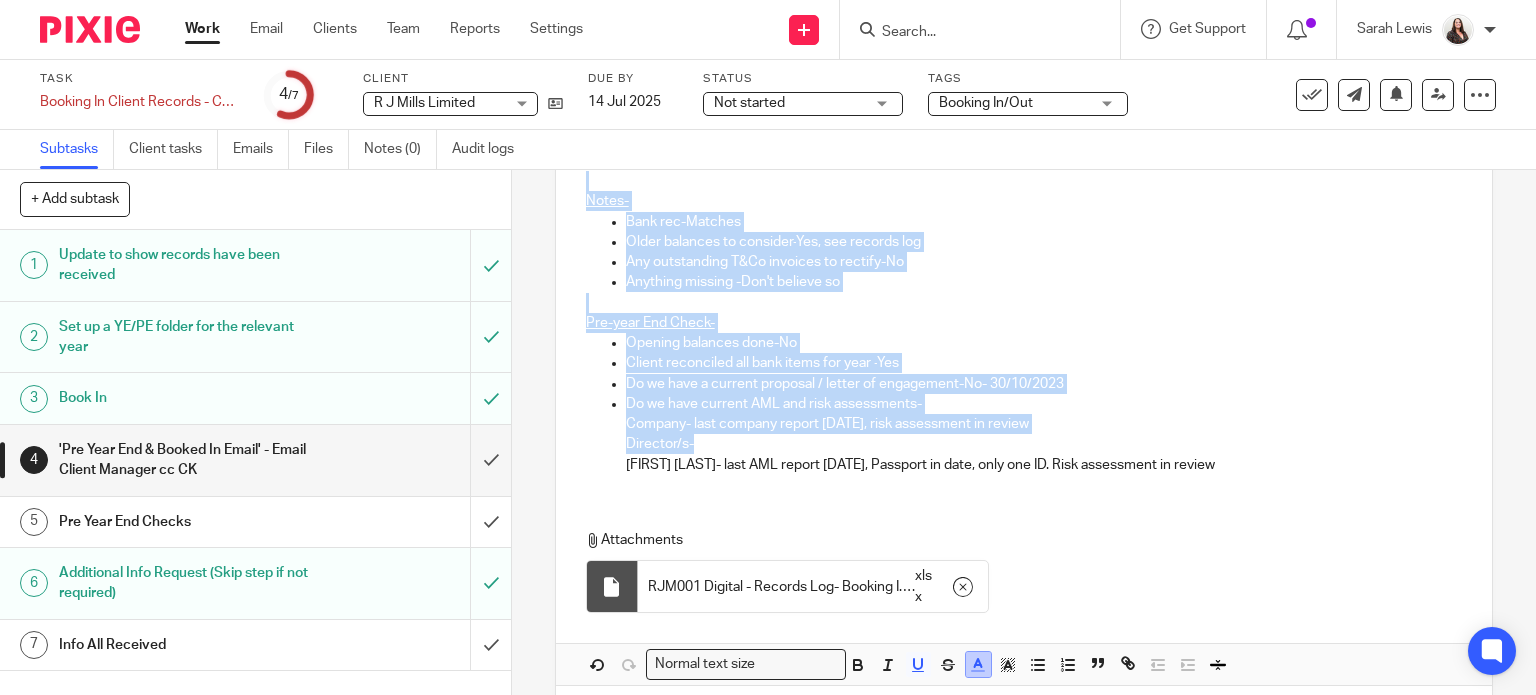 click 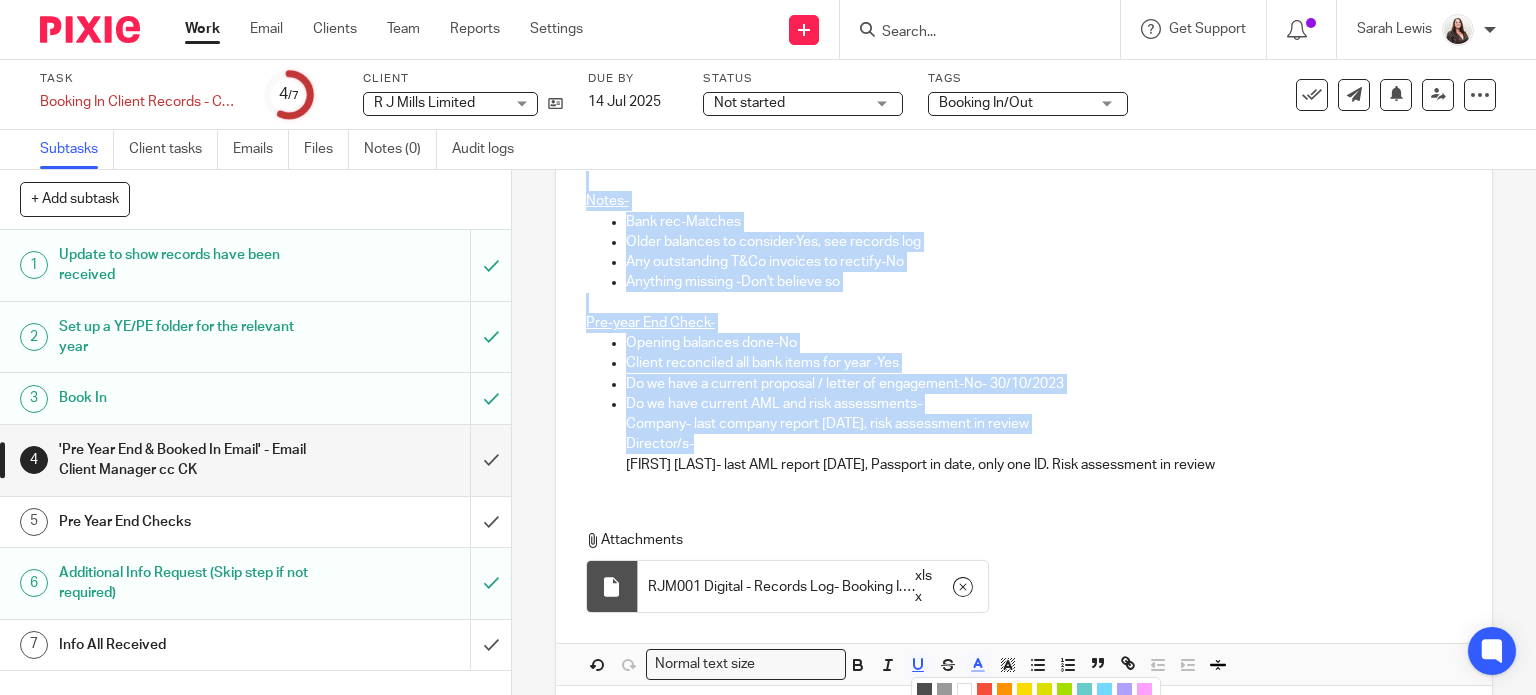 scroll, scrollTop: 455, scrollLeft: 0, axis: vertical 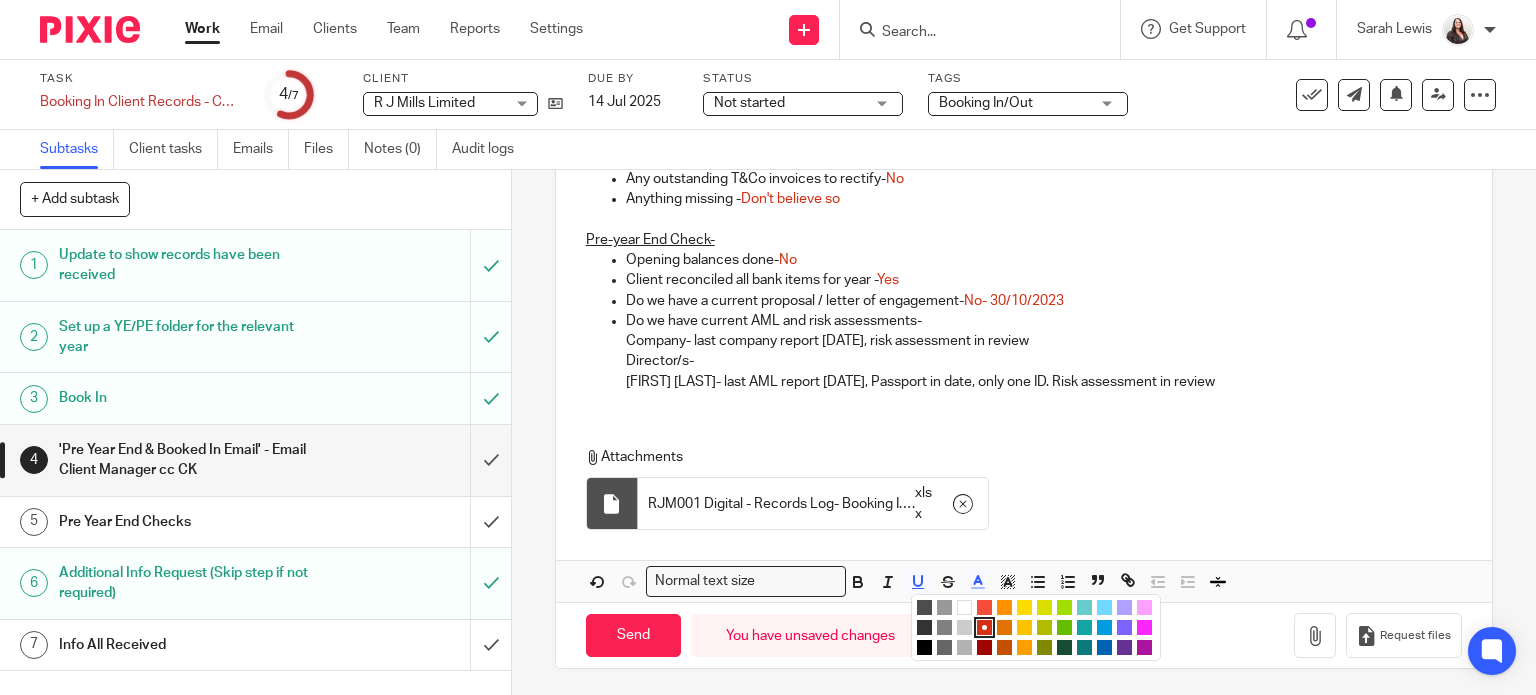 click at bounding box center [924, 647] 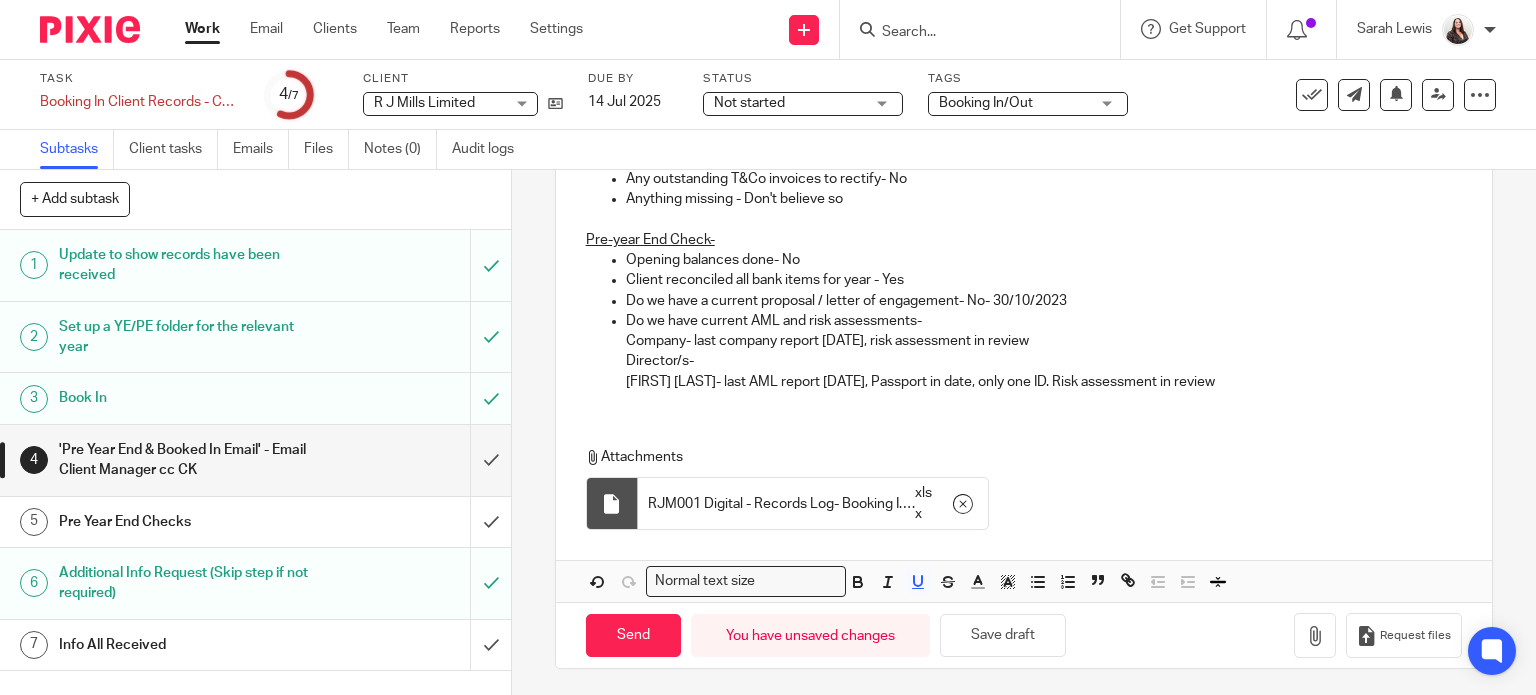 click on "Company- last company report 30-06-2025, risk assessment in review" at bounding box center (1044, 341) 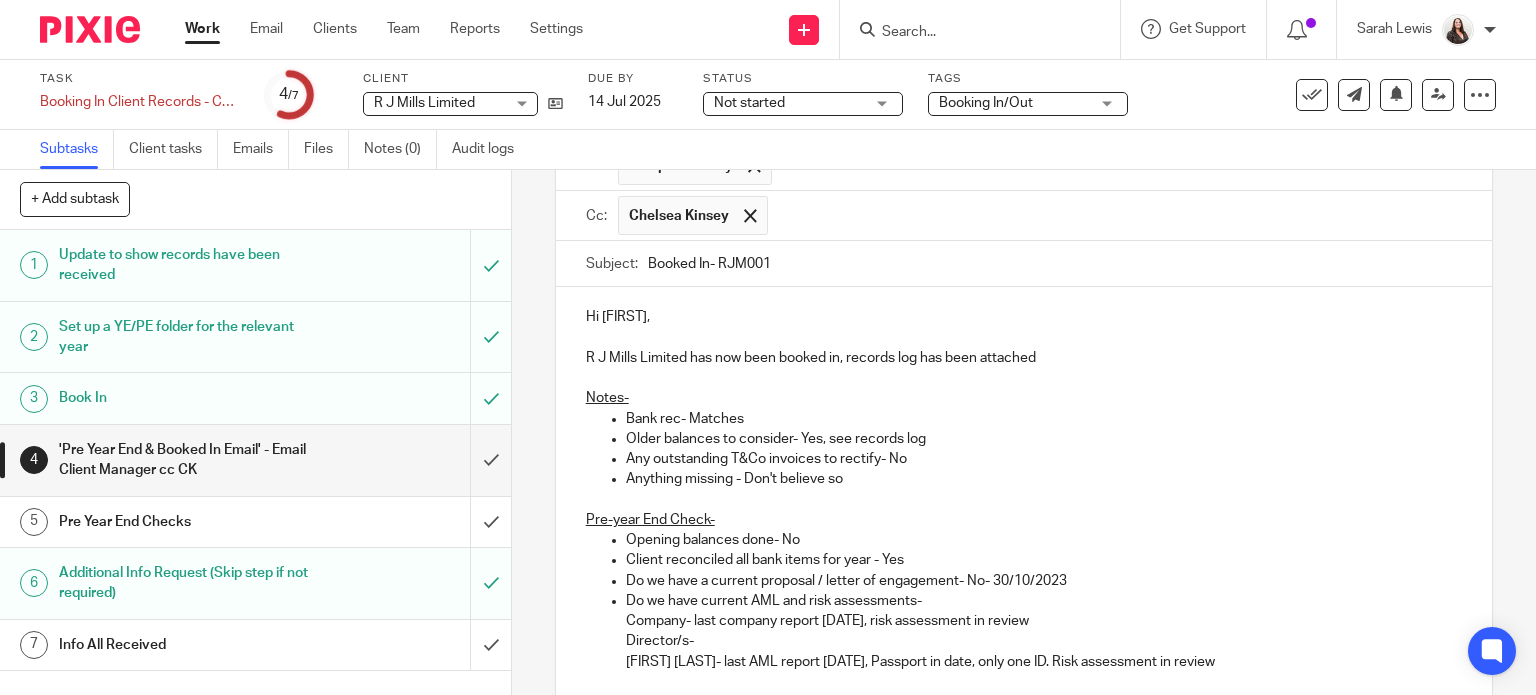 scroll, scrollTop: 150, scrollLeft: 0, axis: vertical 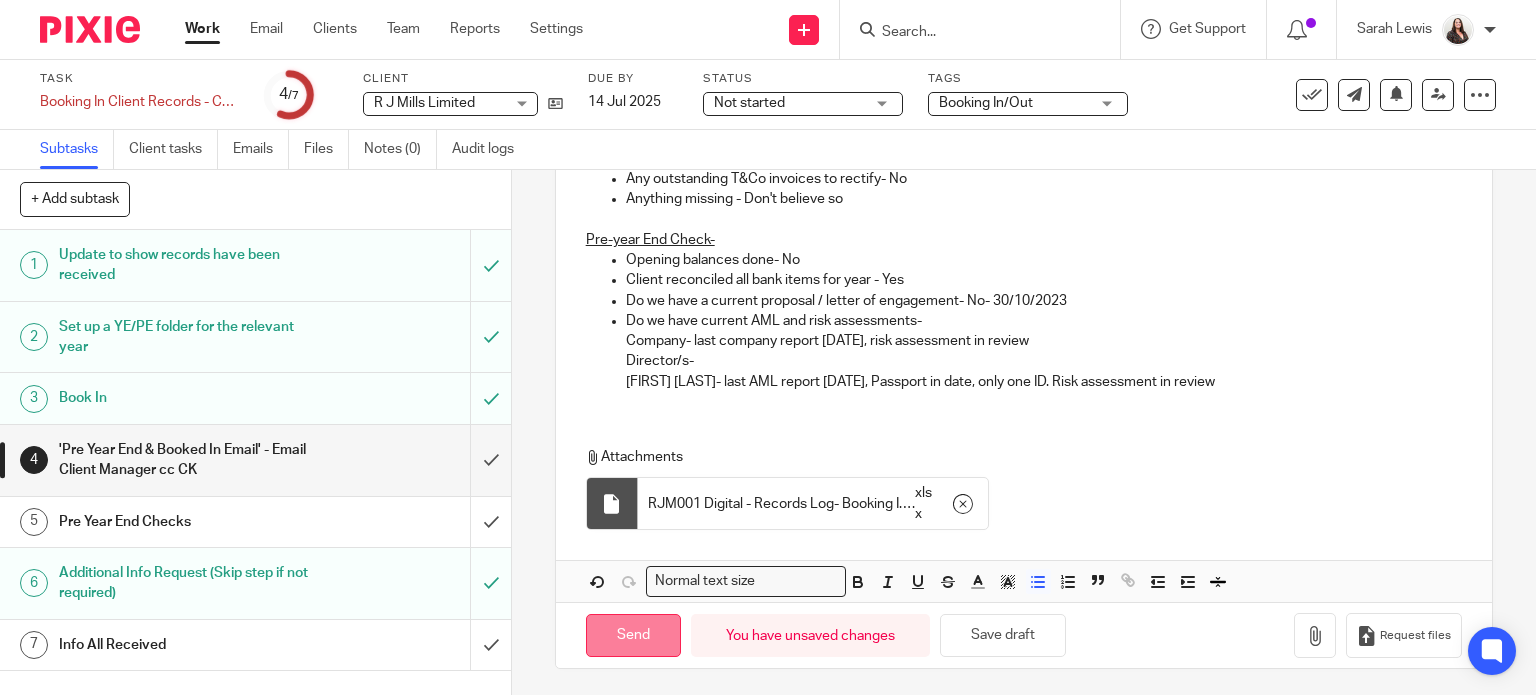 click on "Send" at bounding box center (633, 635) 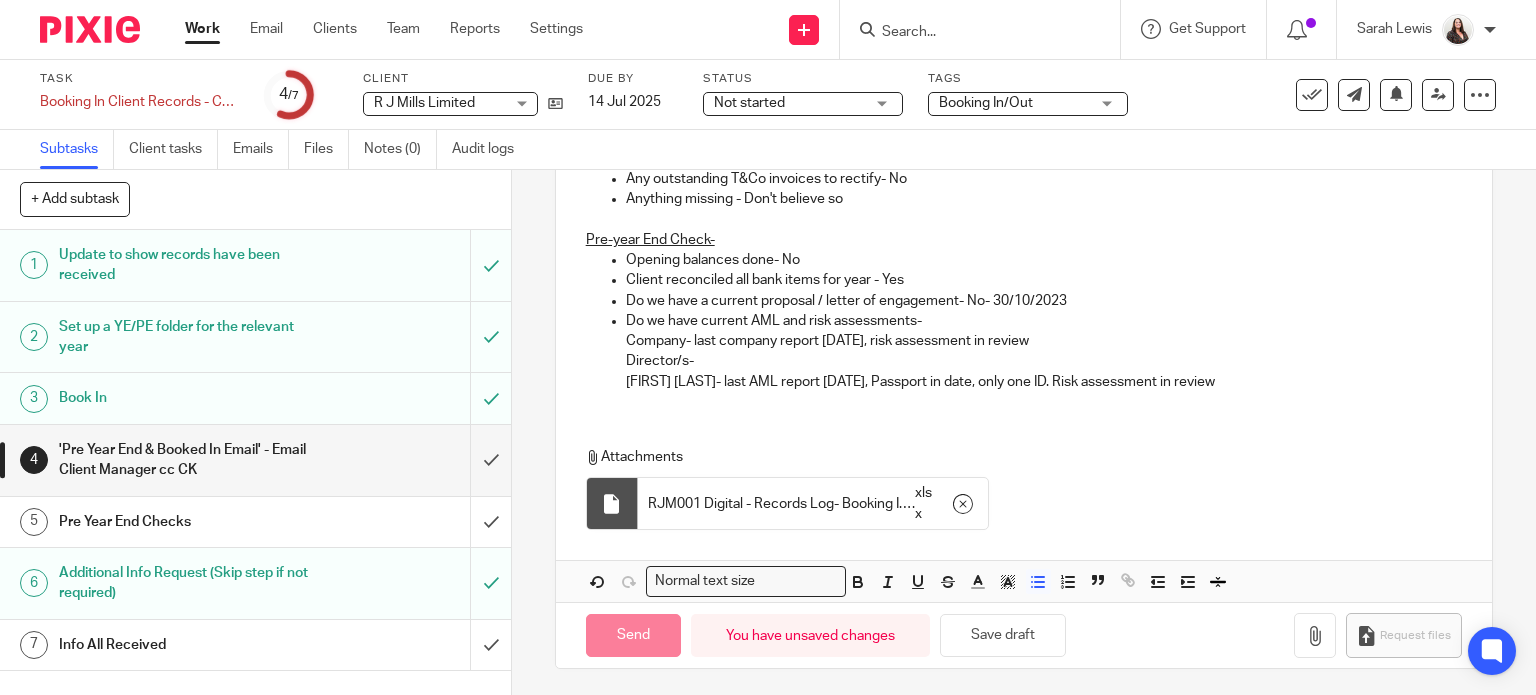 type on "Sent" 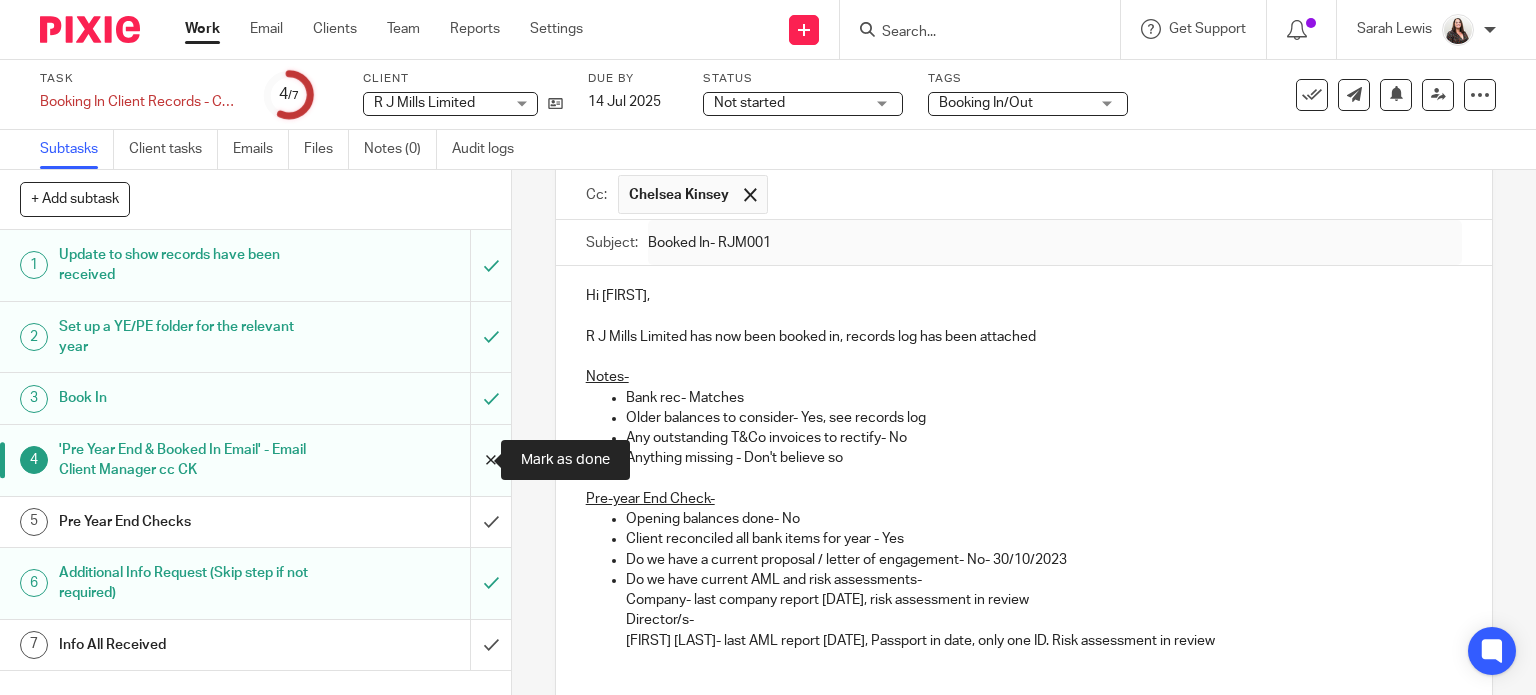 scroll, scrollTop: 200, scrollLeft: 0, axis: vertical 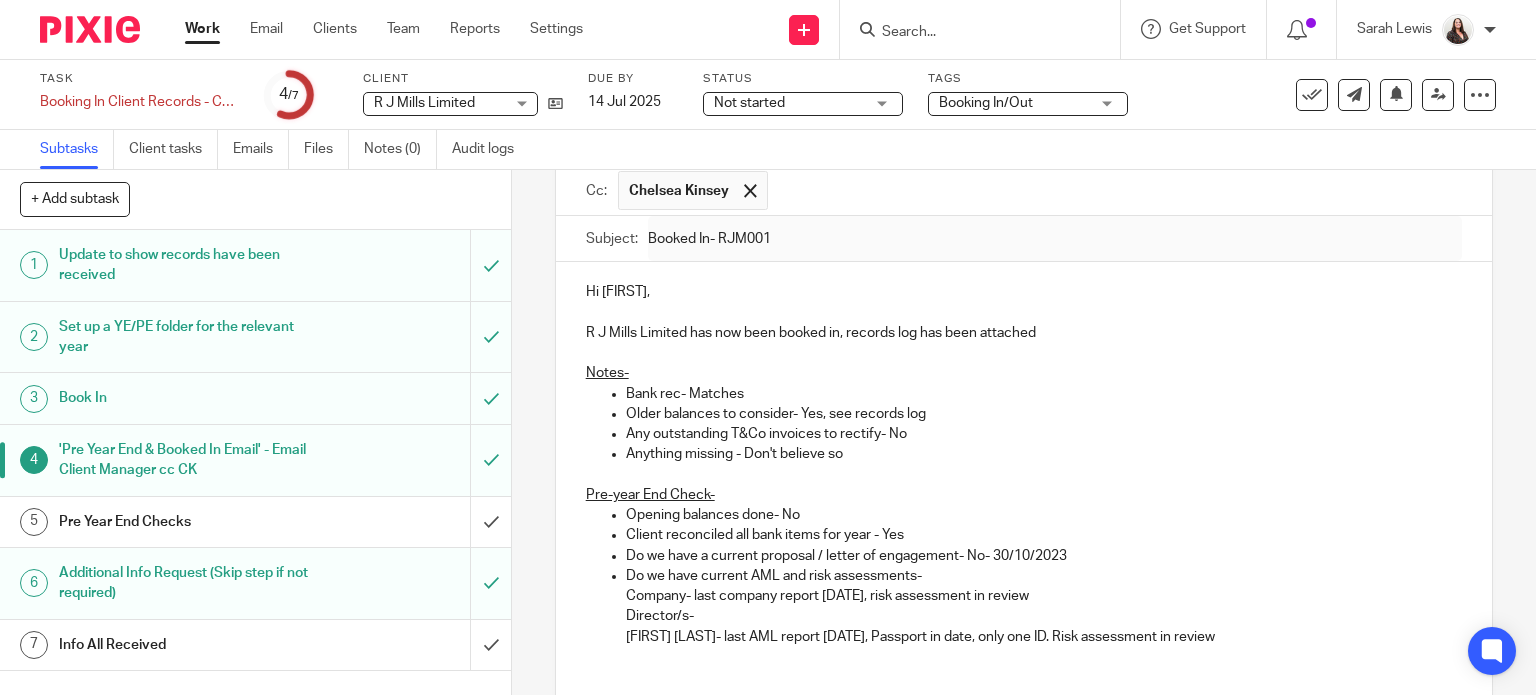 click on "Pre Year End Checks" at bounding box center (189, 522) 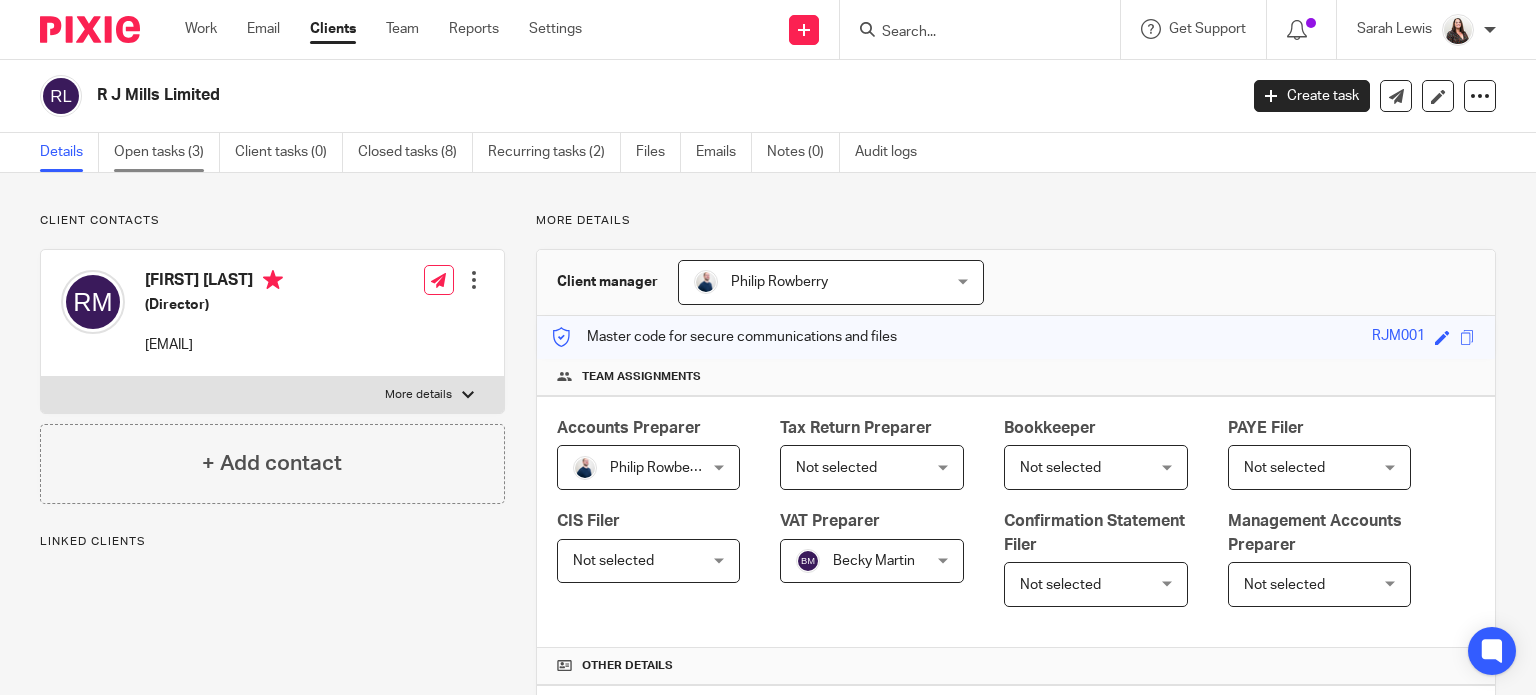 scroll, scrollTop: 0, scrollLeft: 0, axis: both 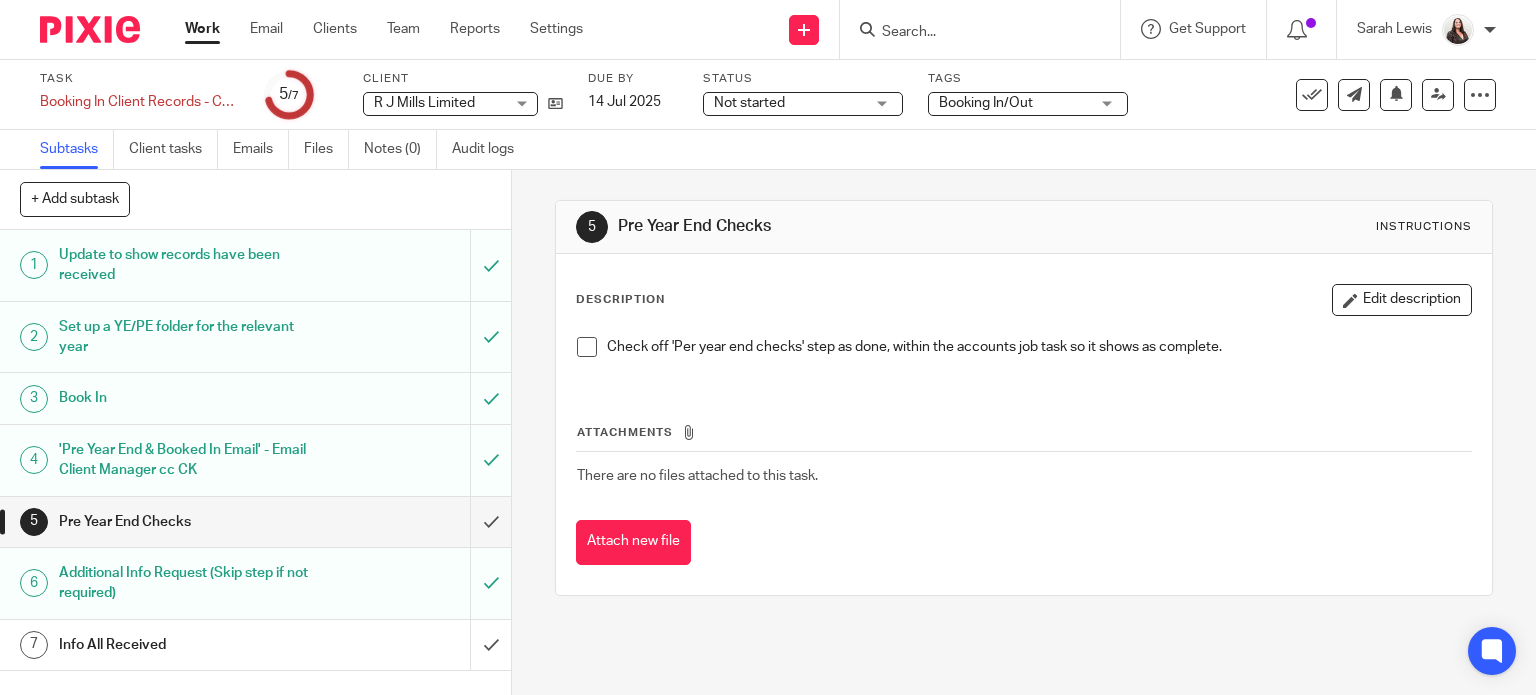 click at bounding box center [587, 347] 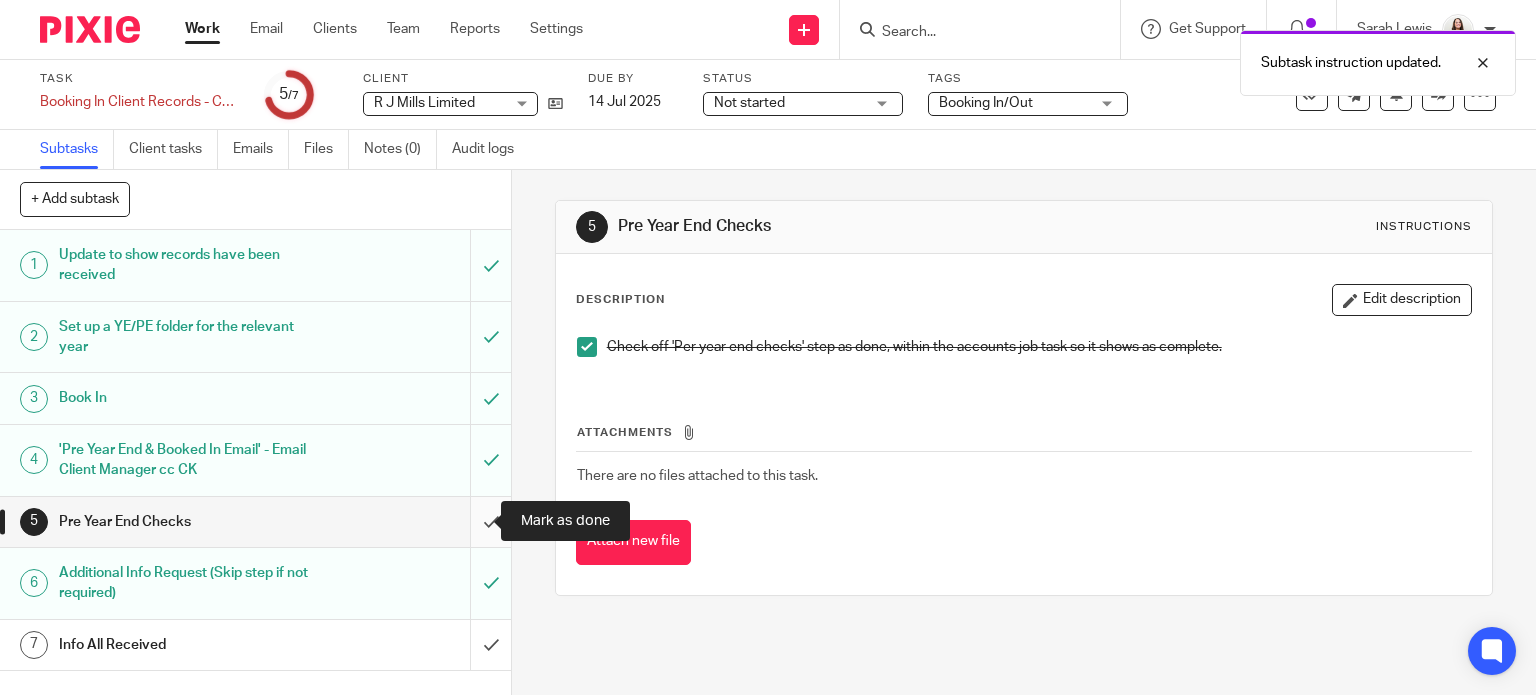 click at bounding box center [255, 522] 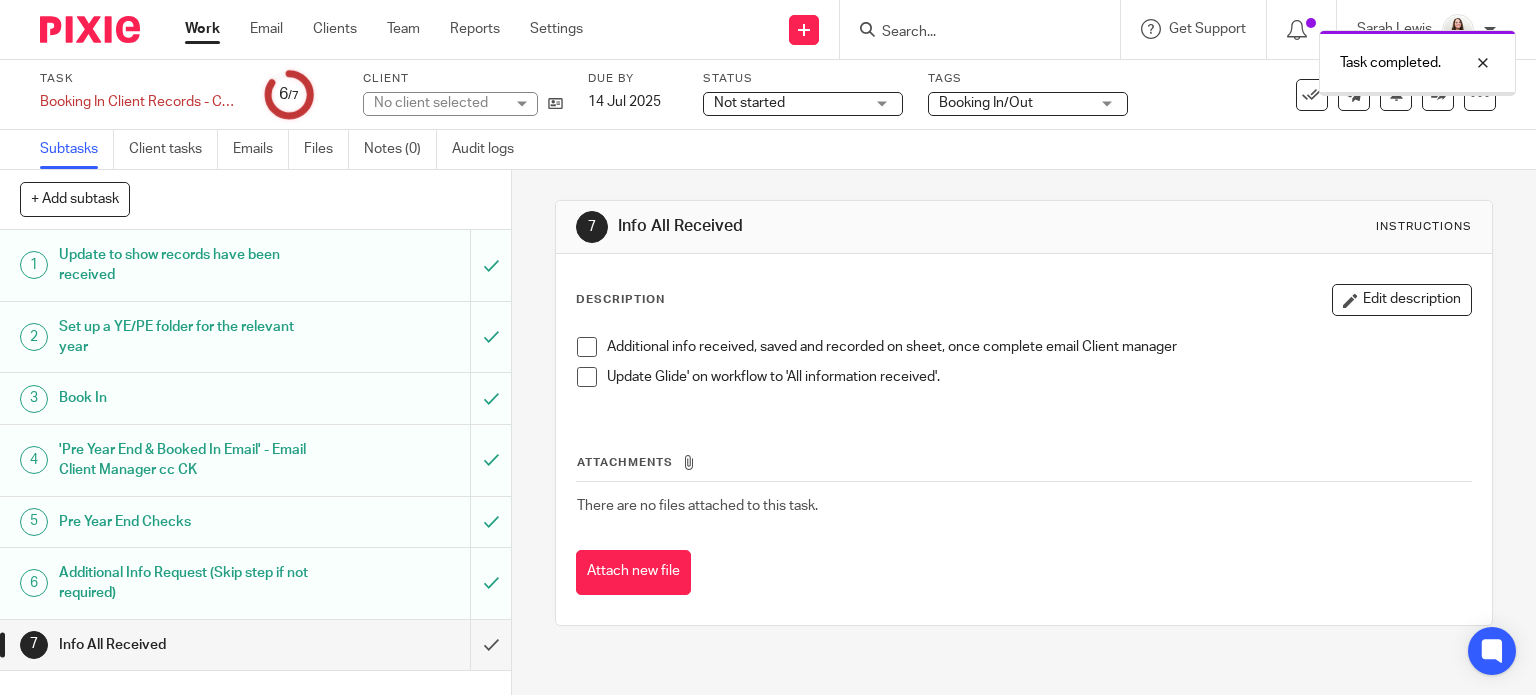 scroll, scrollTop: 0, scrollLeft: 0, axis: both 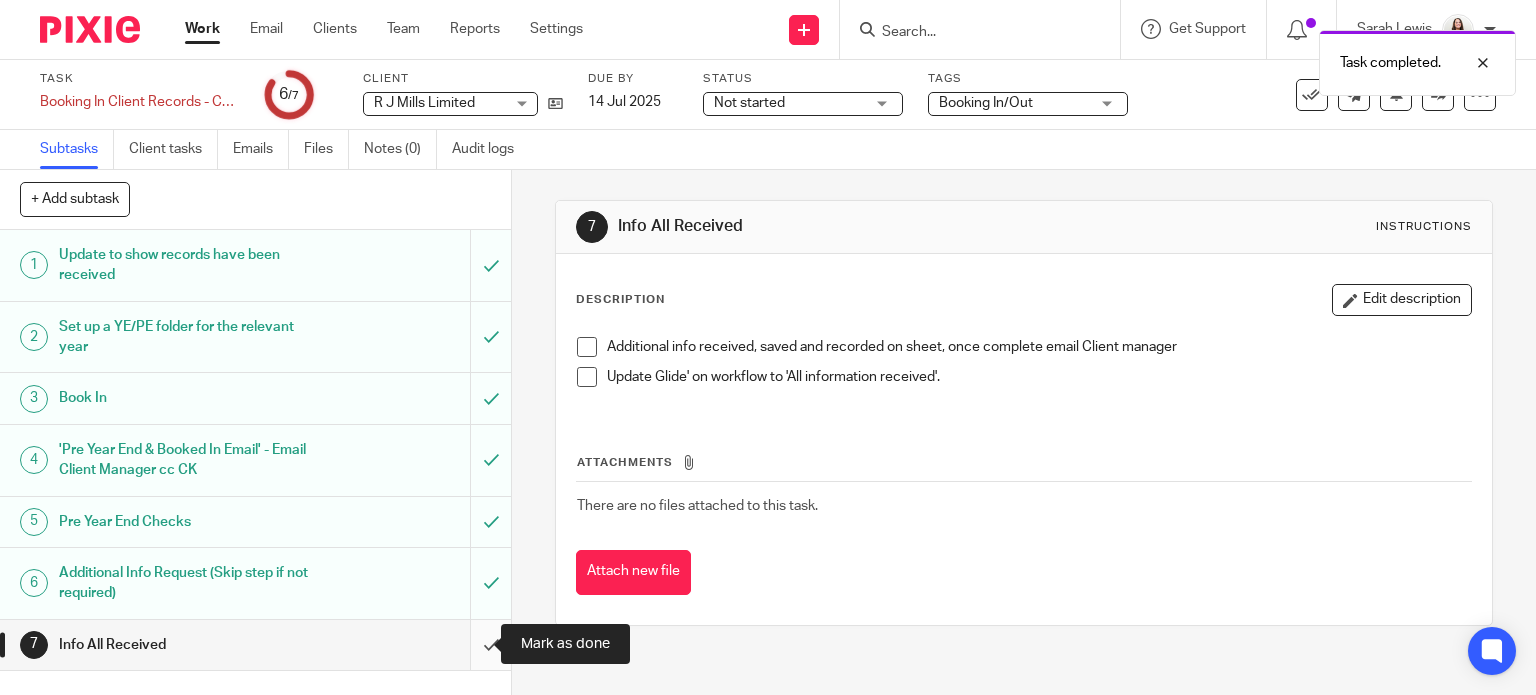 click at bounding box center (255, 645) 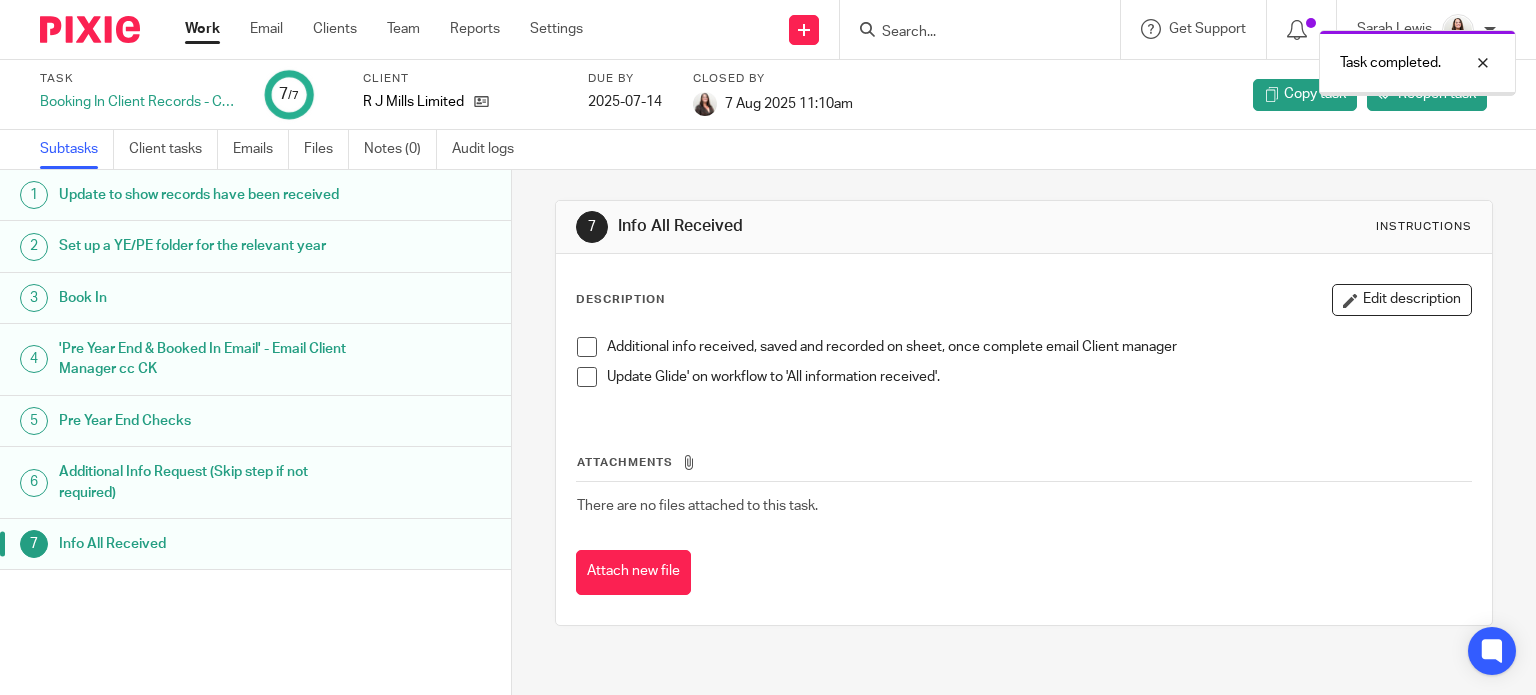 scroll, scrollTop: 0, scrollLeft: 0, axis: both 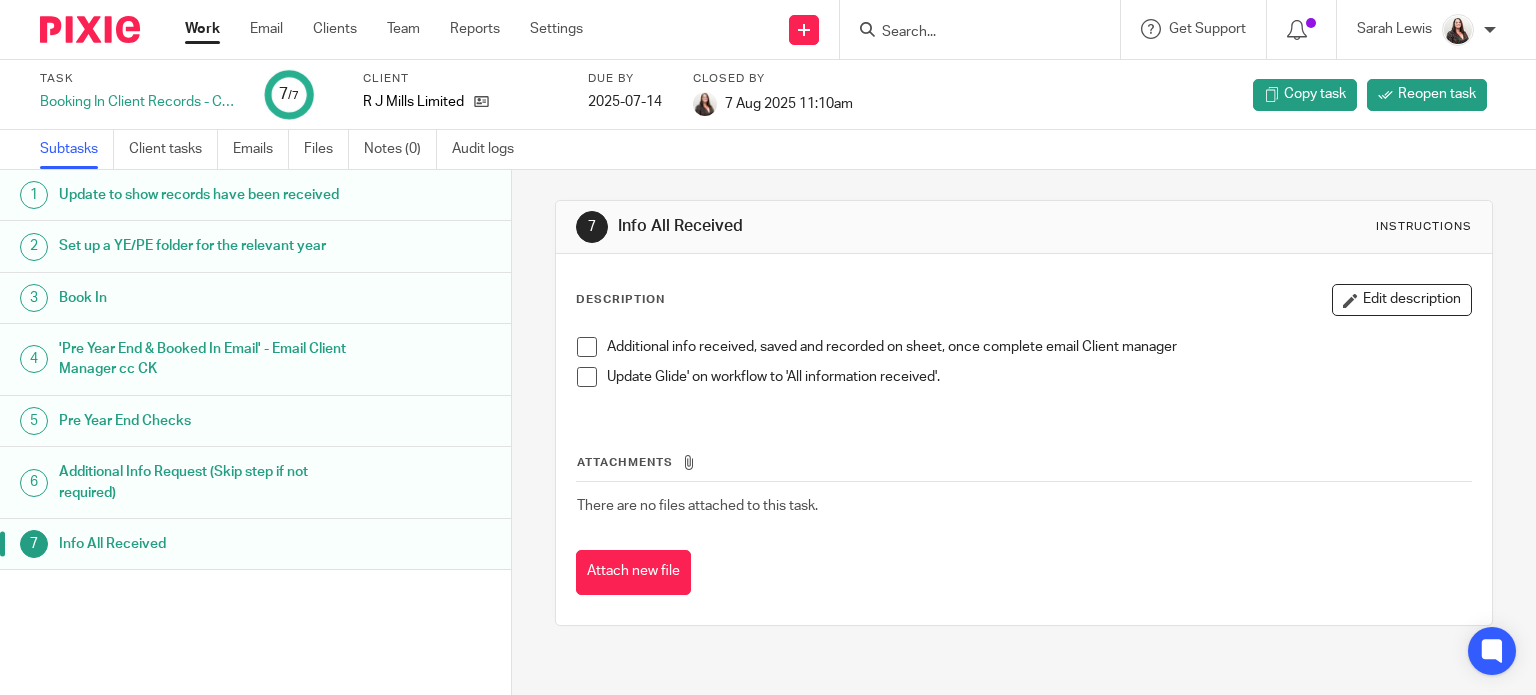 click at bounding box center (970, 33) 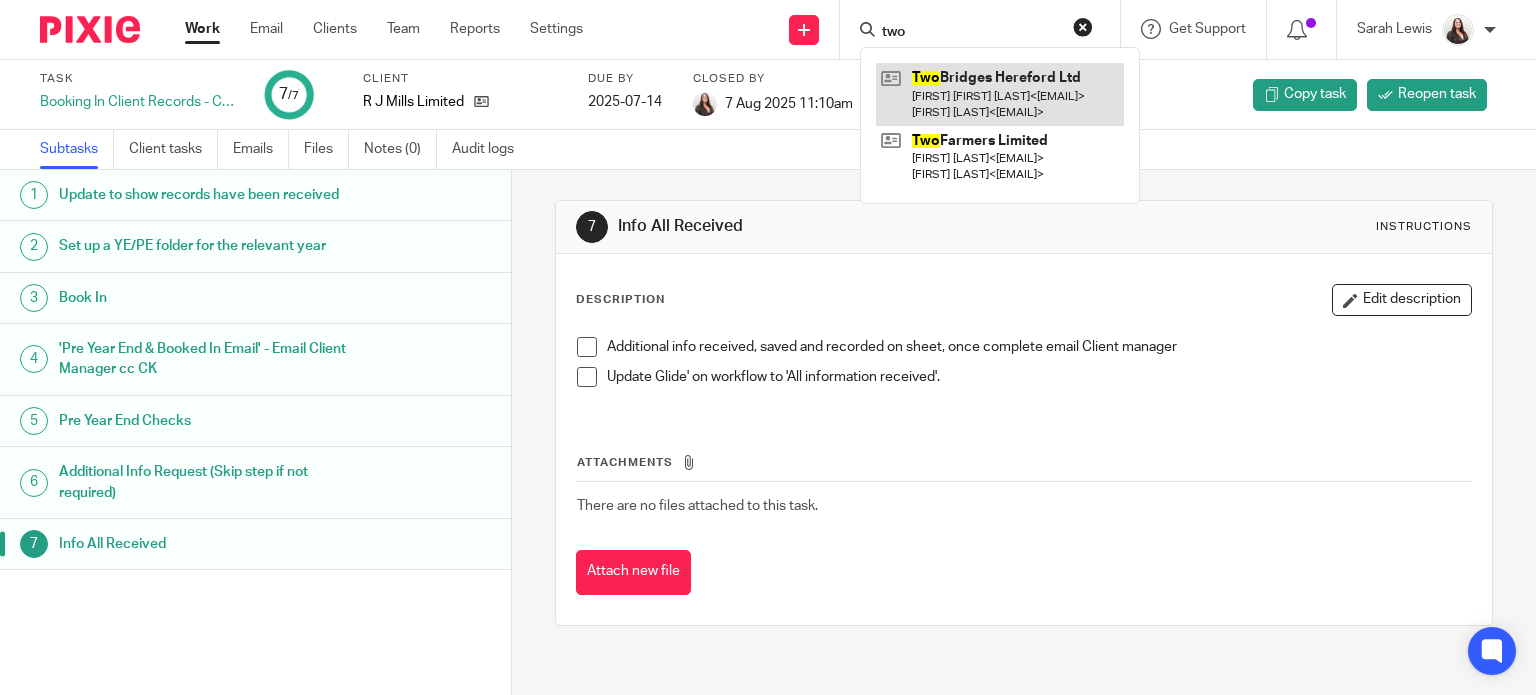 type on "two" 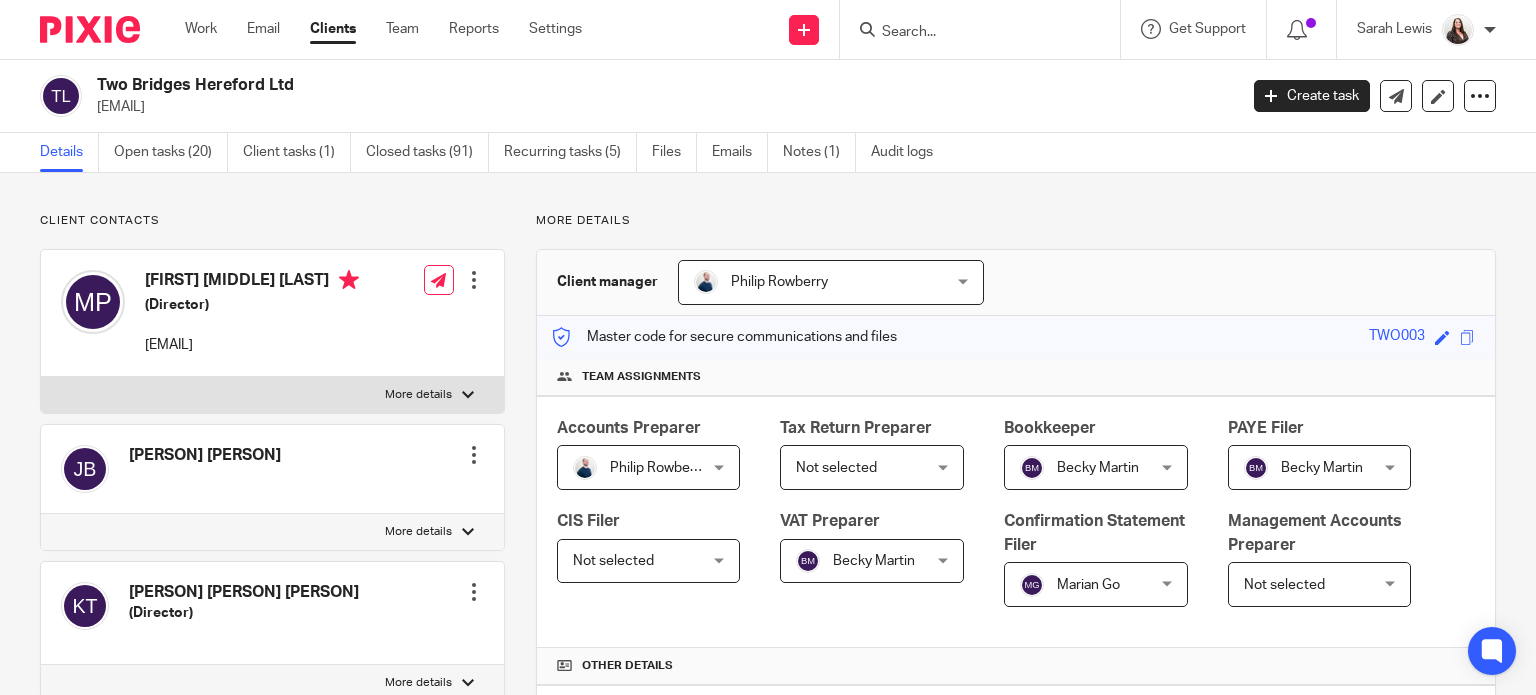 scroll, scrollTop: 0, scrollLeft: 0, axis: both 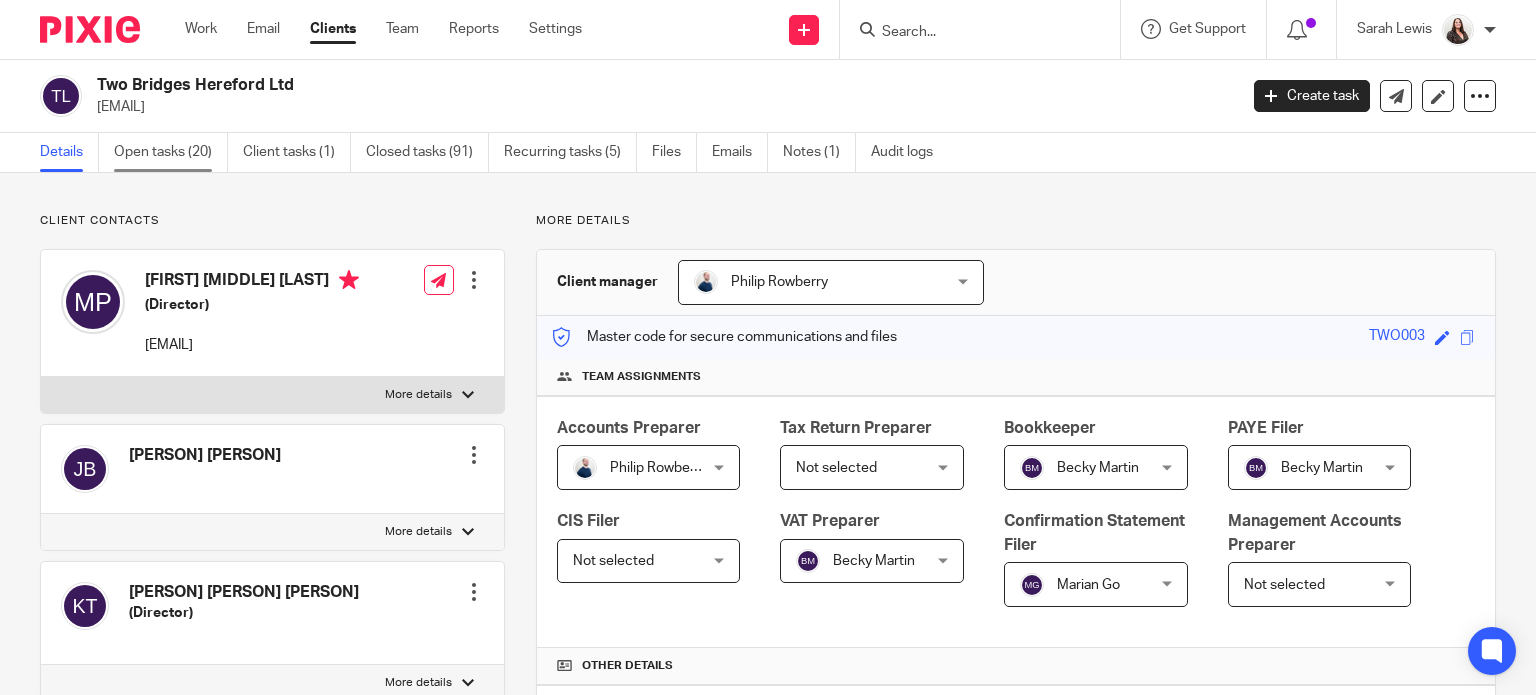 click on "Open tasks (20)" at bounding box center (171, 152) 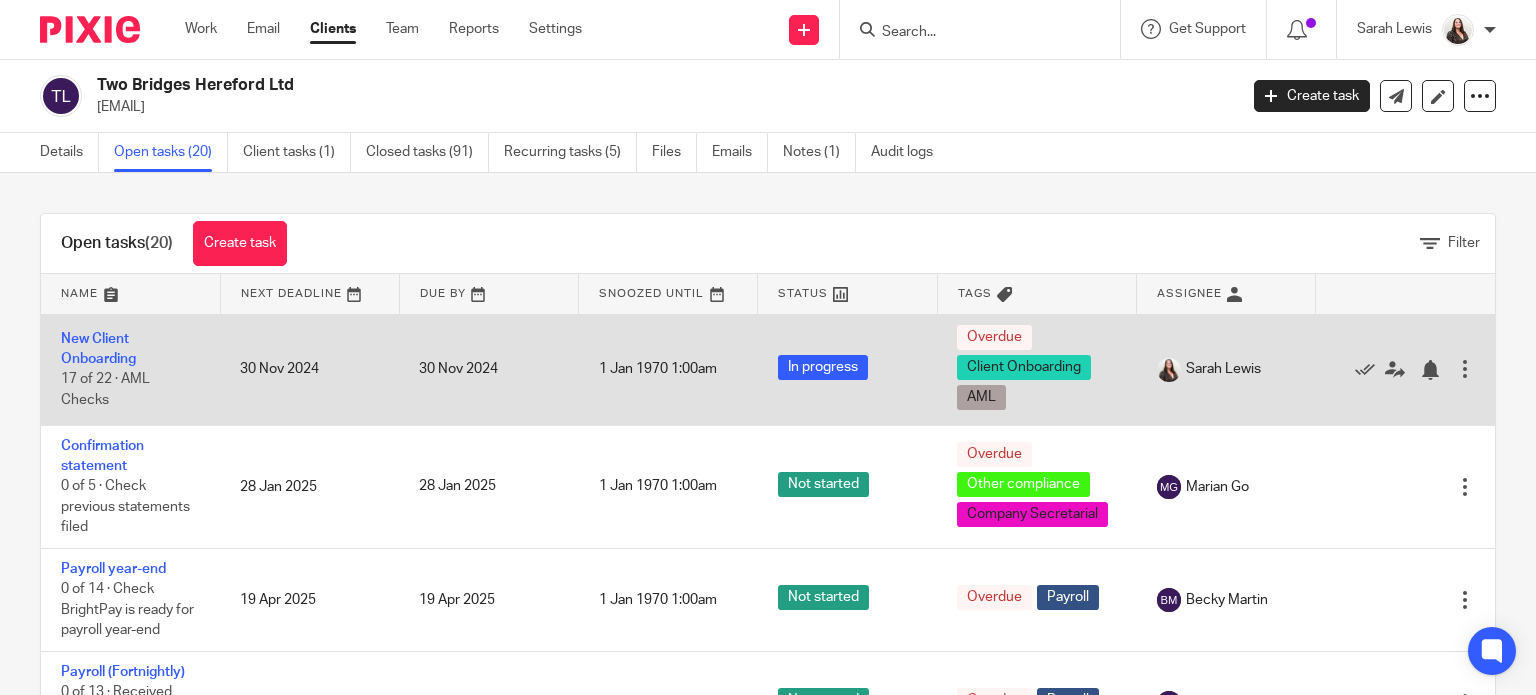 scroll, scrollTop: 0, scrollLeft: 0, axis: both 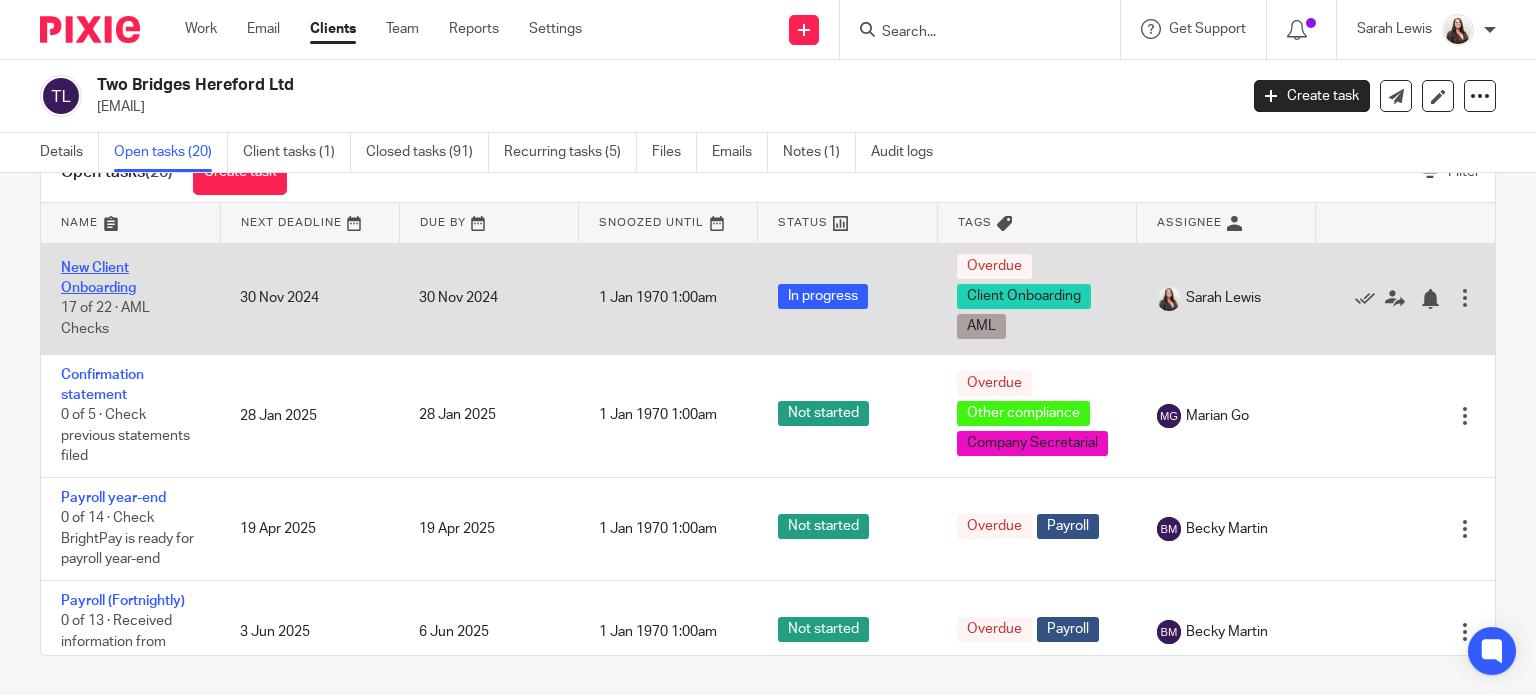 click on "New Client Onboarding" at bounding box center (98, 278) 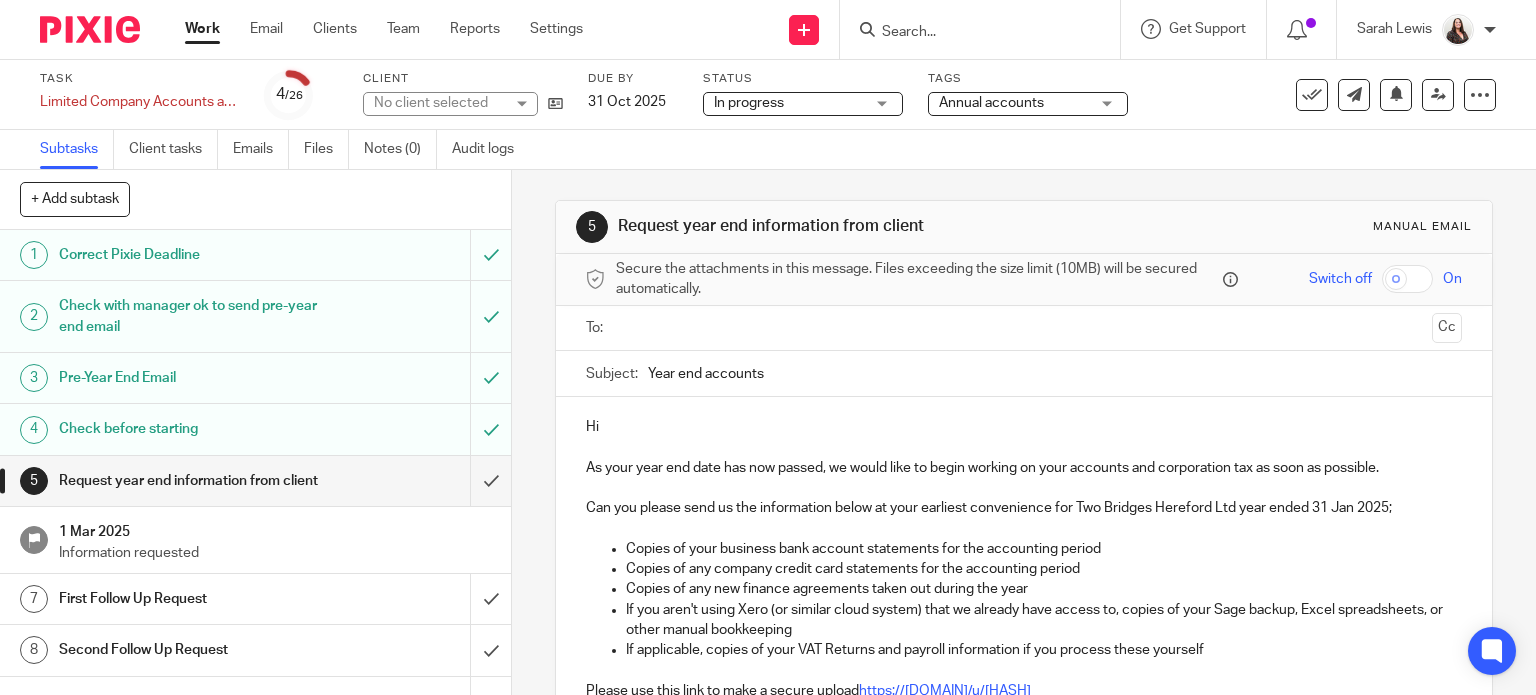scroll, scrollTop: 0, scrollLeft: 0, axis: both 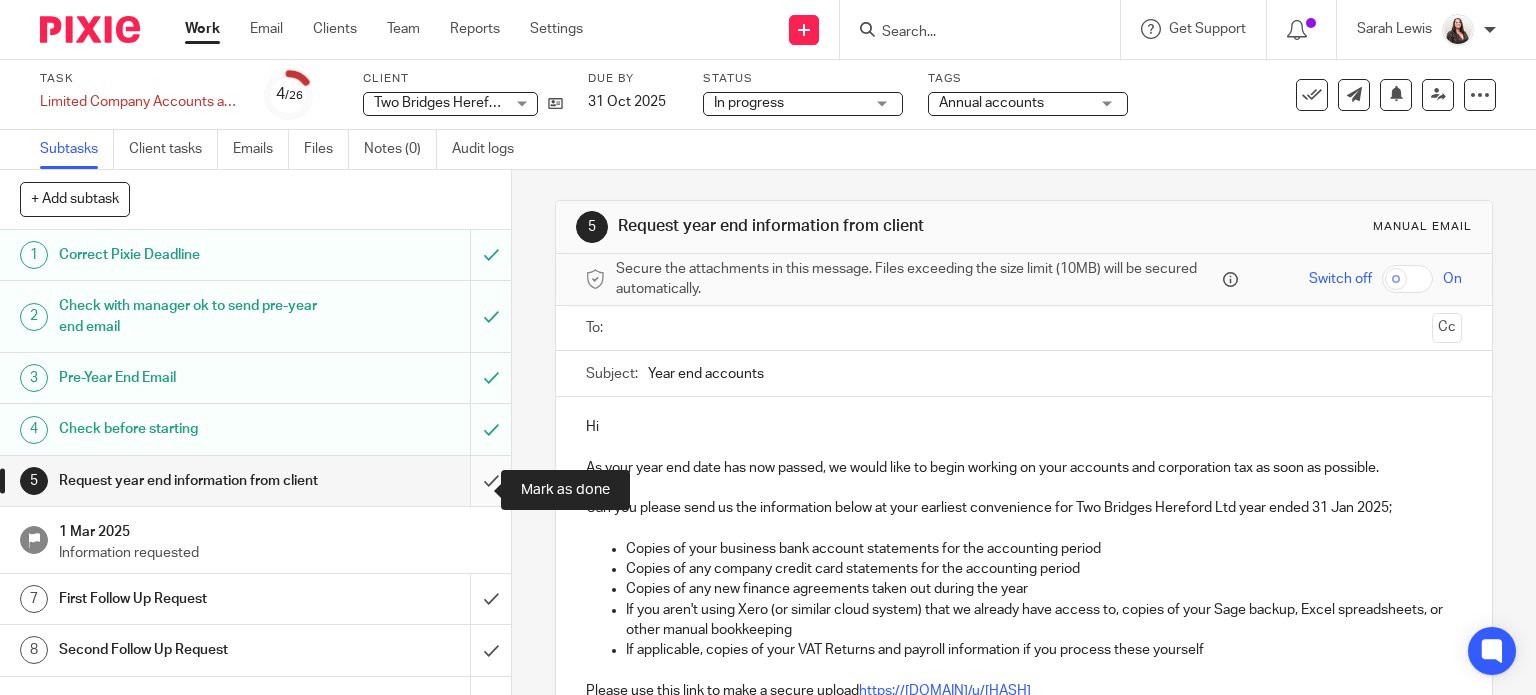 click at bounding box center (255, 481) 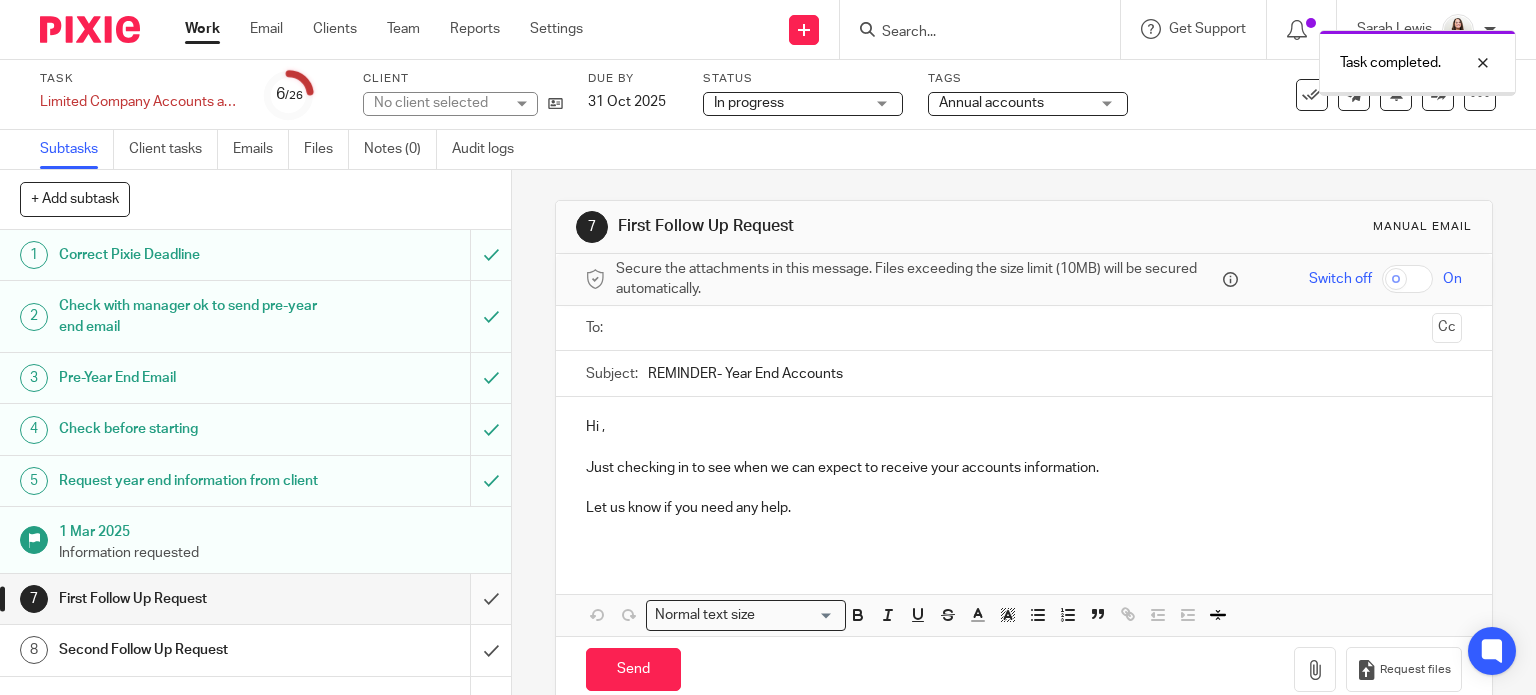 scroll, scrollTop: 0, scrollLeft: 0, axis: both 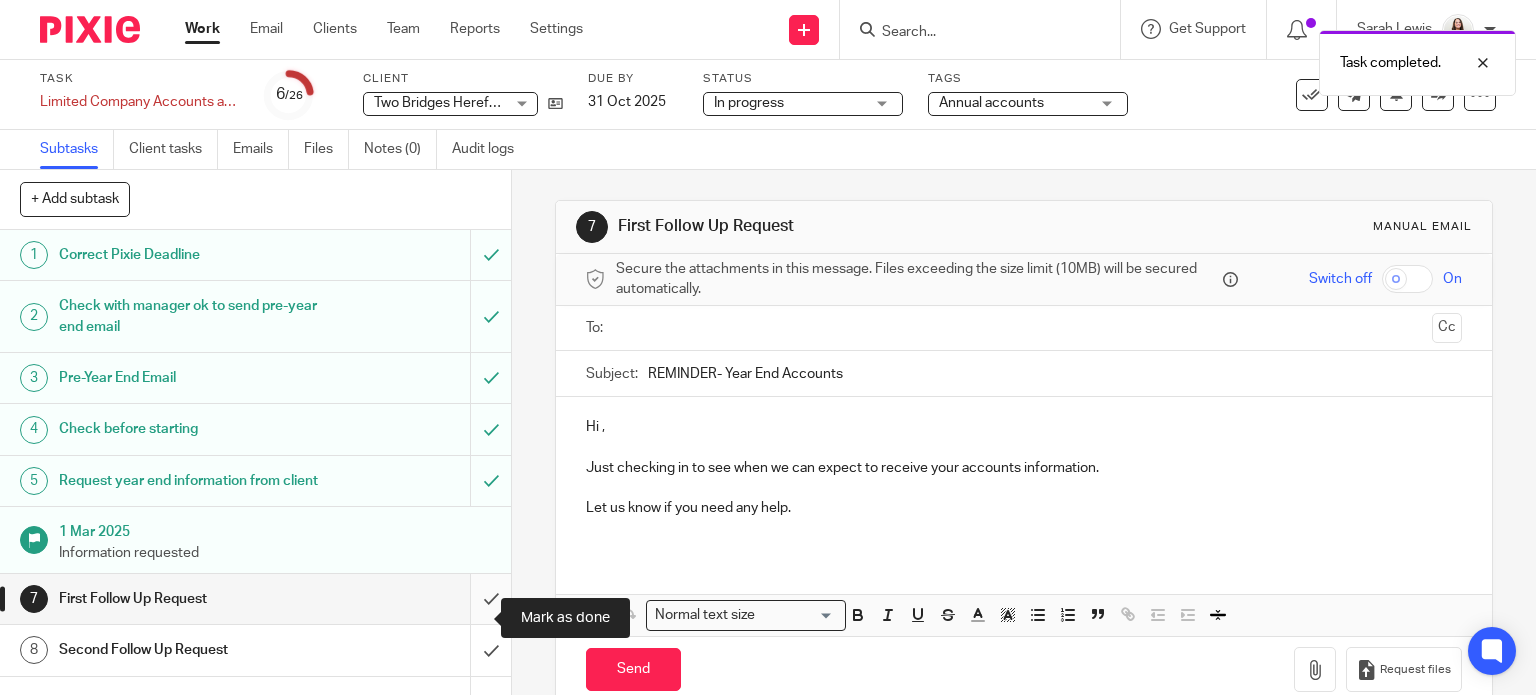 click at bounding box center (255, 599) 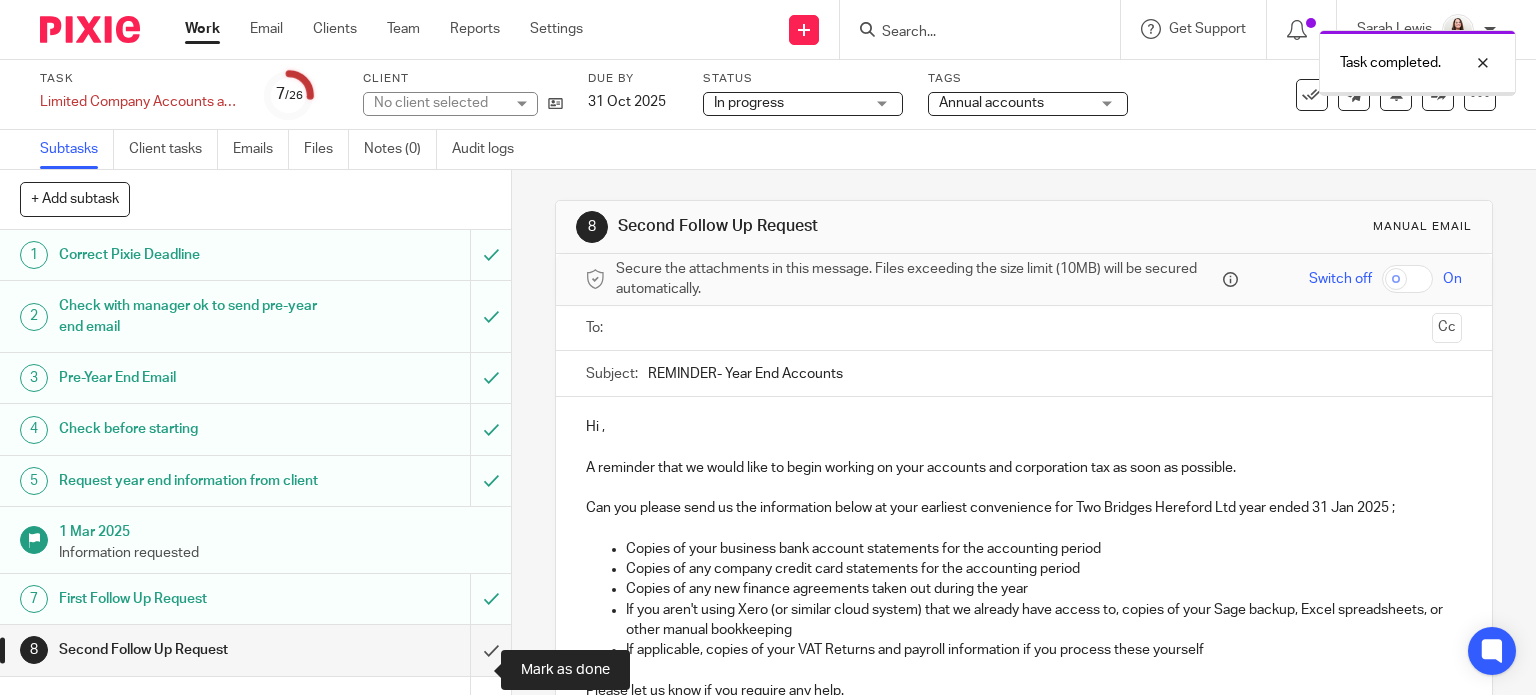 scroll, scrollTop: 0, scrollLeft: 0, axis: both 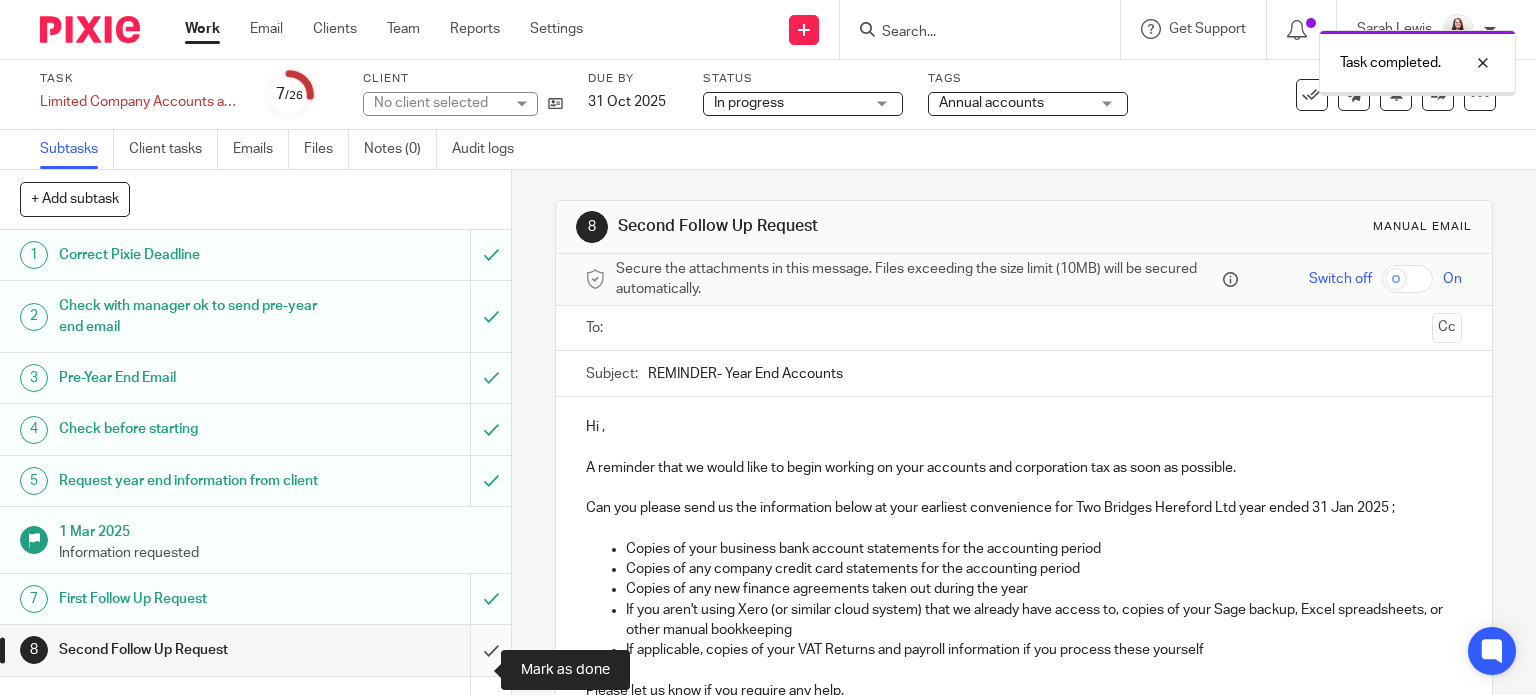click at bounding box center (255, 650) 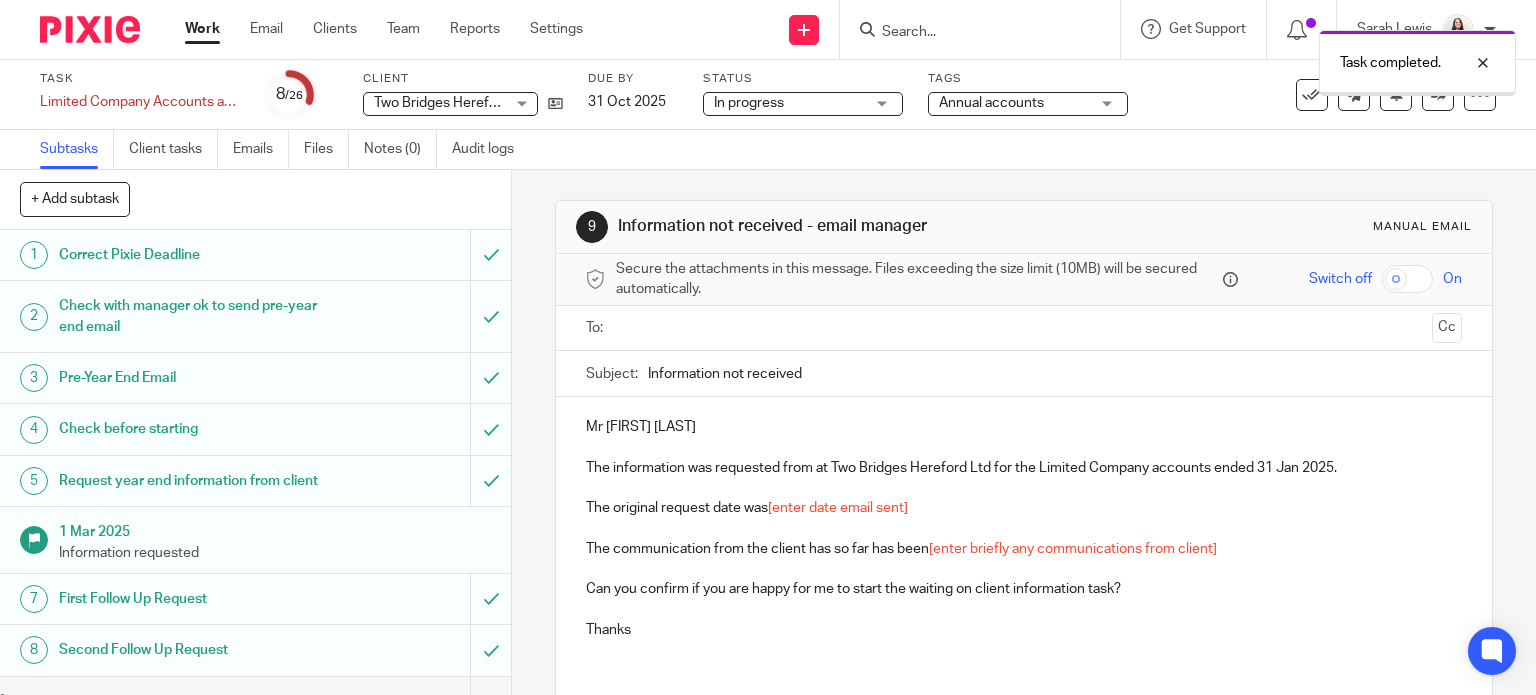 scroll, scrollTop: 0, scrollLeft: 0, axis: both 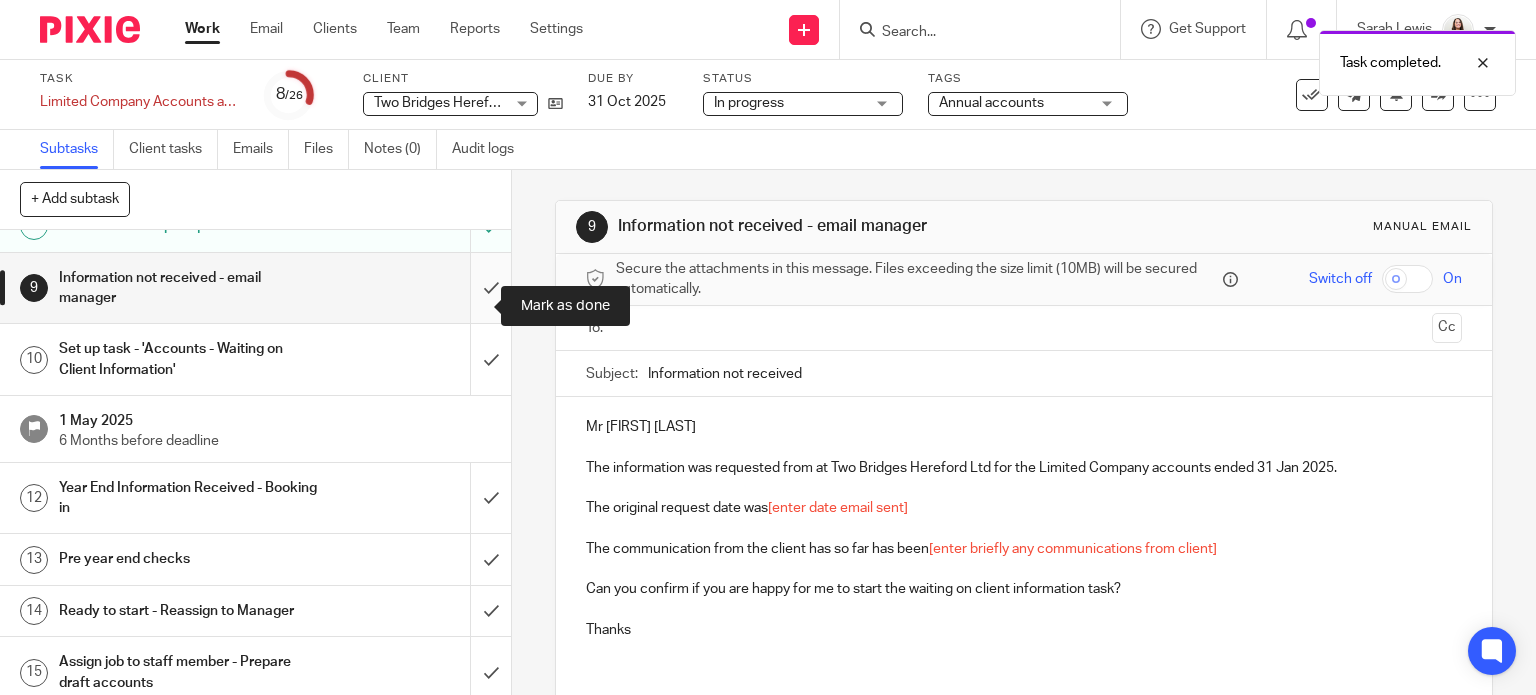click at bounding box center [255, 288] 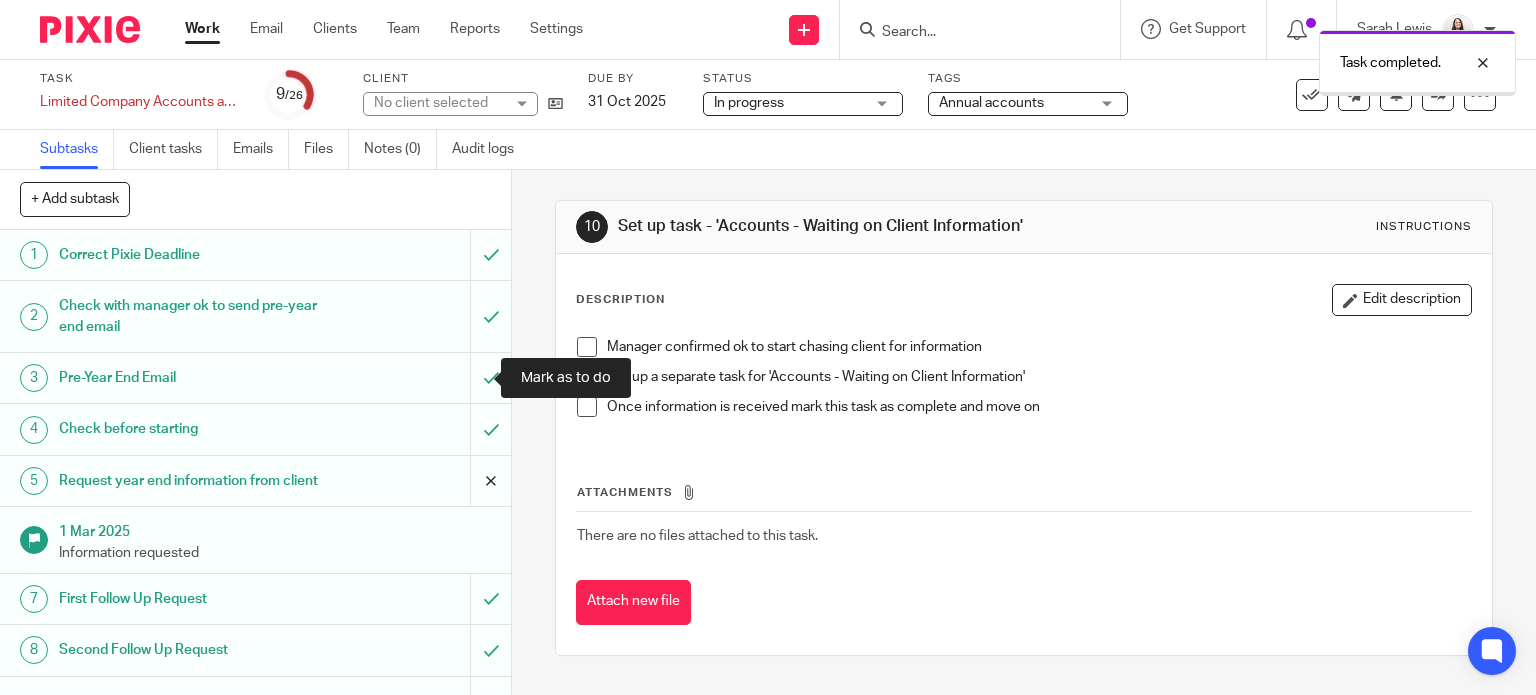 scroll, scrollTop: 0, scrollLeft: 0, axis: both 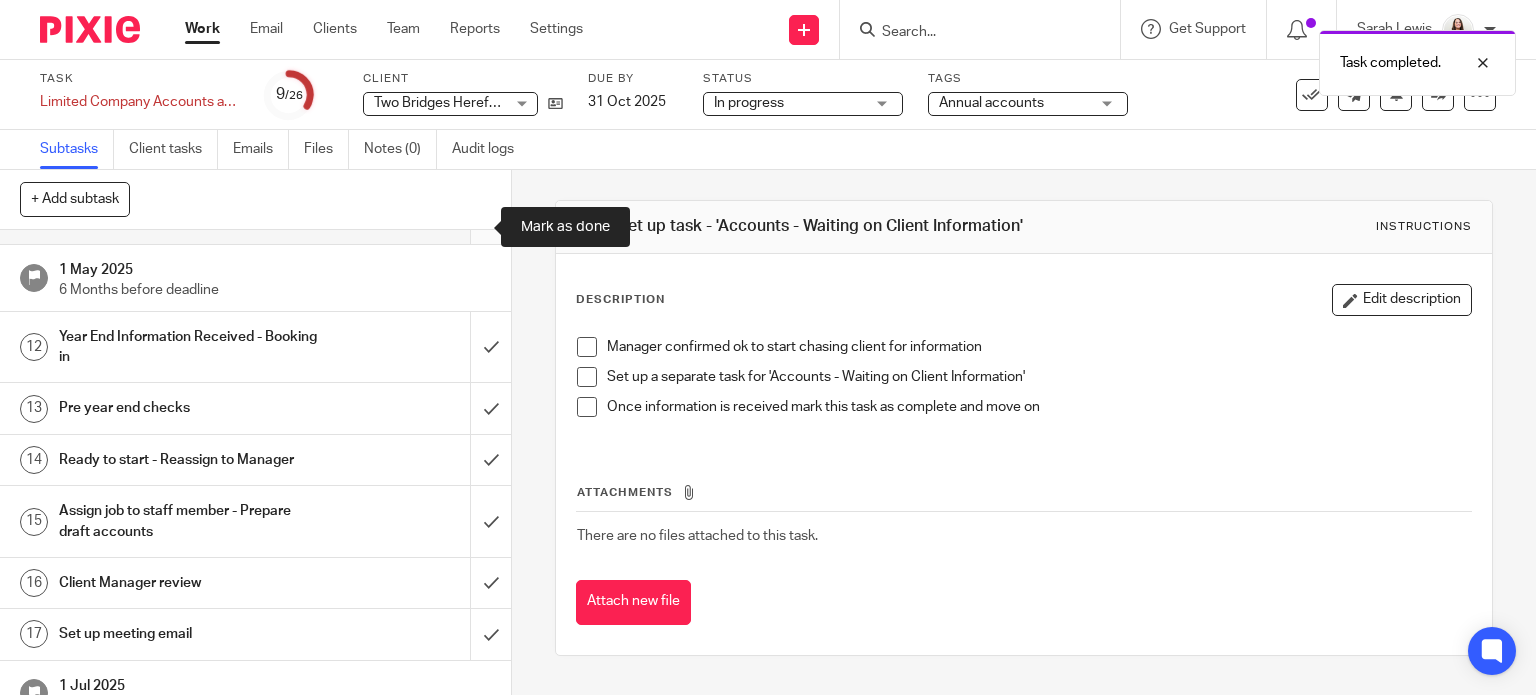 click at bounding box center [255, 208] 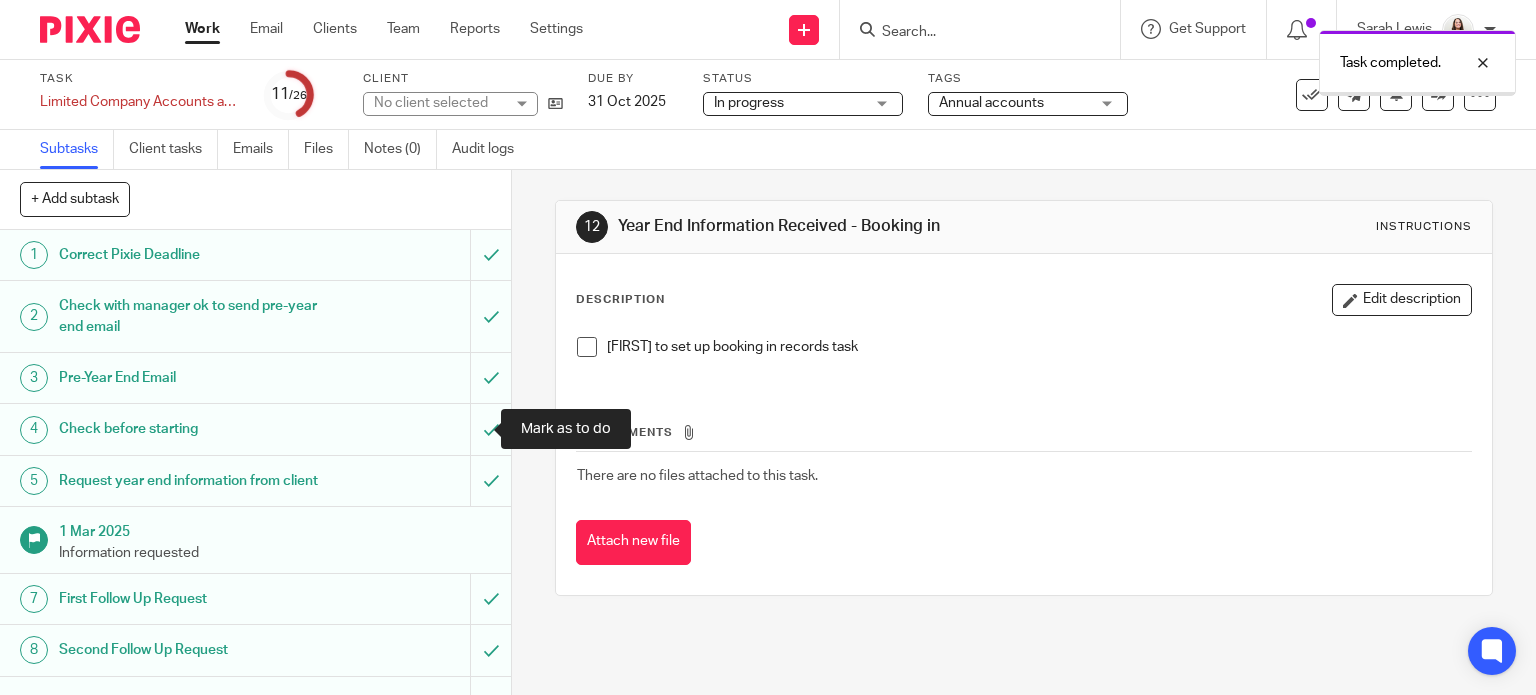 scroll, scrollTop: 0, scrollLeft: 0, axis: both 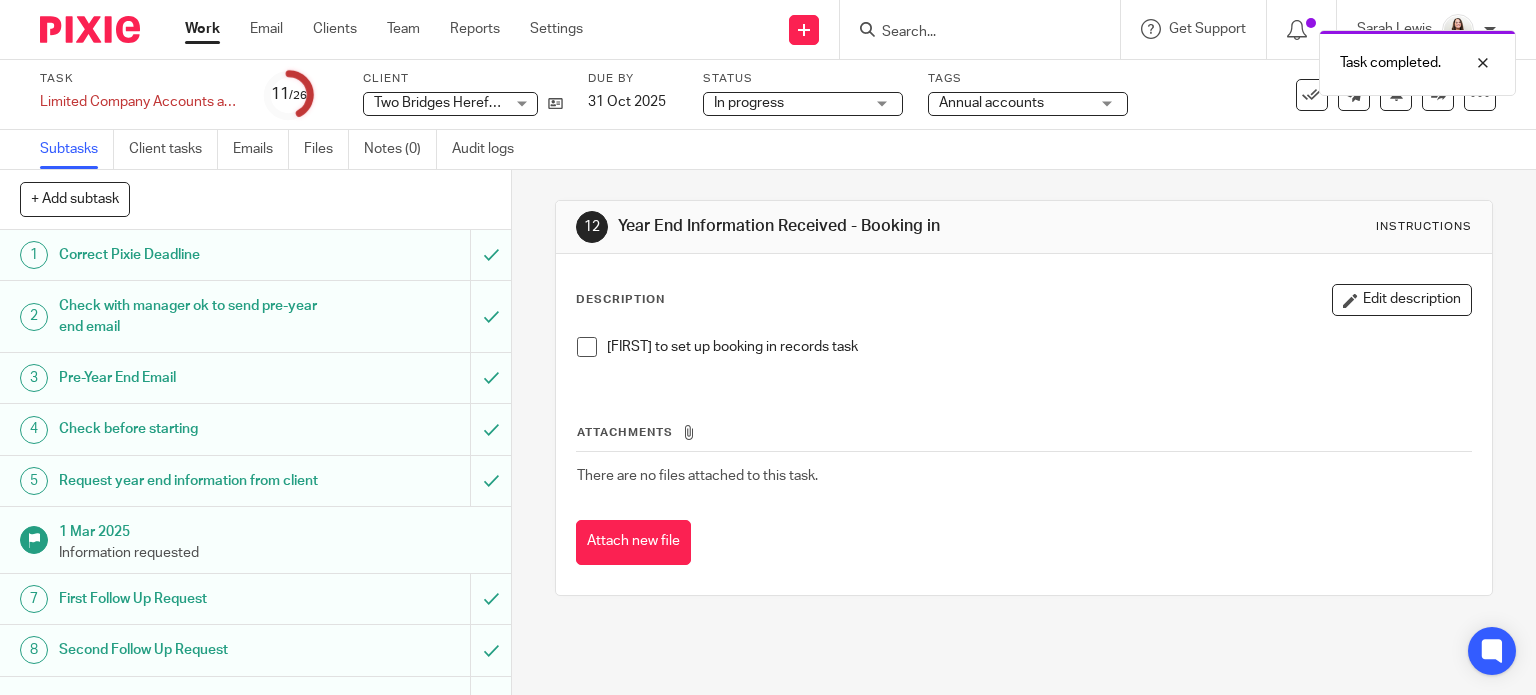 click at bounding box center (587, 347) 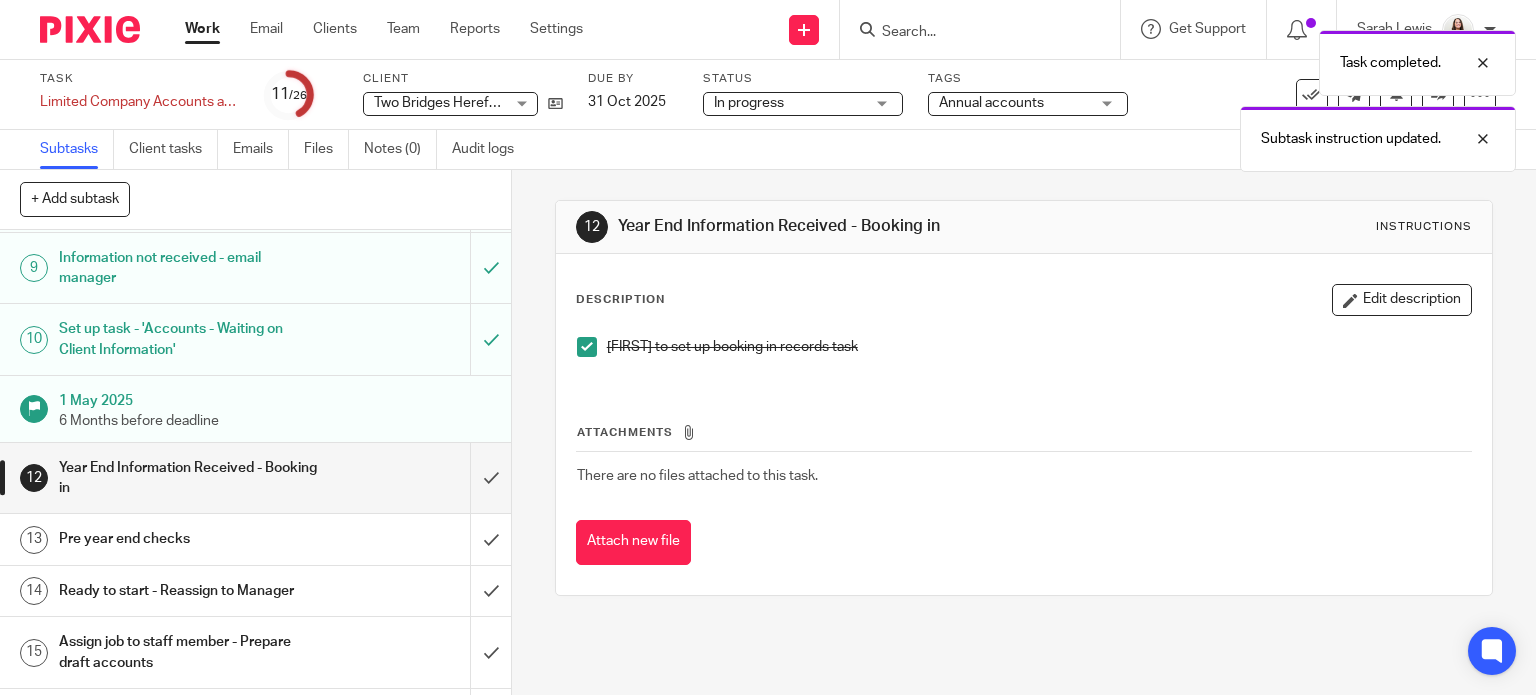 scroll, scrollTop: 450, scrollLeft: 0, axis: vertical 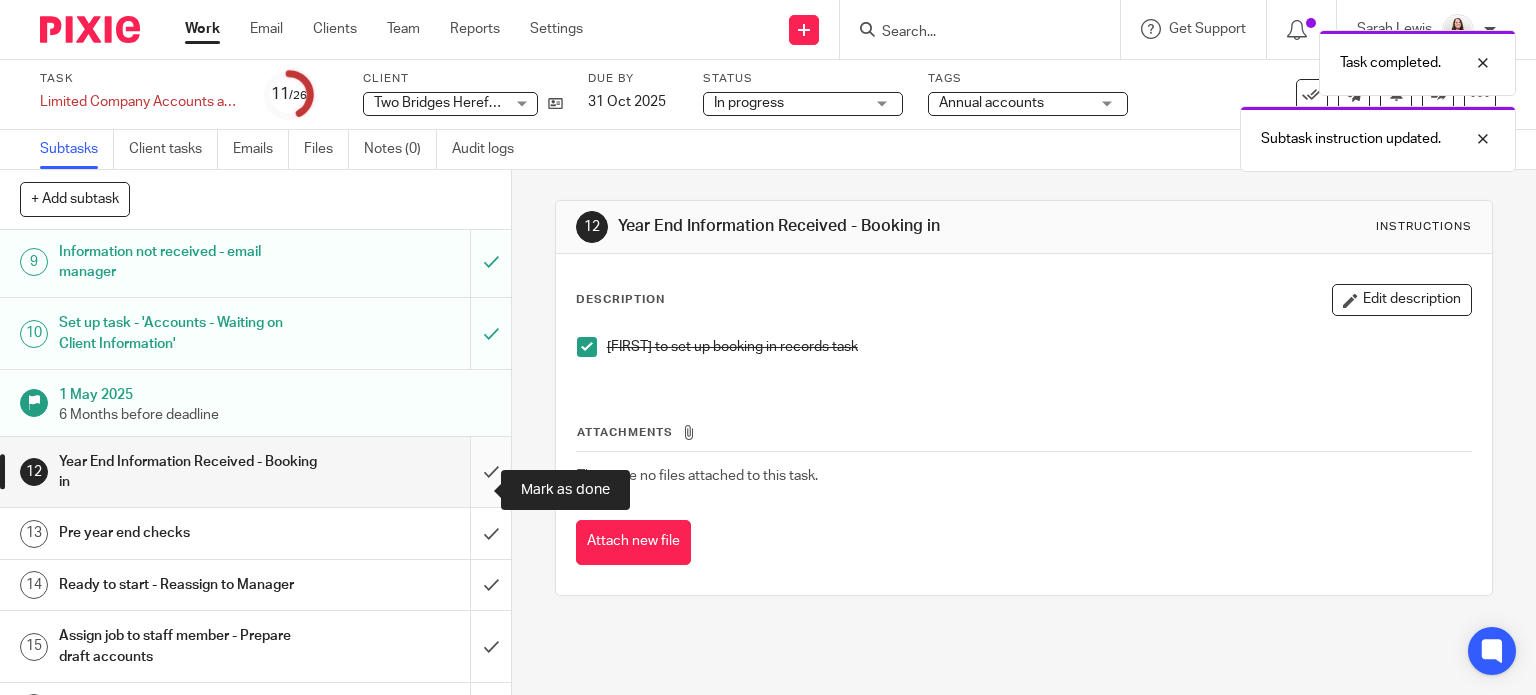 click at bounding box center [255, 472] 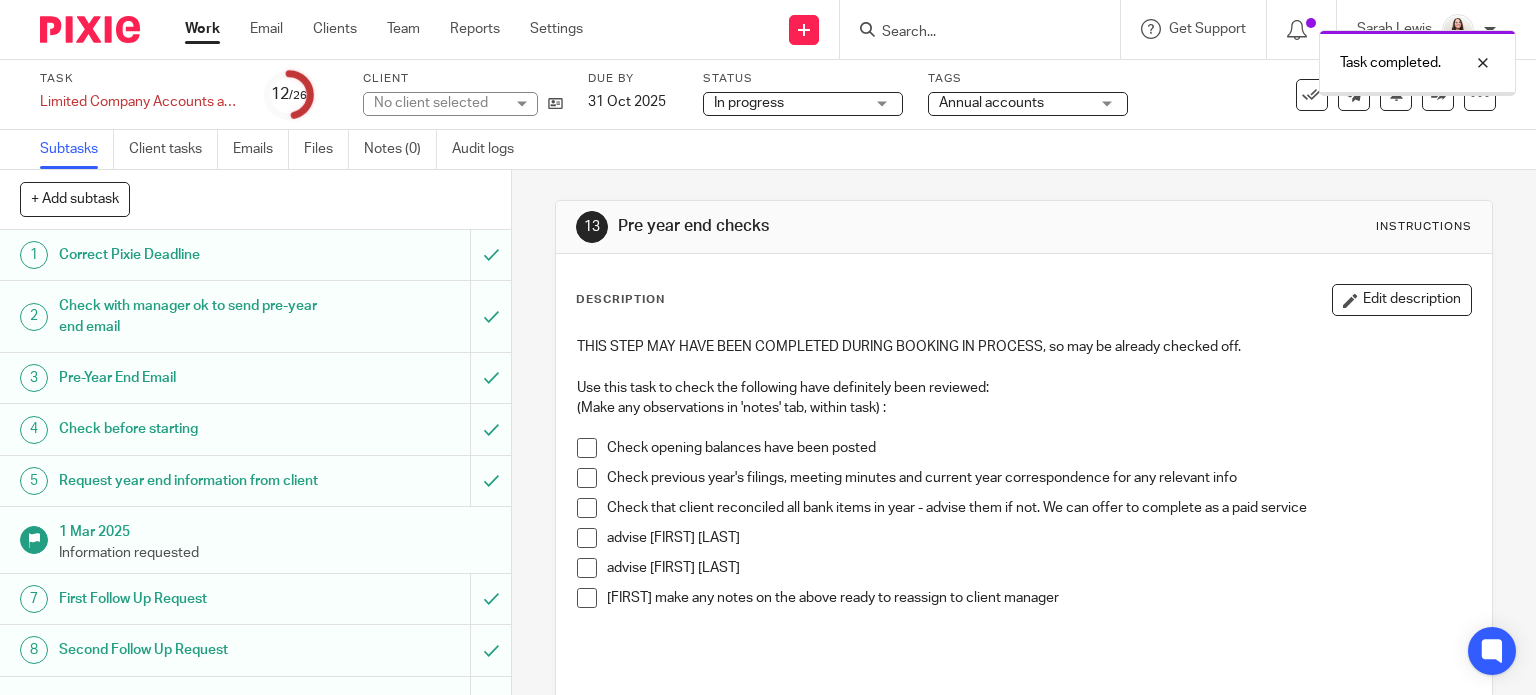 scroll, scrollTop: 0, scrollLeft: 0, axis: both 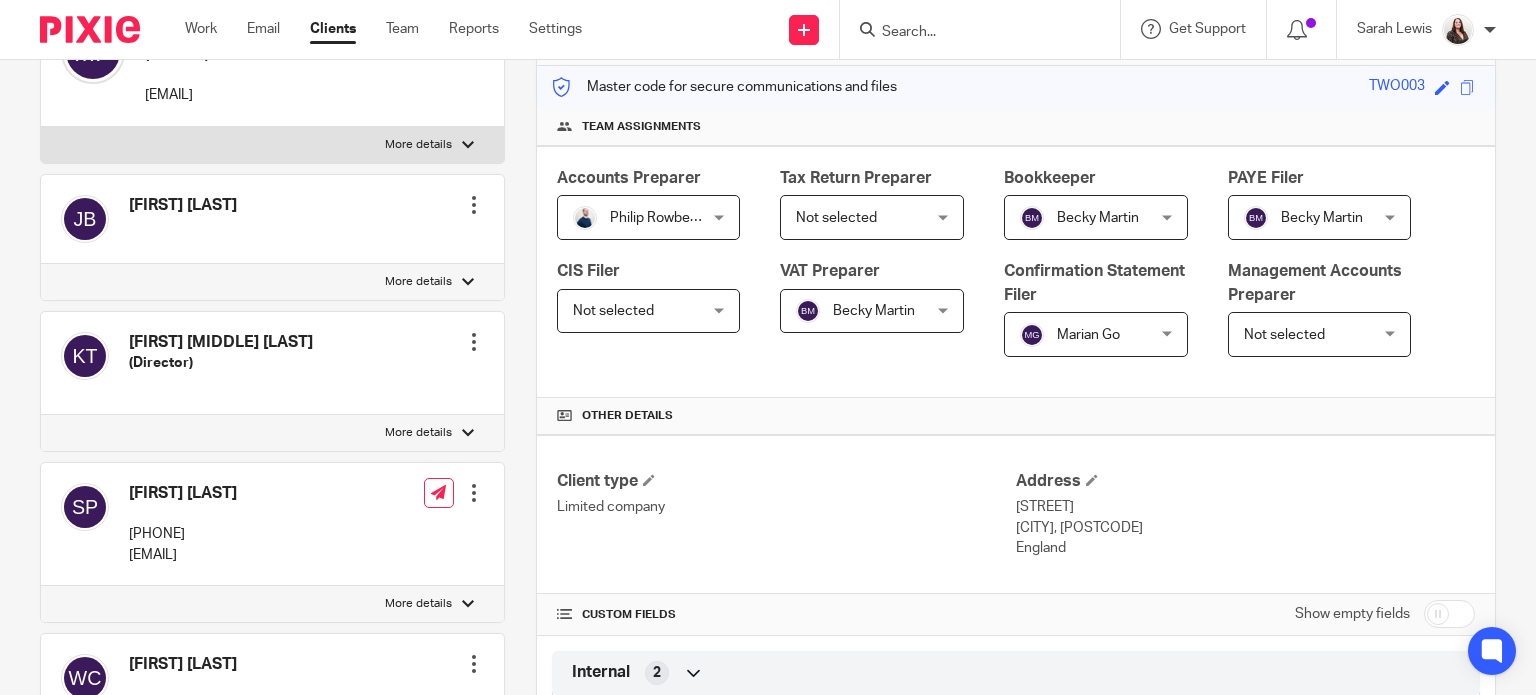 click at bounding box center [474, 342] 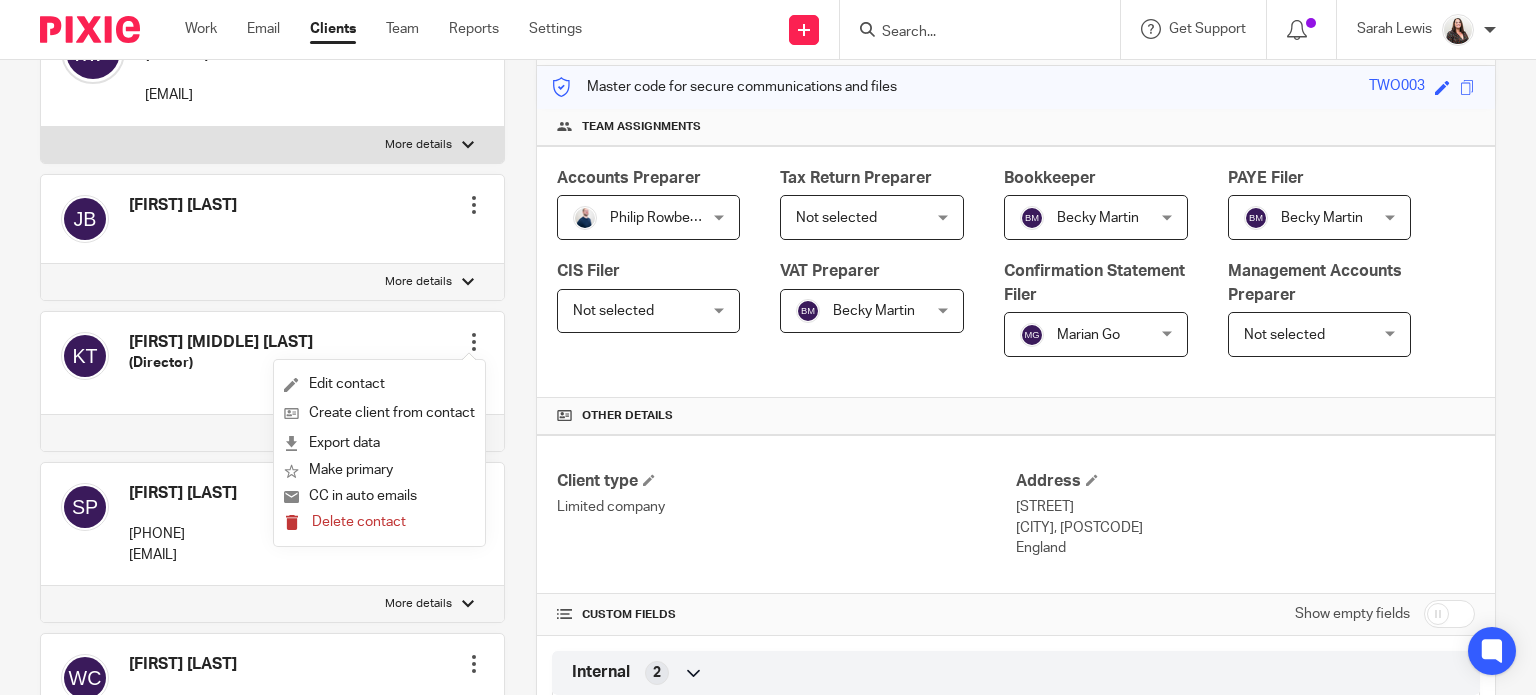 click on "Delete contact" at bounding box center [359, 522] 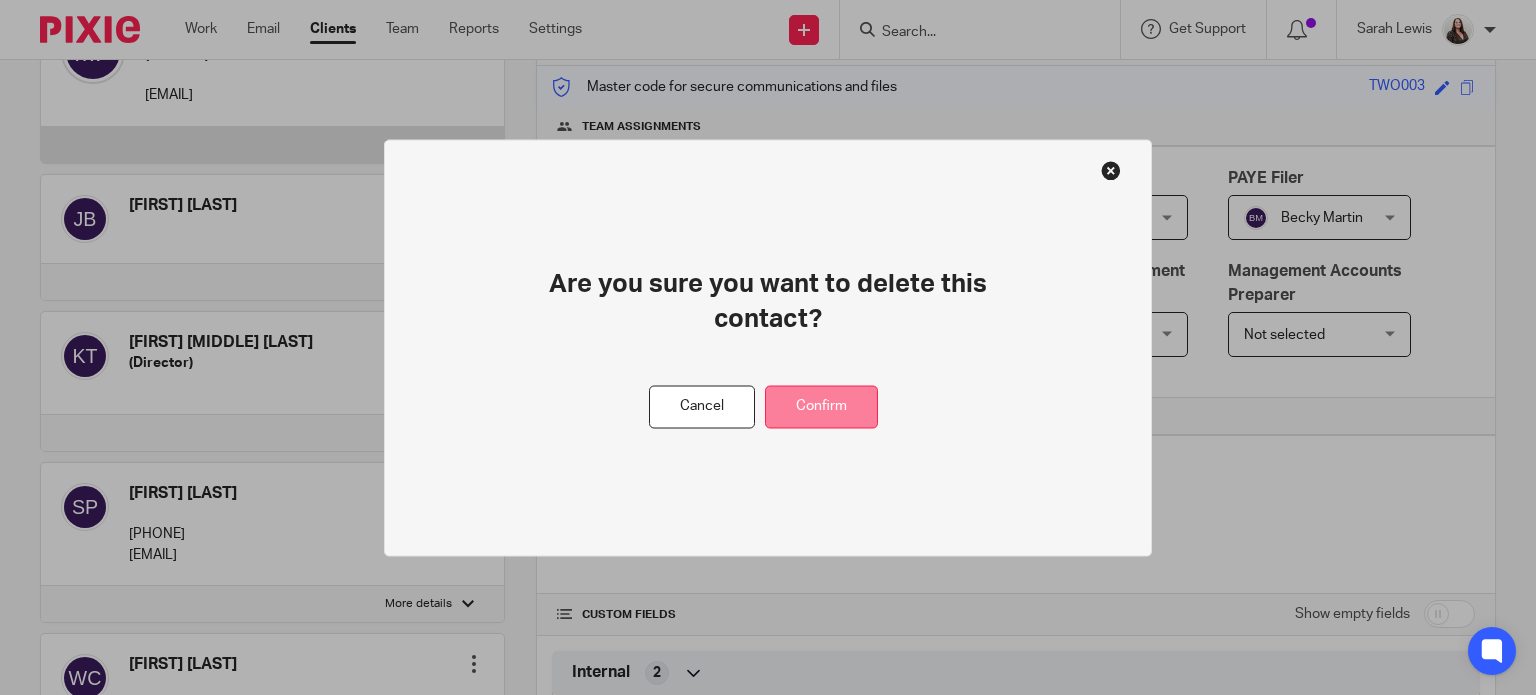 click on "Confirm" at bounding box center [821, 406] 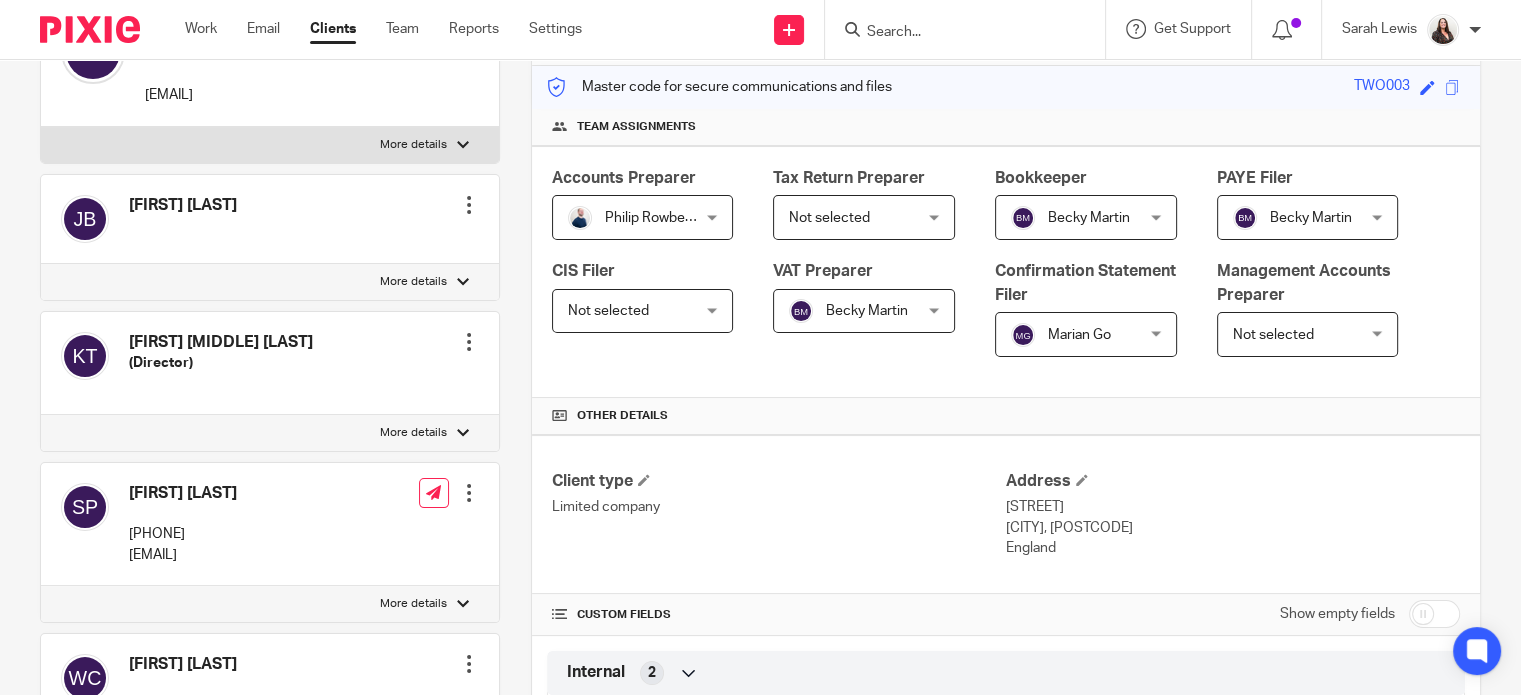 scroll, scrollTop: 13, scrollLeft: 0, axis: vertical 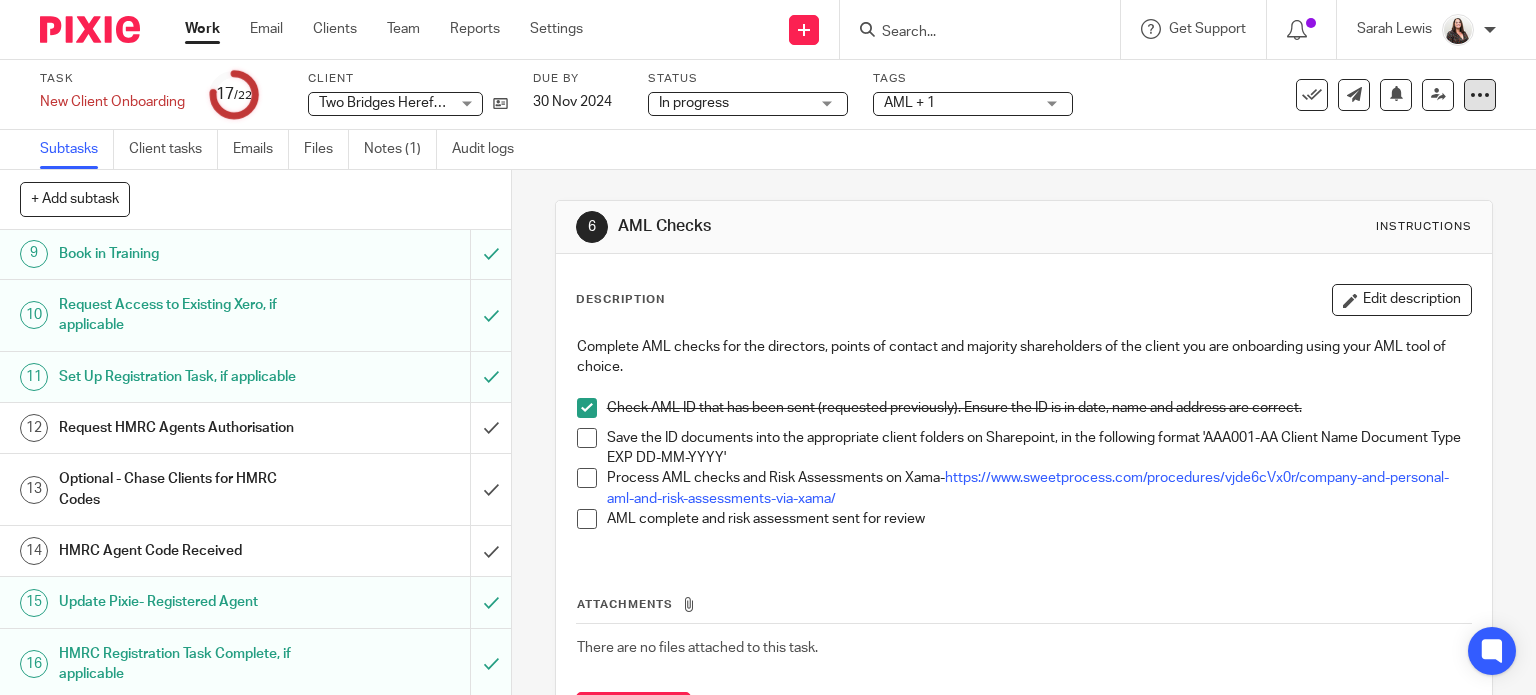 click at bounding box center (1480, 95) 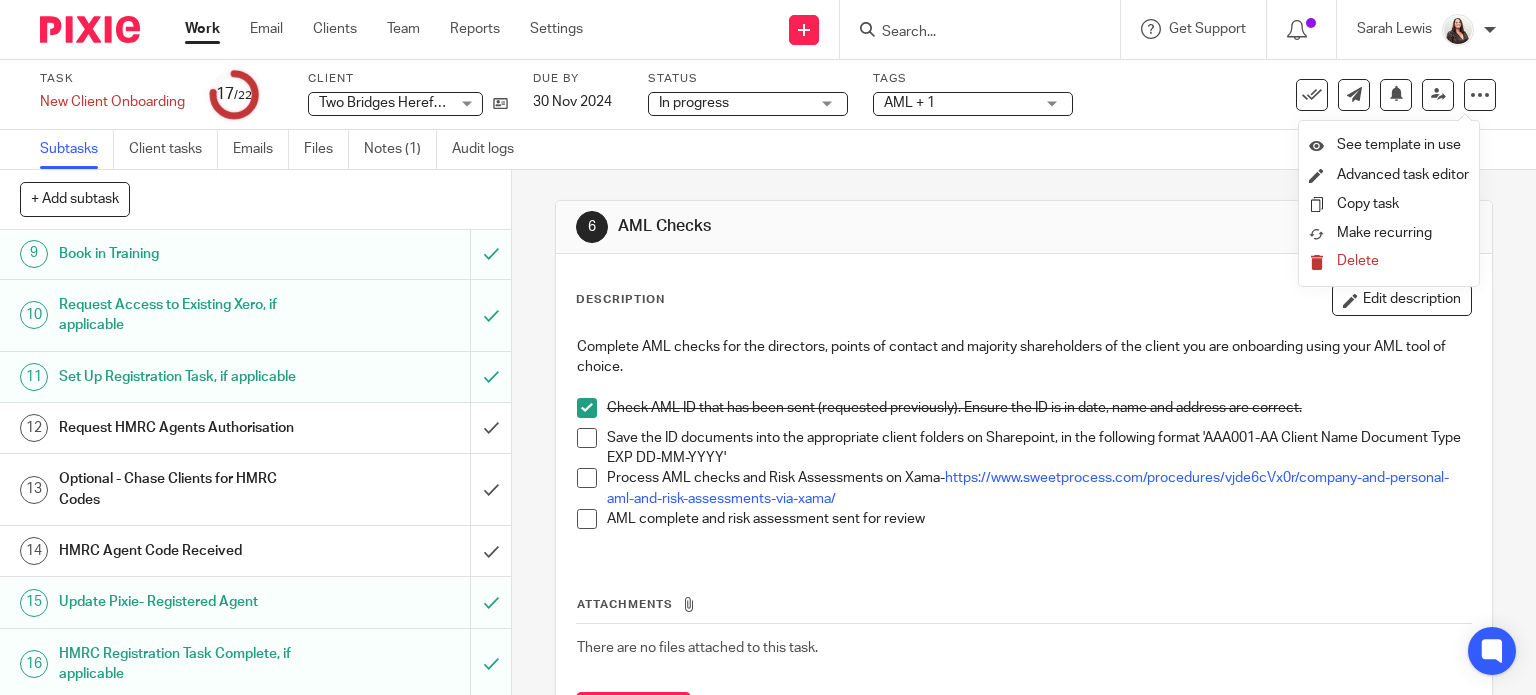 click on "Delete" at bounding box center [1358, 261] 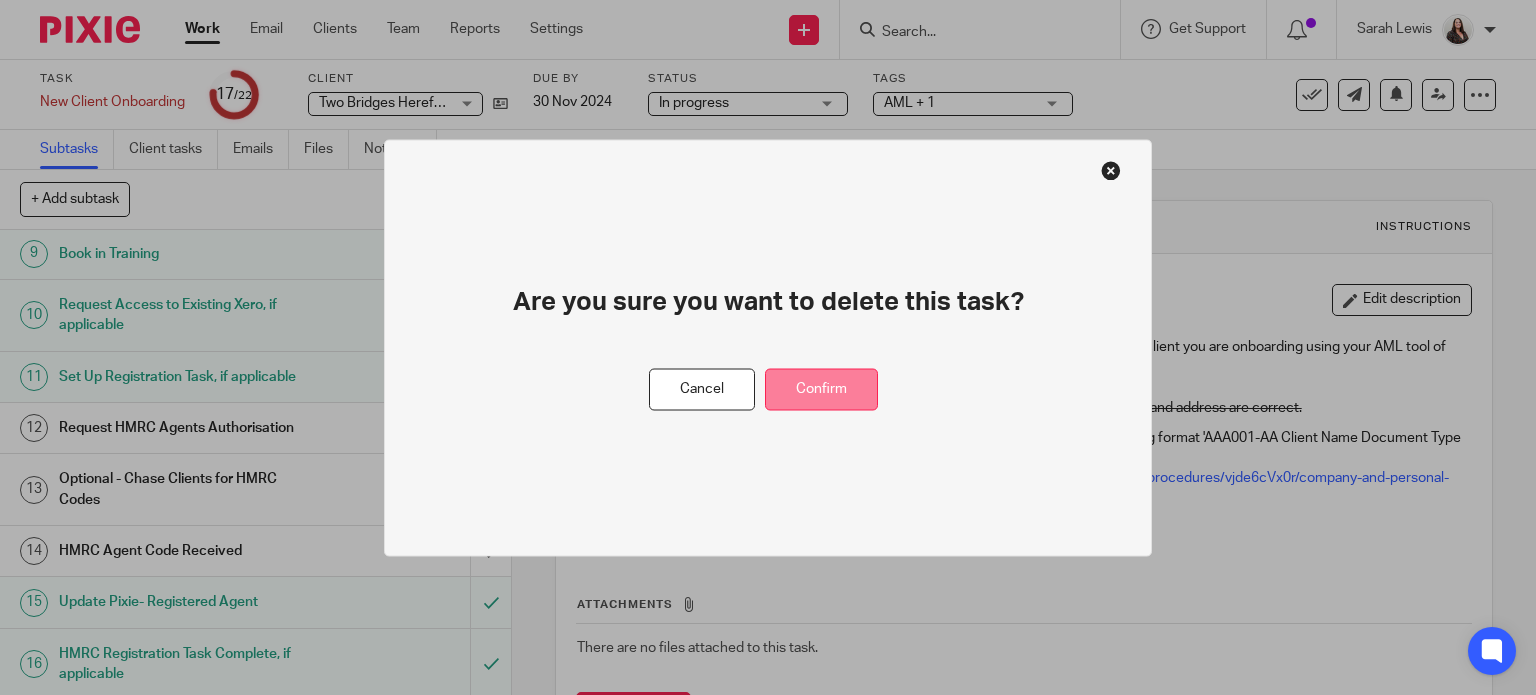 click on "Confirm" at bounding box center (821, 389) 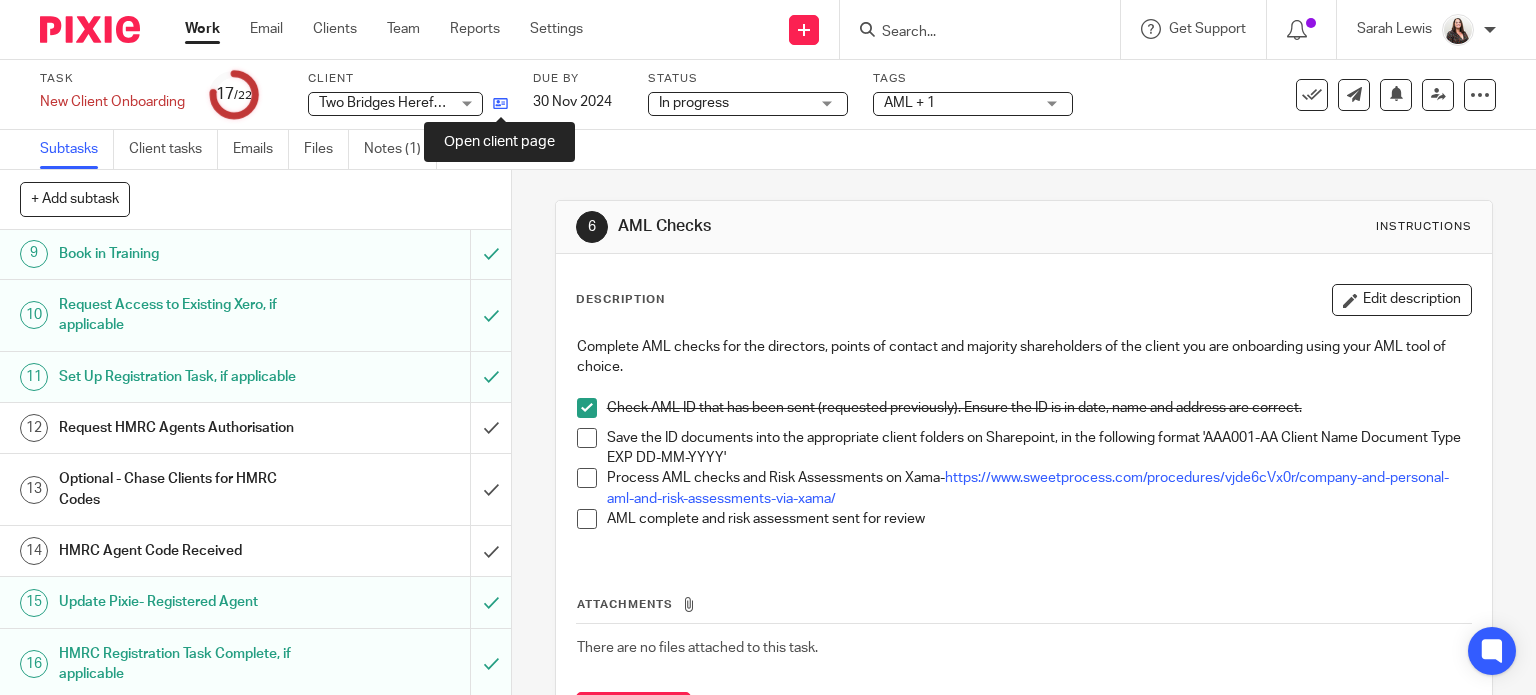click at bounding box center [500, 103] 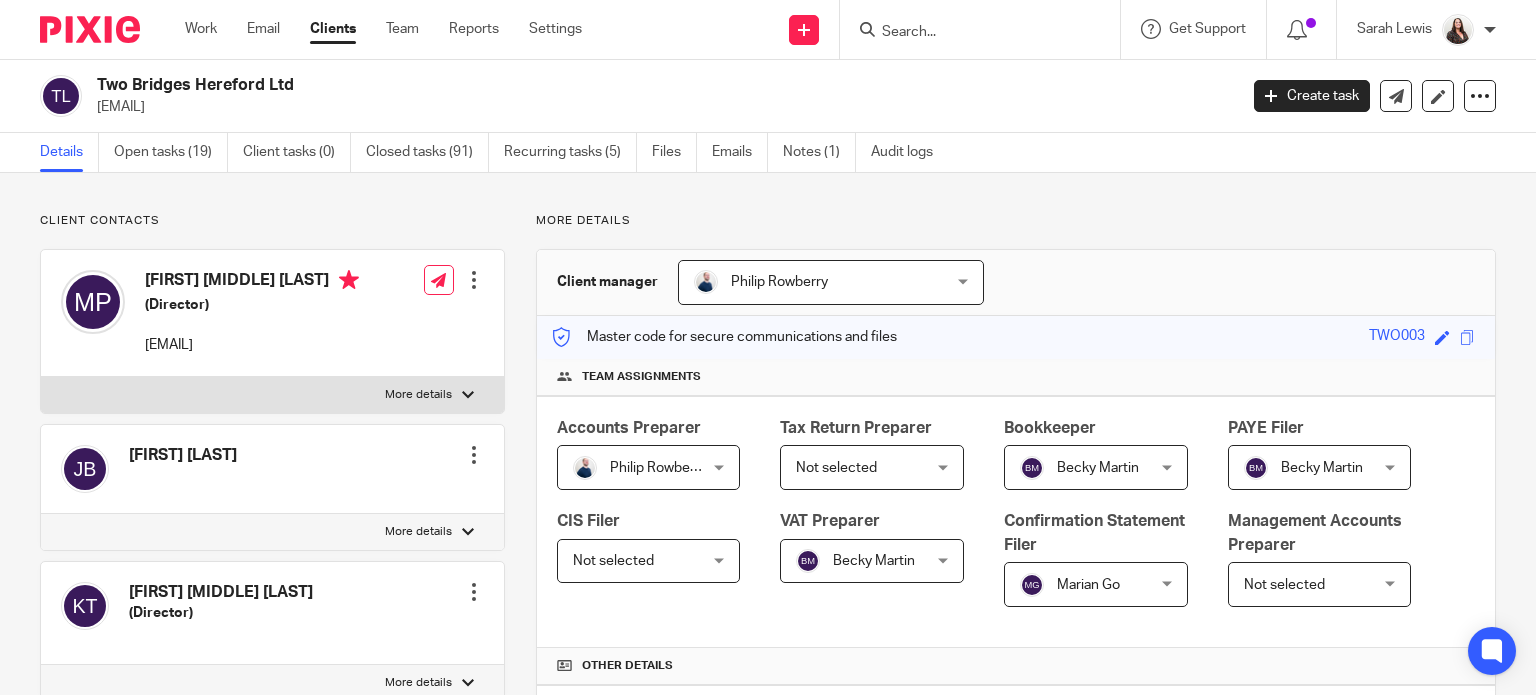 scroll, scrollTop: 0, scrollLeft: 0, axis: both 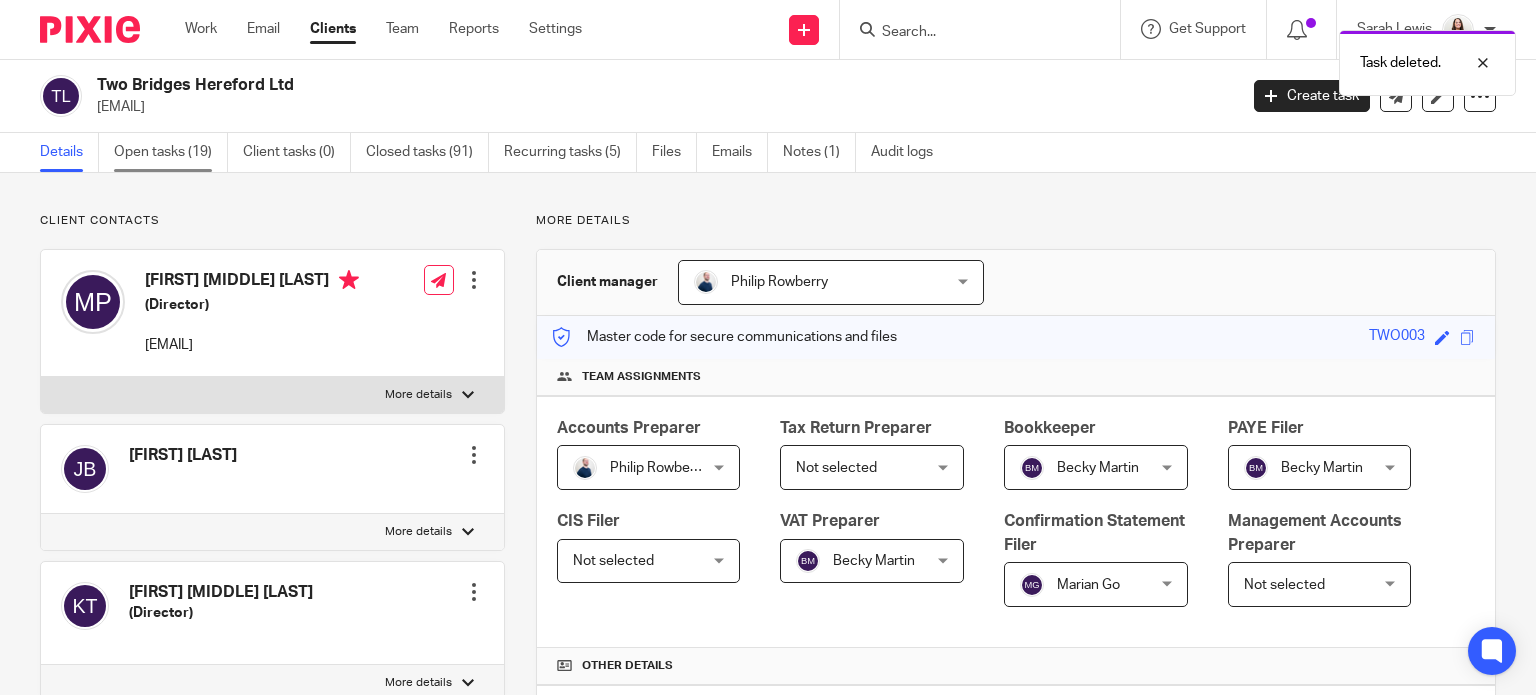 click on "Open tasks (19)" at bounding box center [171, 152] 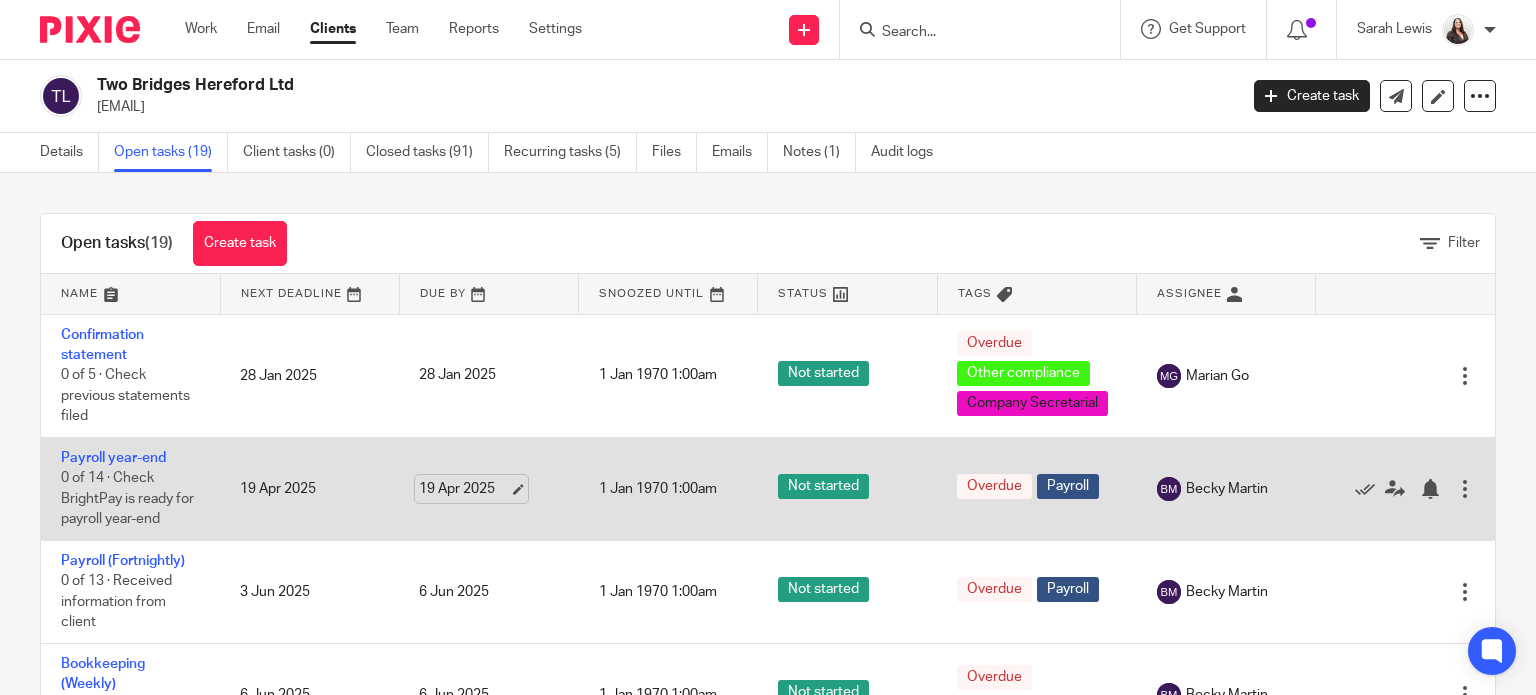 scroll, scrollTop: 0, scrollLeft: 0, axis: both 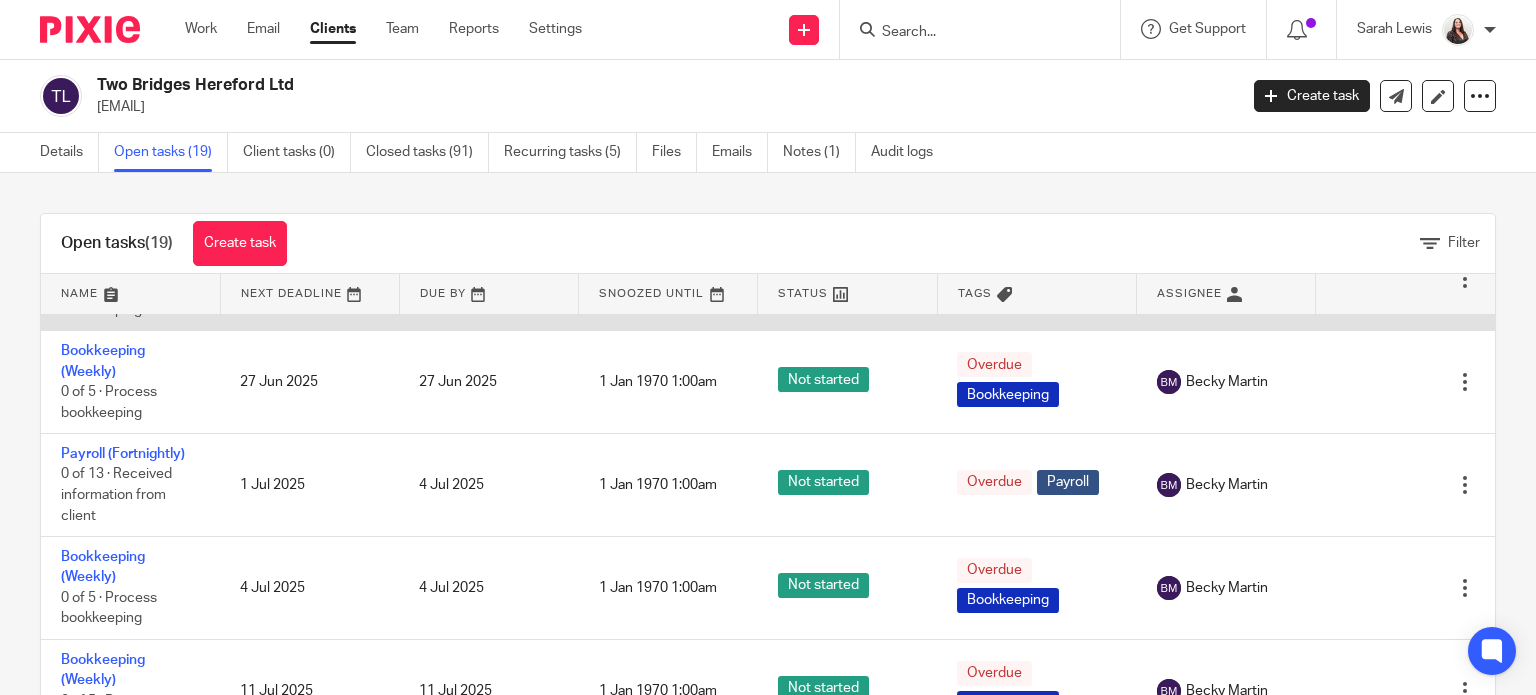 click at bounding box center (1465, 279) 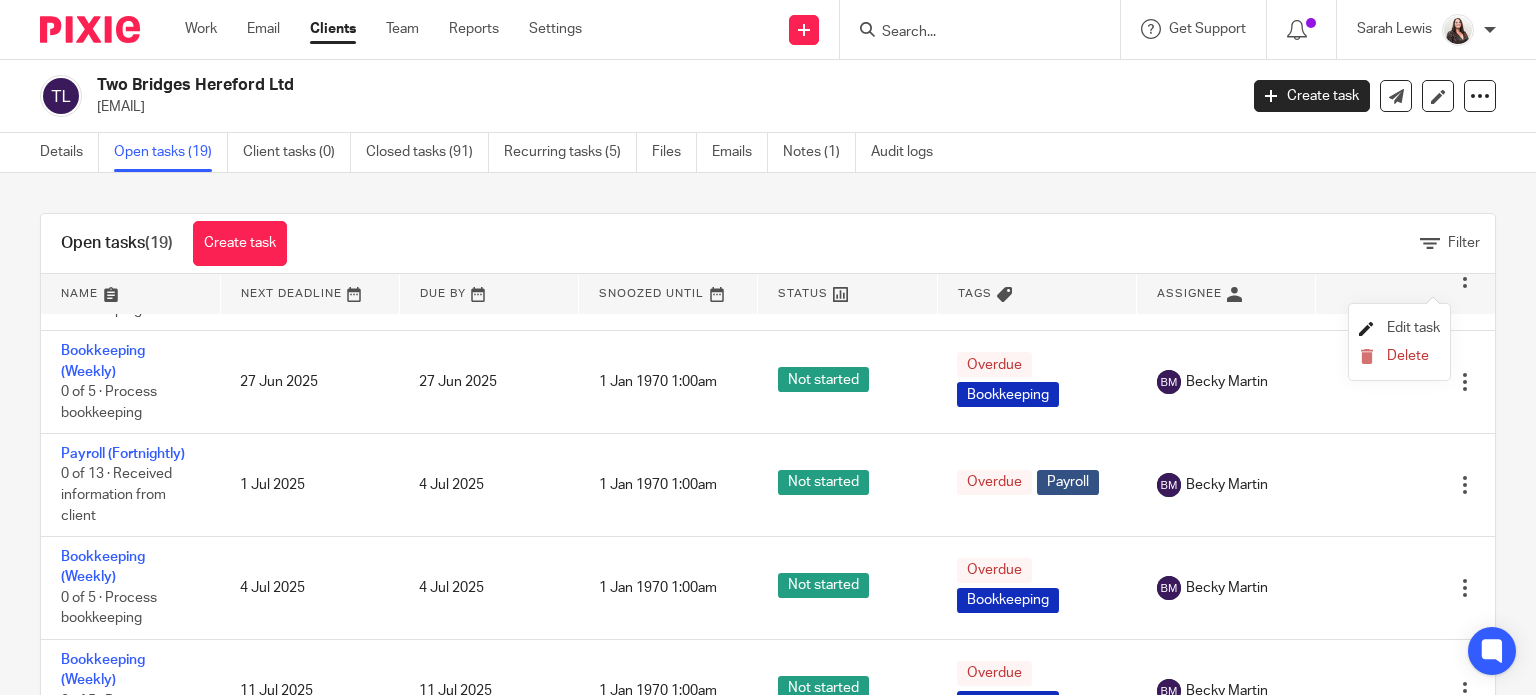 click on "Edit task" at bounding box center [1413, 328] 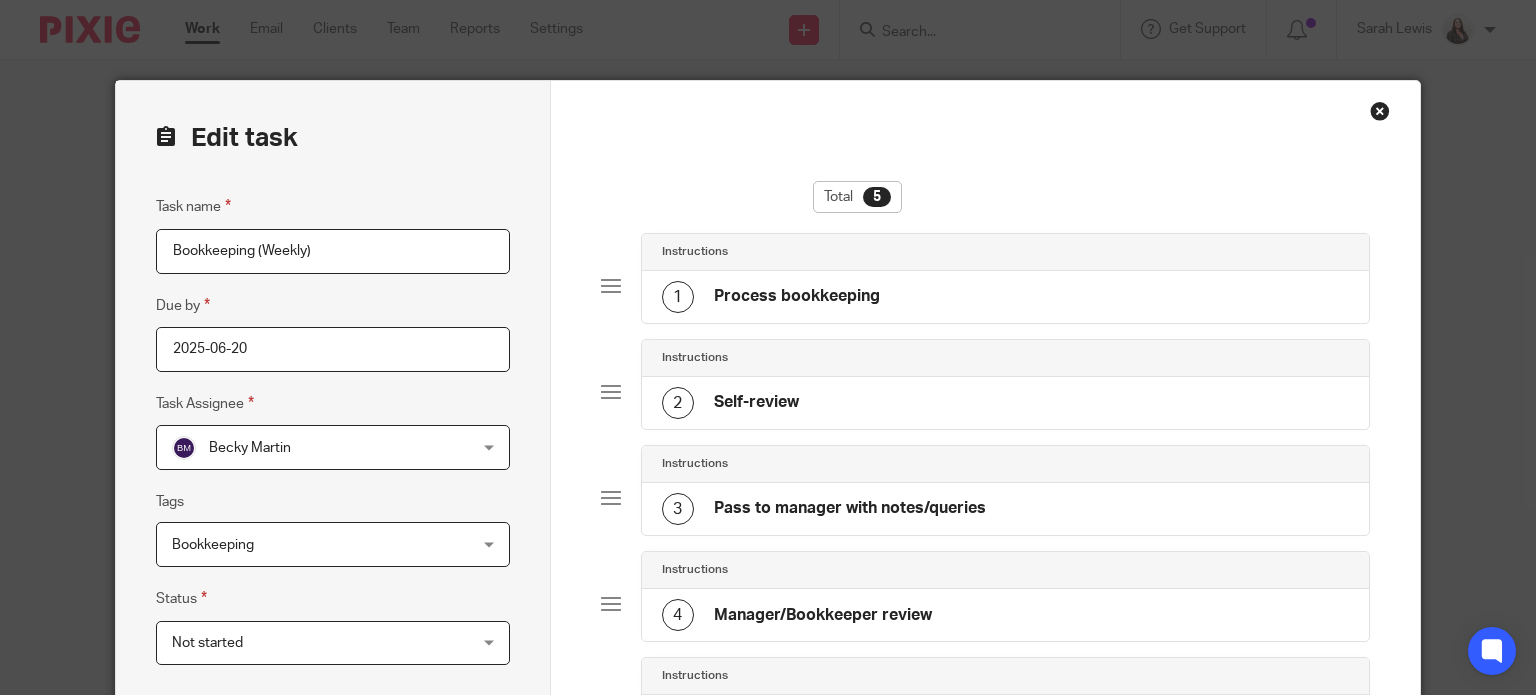 scroll, scrollTop: 0, scrollLeft: 0, axis: both 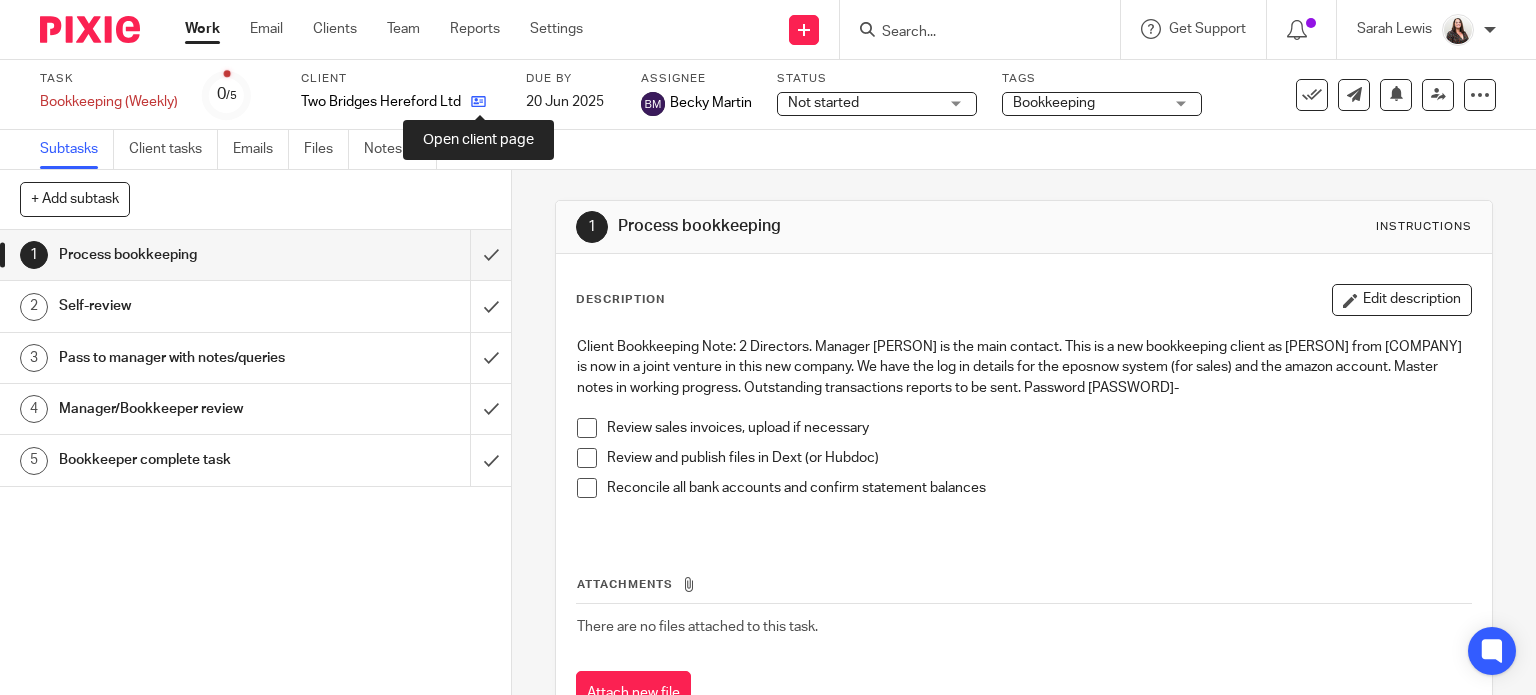 click at bounding box center [478, 101] 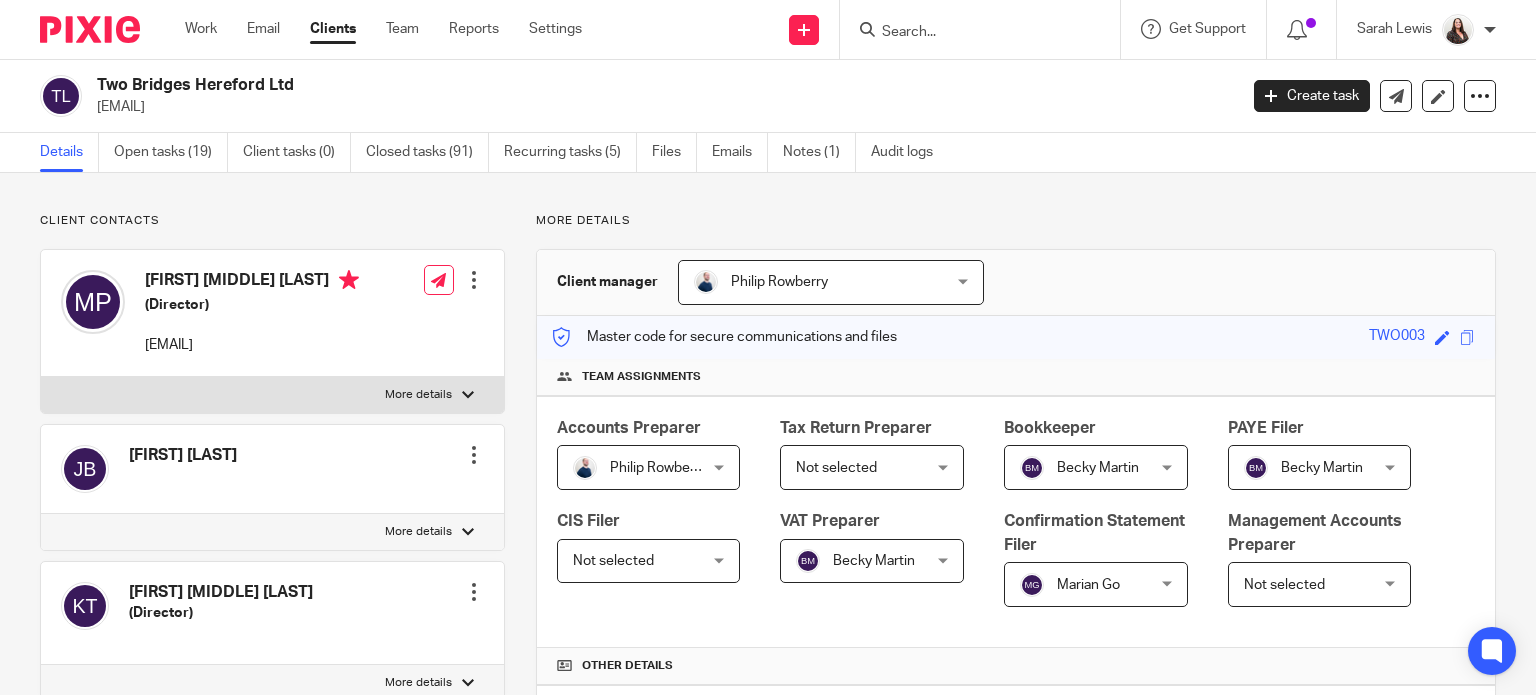 scroll, scrollTop: 0, scrollLeft: 0, axis: both 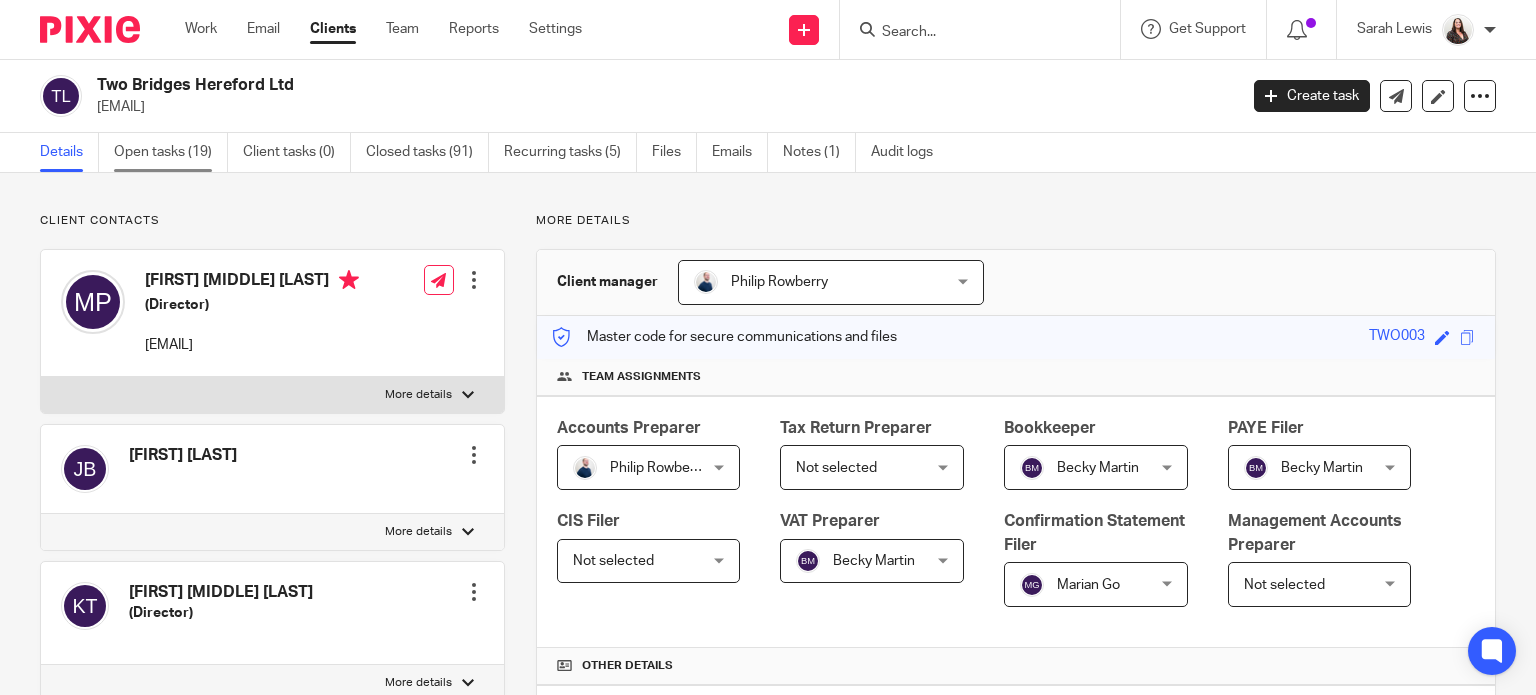 click on "Open tasks (19)" at bounding box center (171, 152) 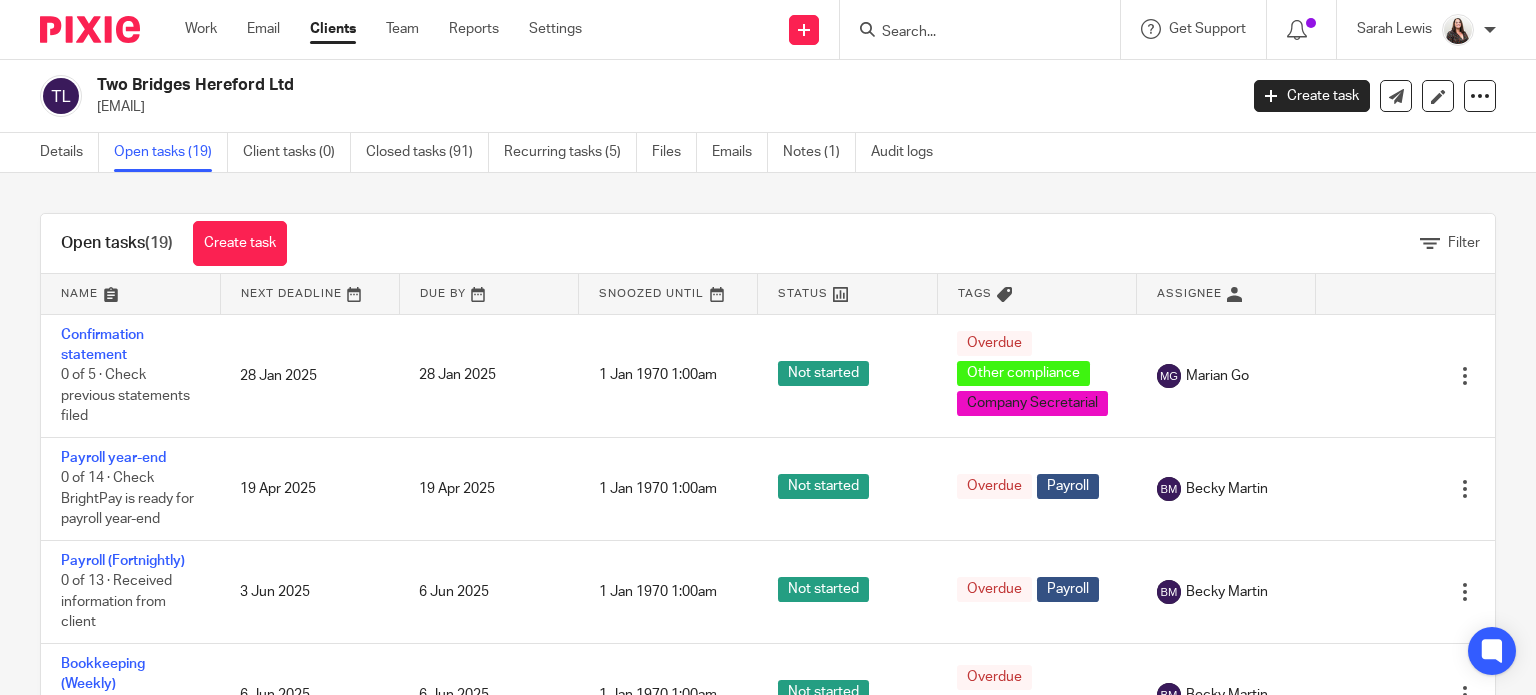 scroll, scrollTop: 0, scrollLeft: 0, axis: both 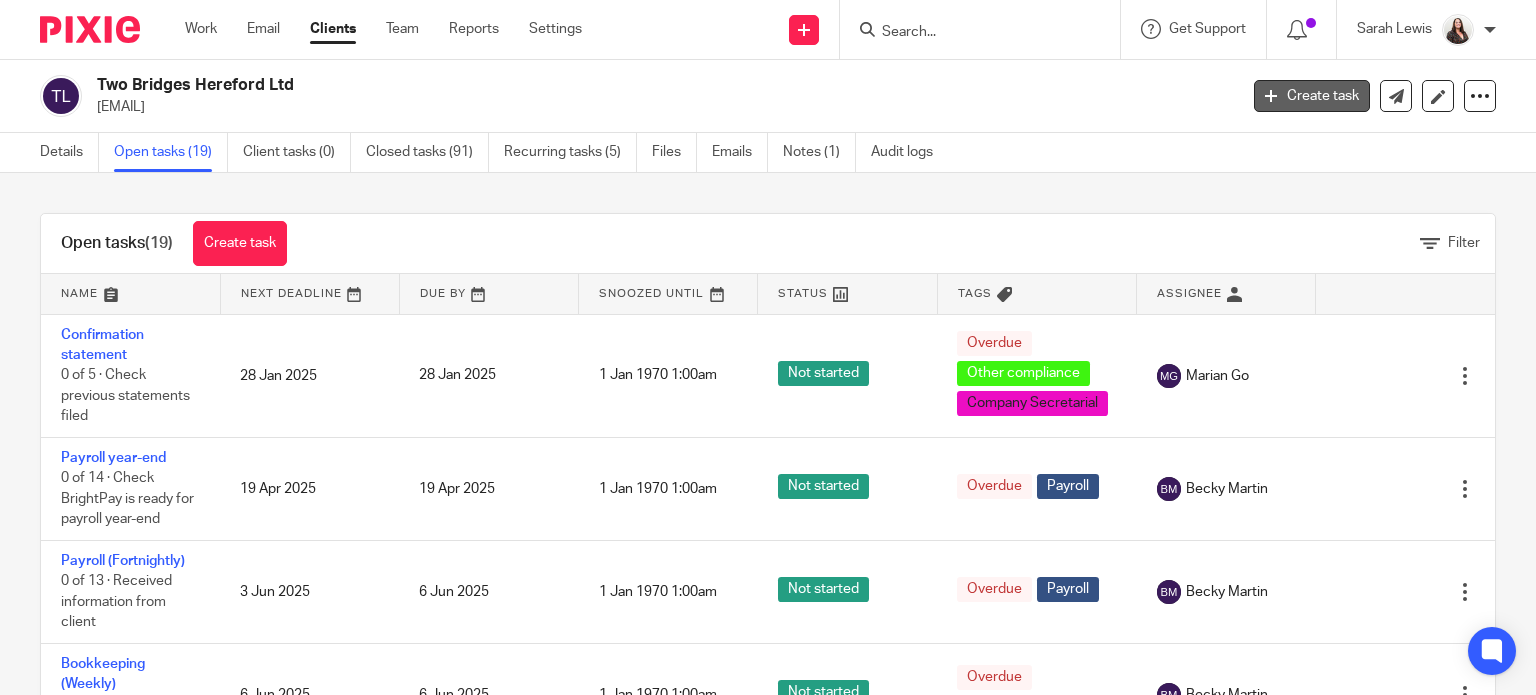 click on "Create task" at bounding box center [1312, 96] 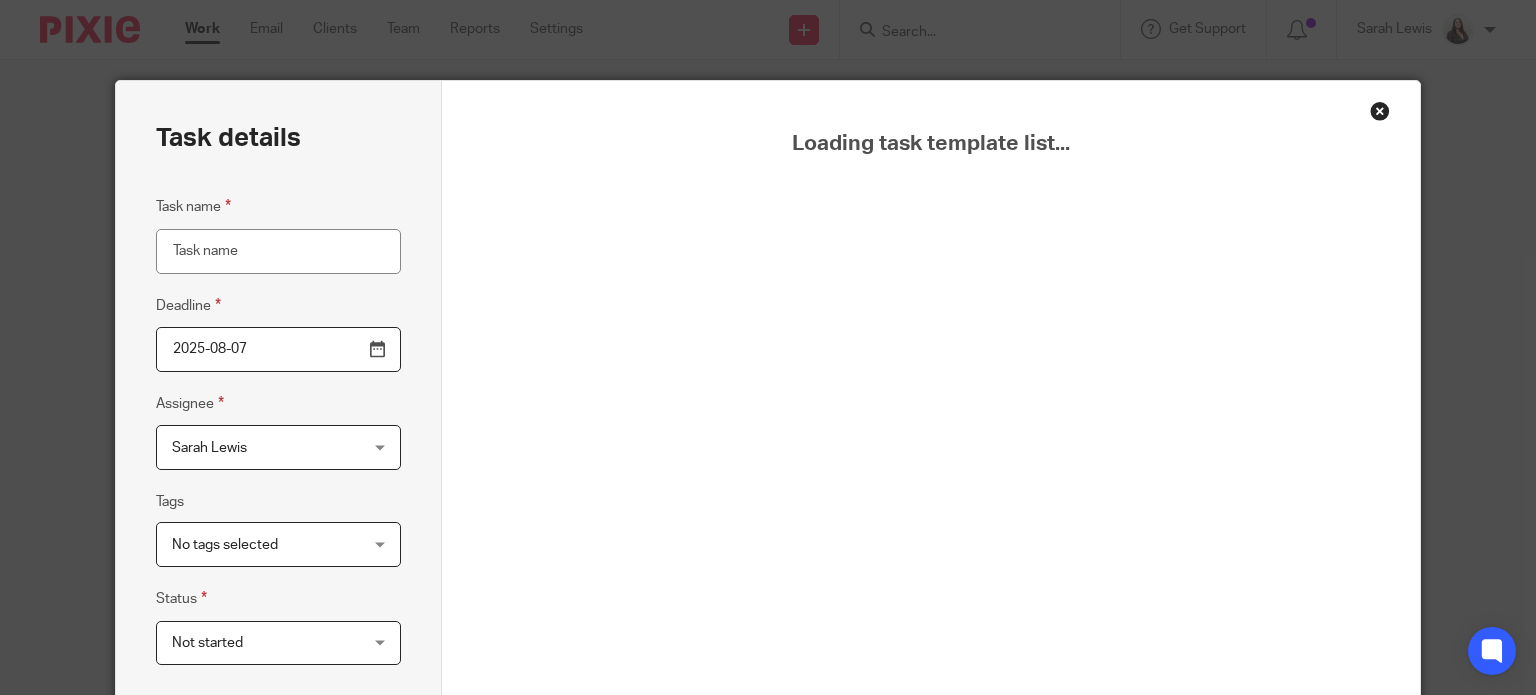 scroll, scrollTop: 0, scrollLeft: 0, axis: both 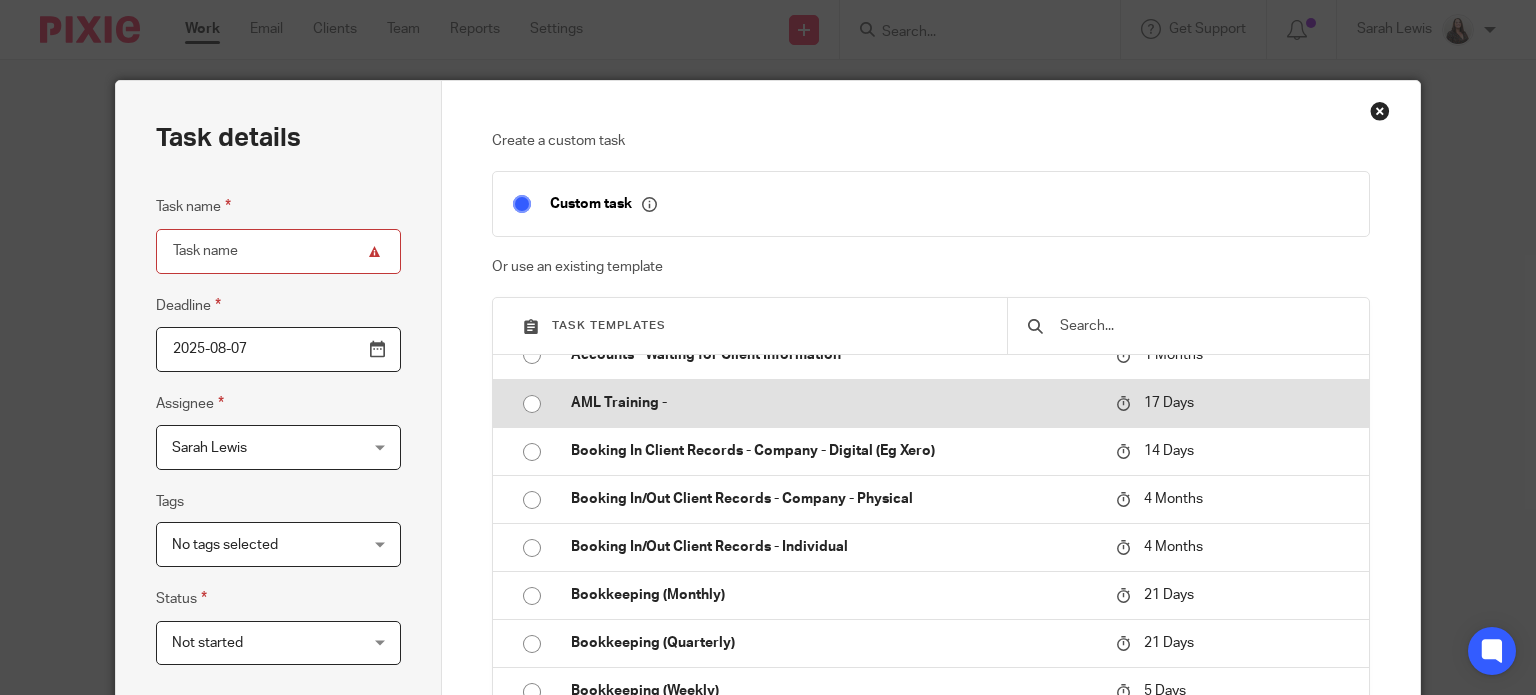 click on "Booking In Client Records - Company - Digital (Eg Xero)" at bounding box center (833, 451) 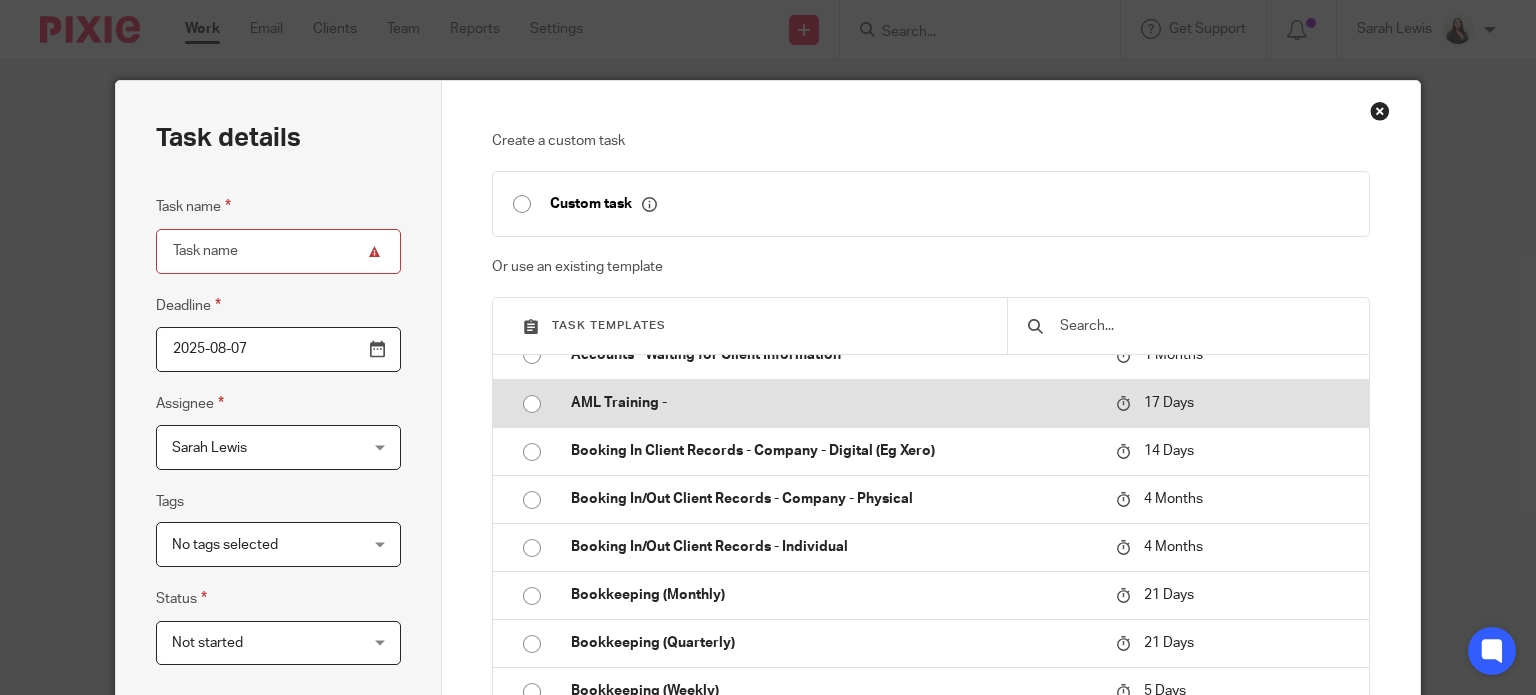 type on "2025-08-21" 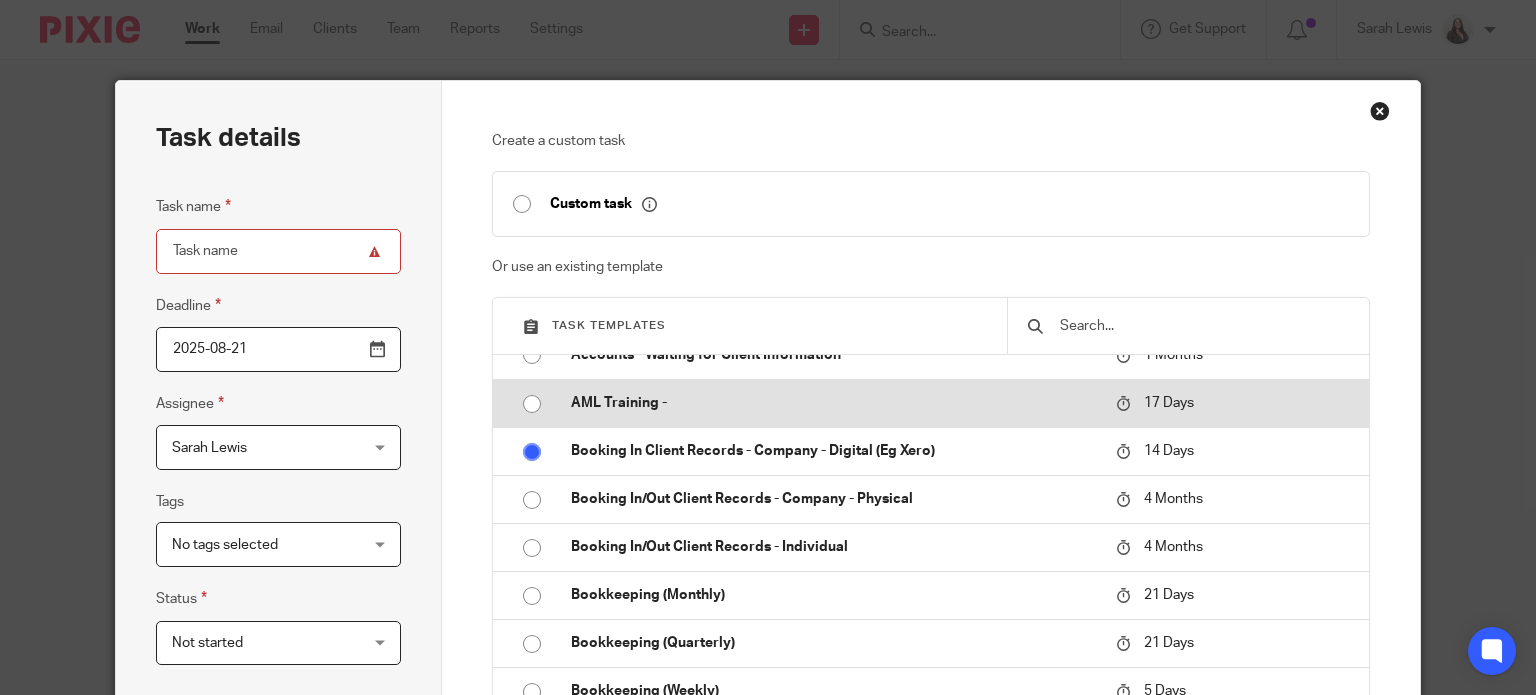 type on "Booking In Client Records - Company - Digital (Eg Xero)" 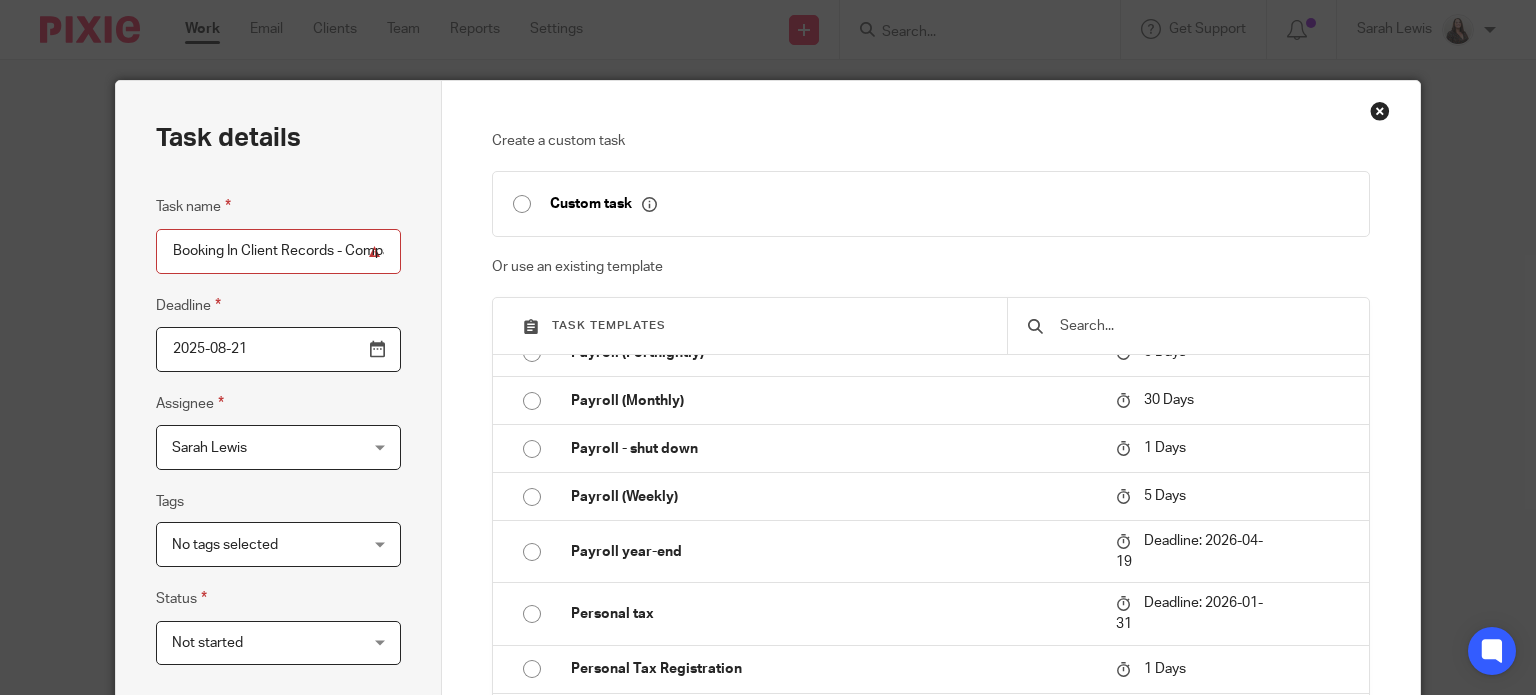 scroll, scrollTop: 1750, scrollLeft: 0, axis: vertical 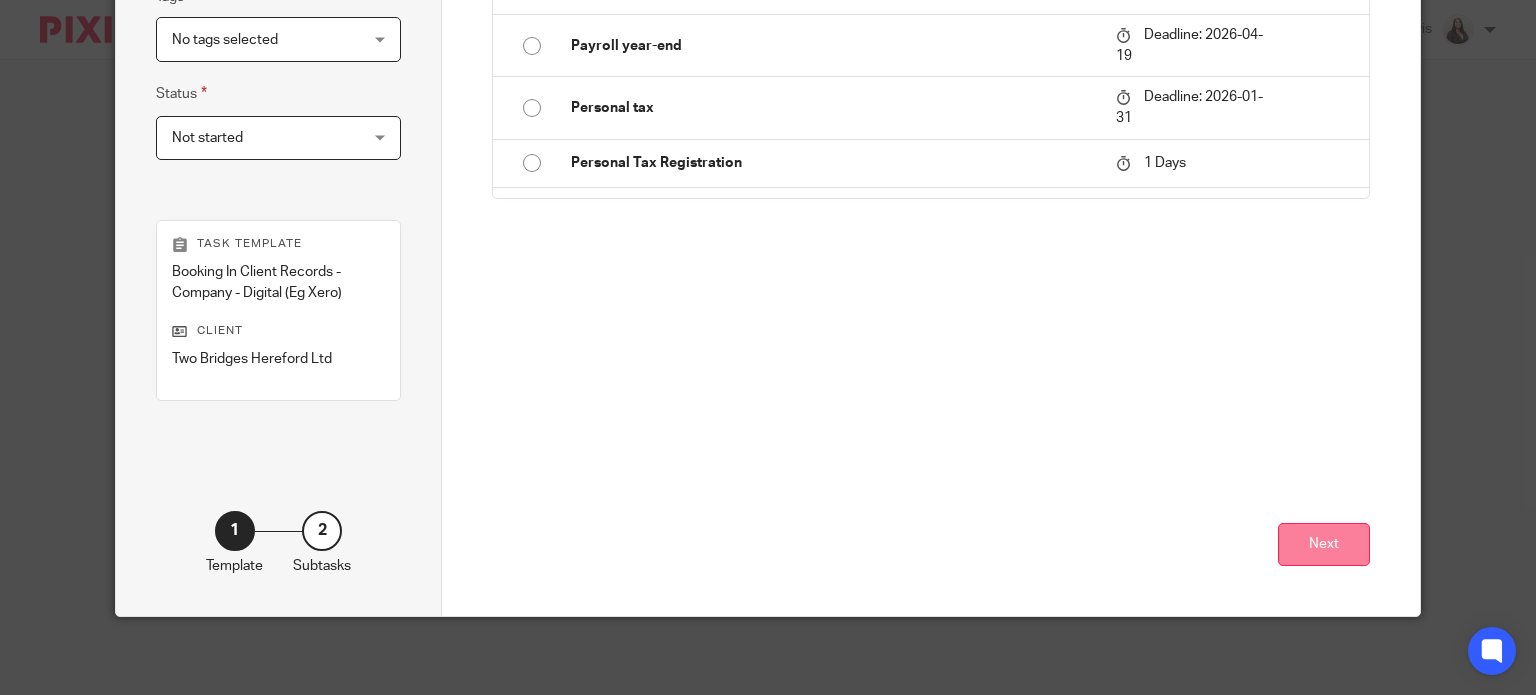 click on "Next" at bounding box center [1324, 544] 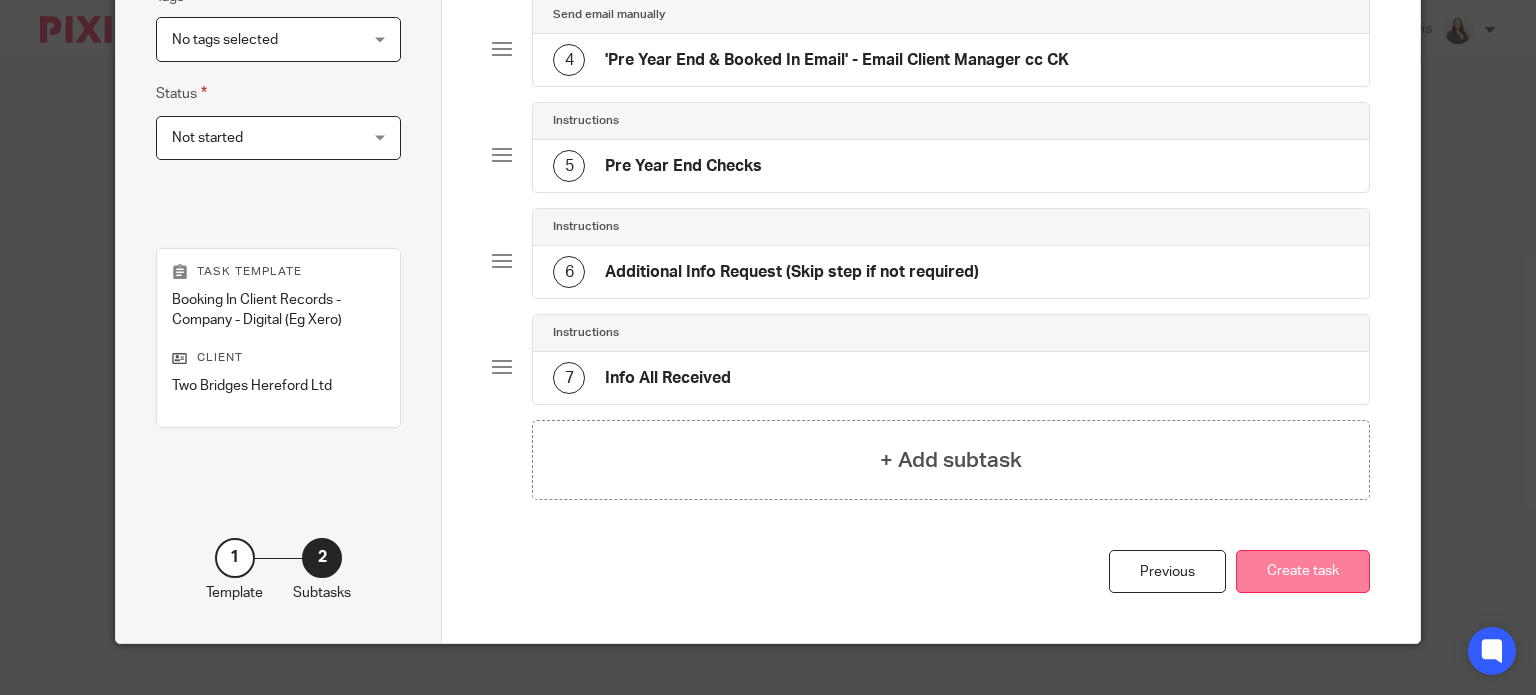click on "Create task" at bounding box center [1303, 571] 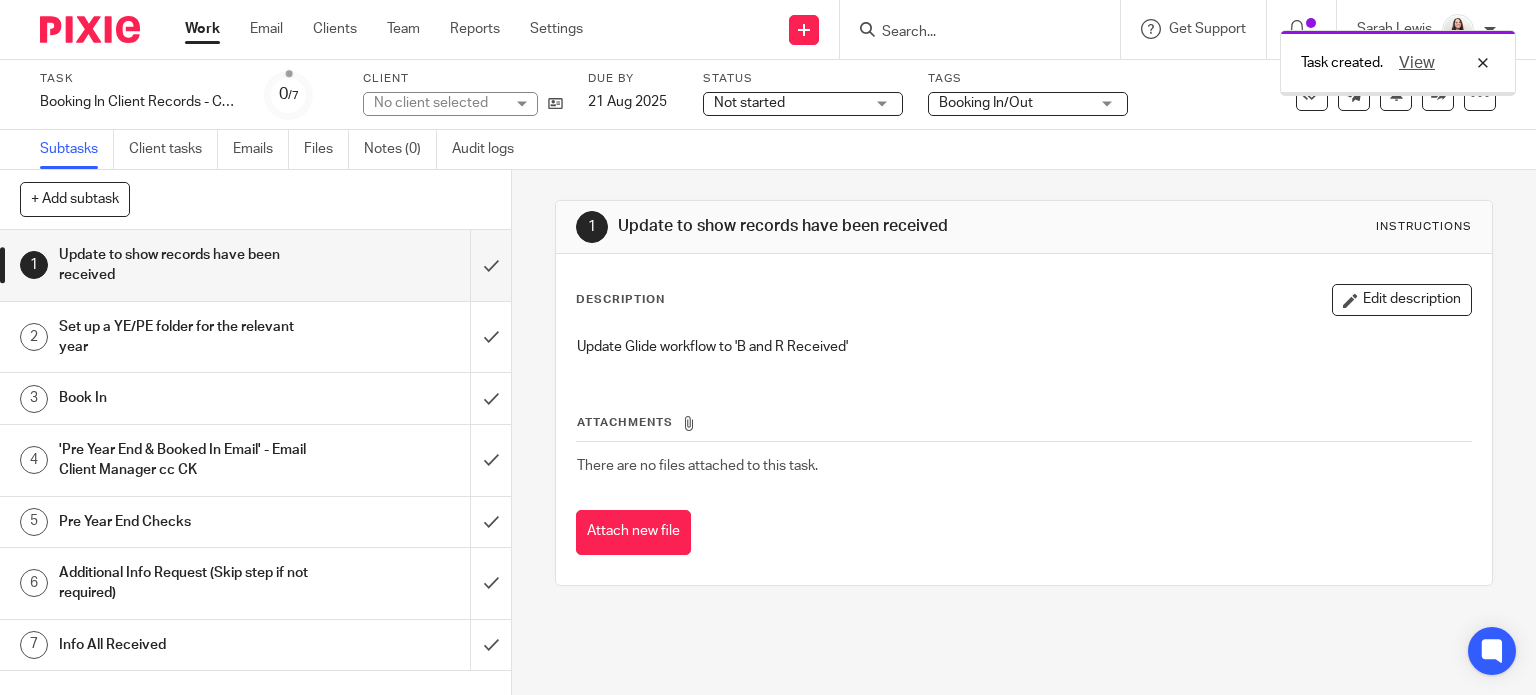 scroll, scrollTop: 0, scrollLeft: 0, axis: both 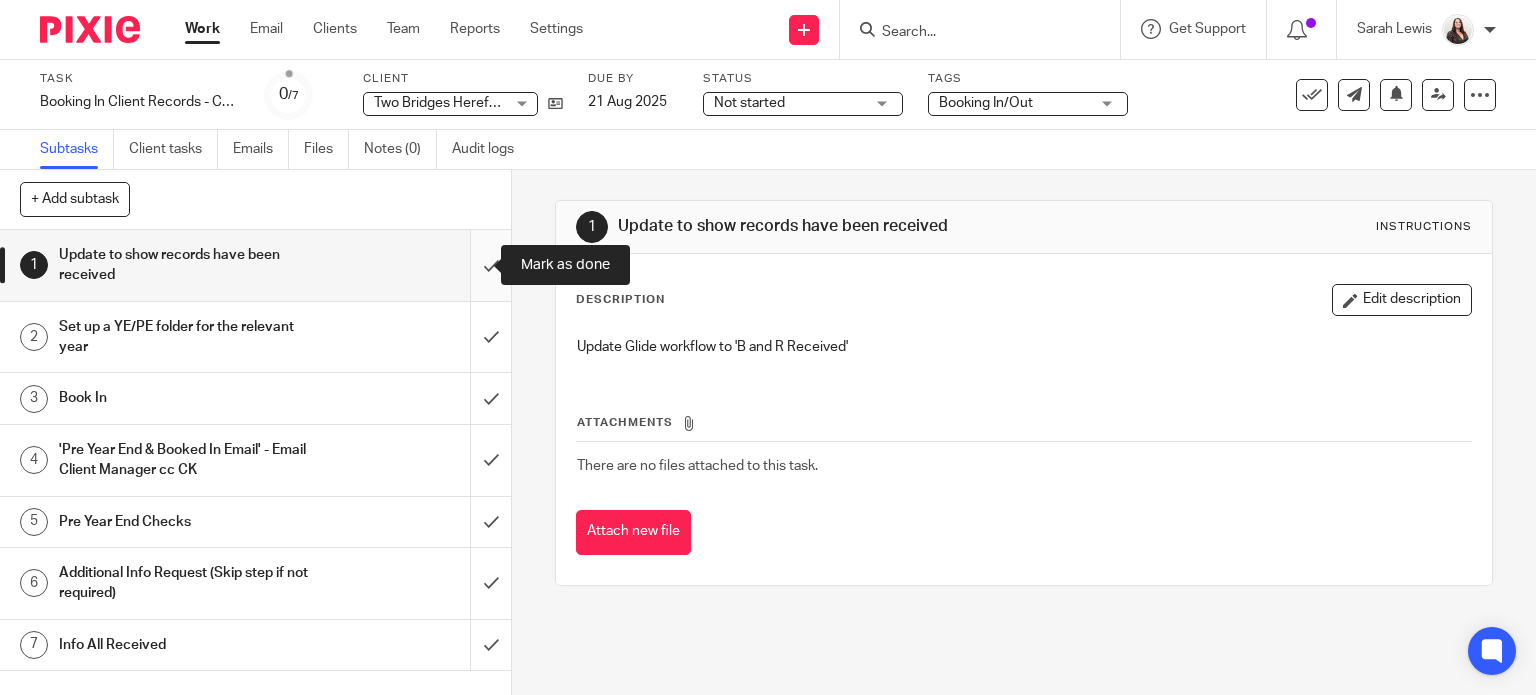click at bounding box center [255, 265] 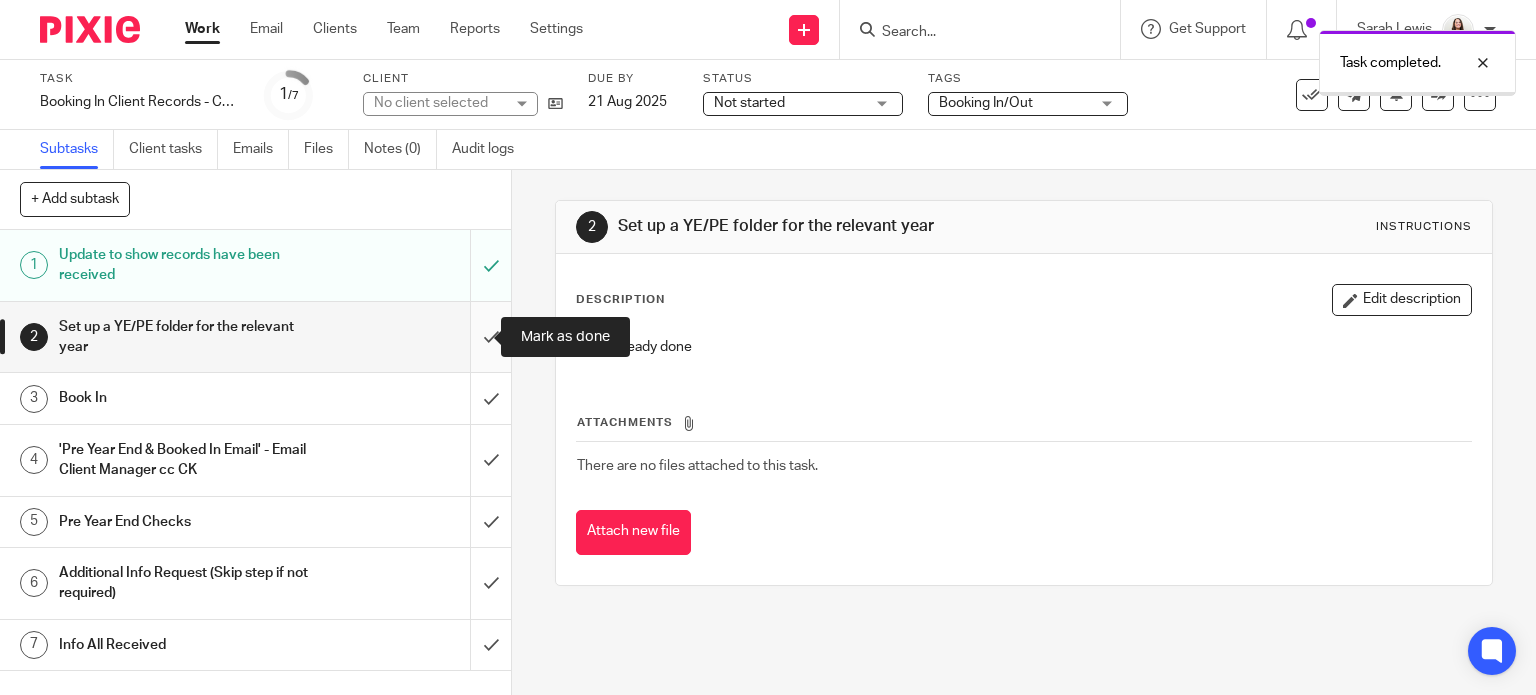 scroll, scrollTop: 0, scrollLeft: 0, axis: both 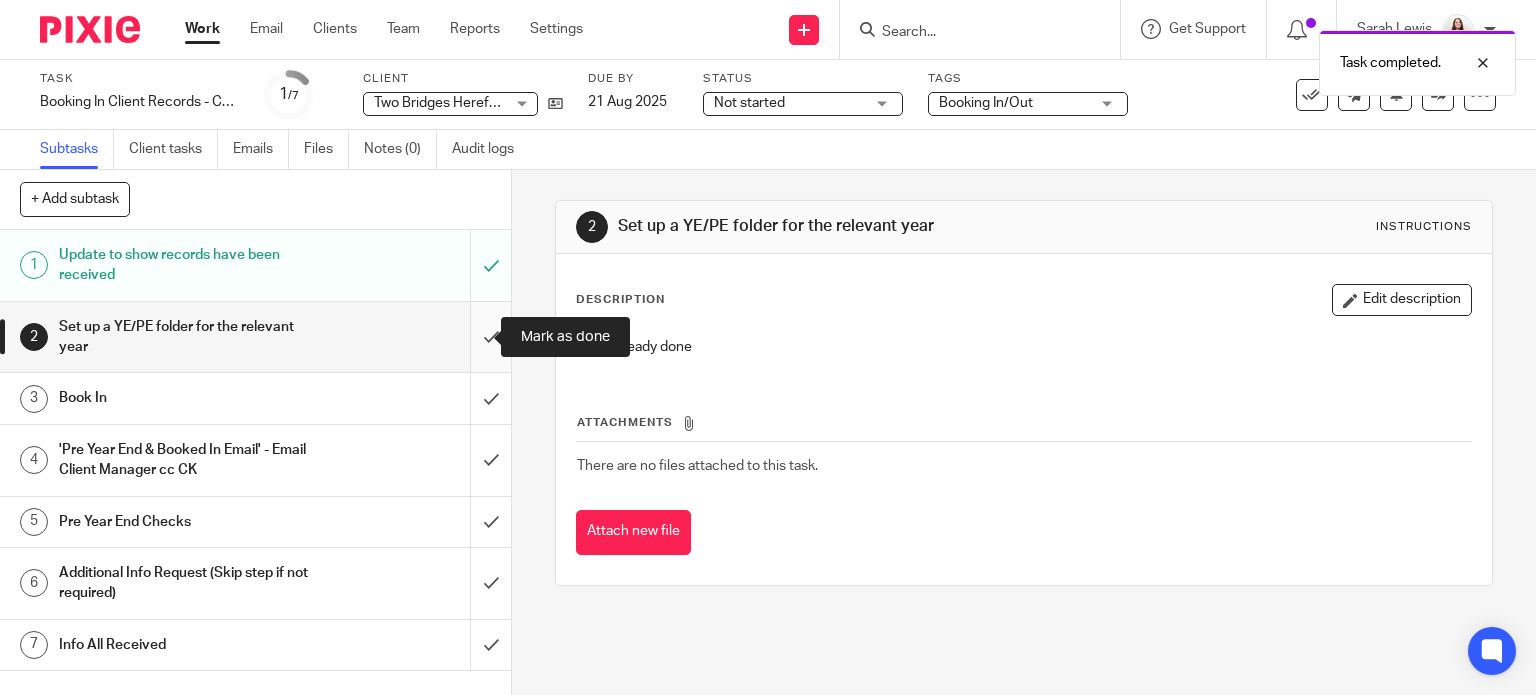 click at bounding box center (255, 337) 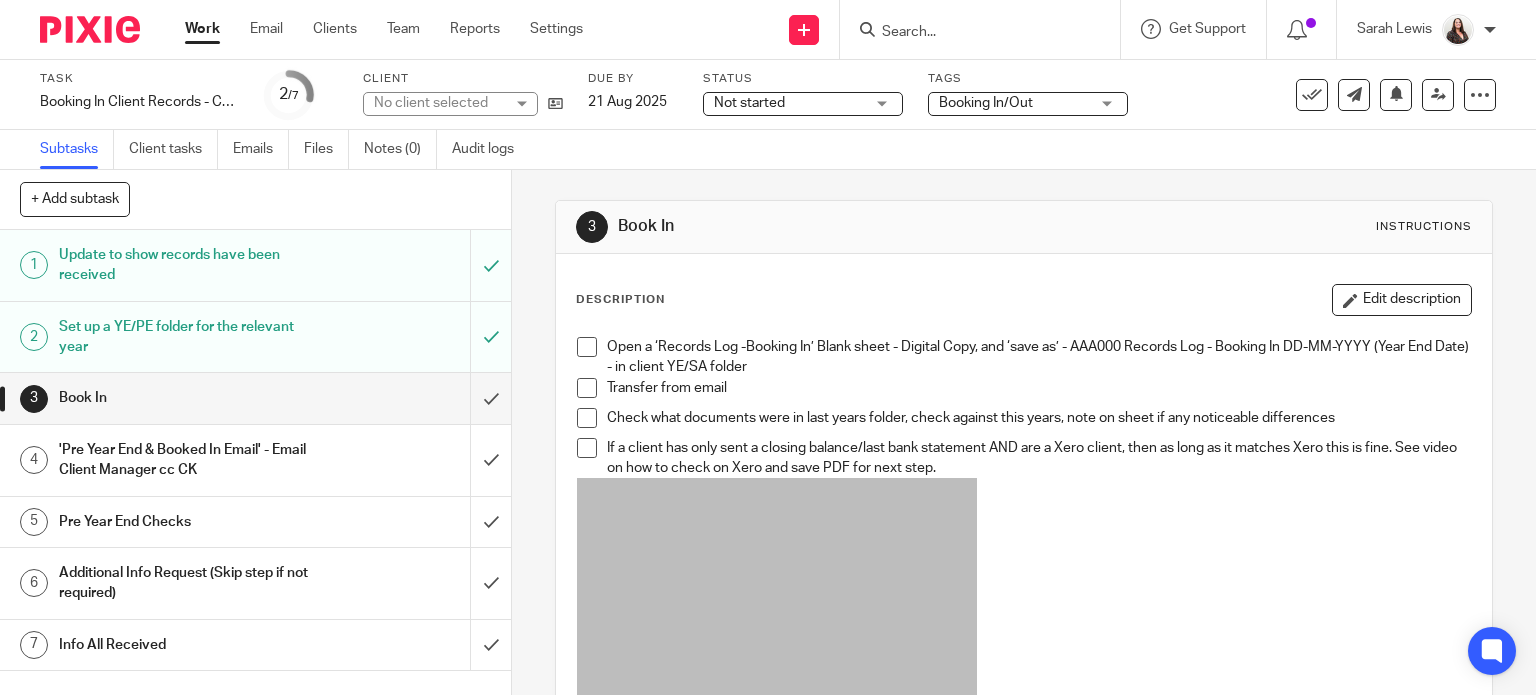 scroll, scrollTop: 0, scrollLeft: 0, axis: both 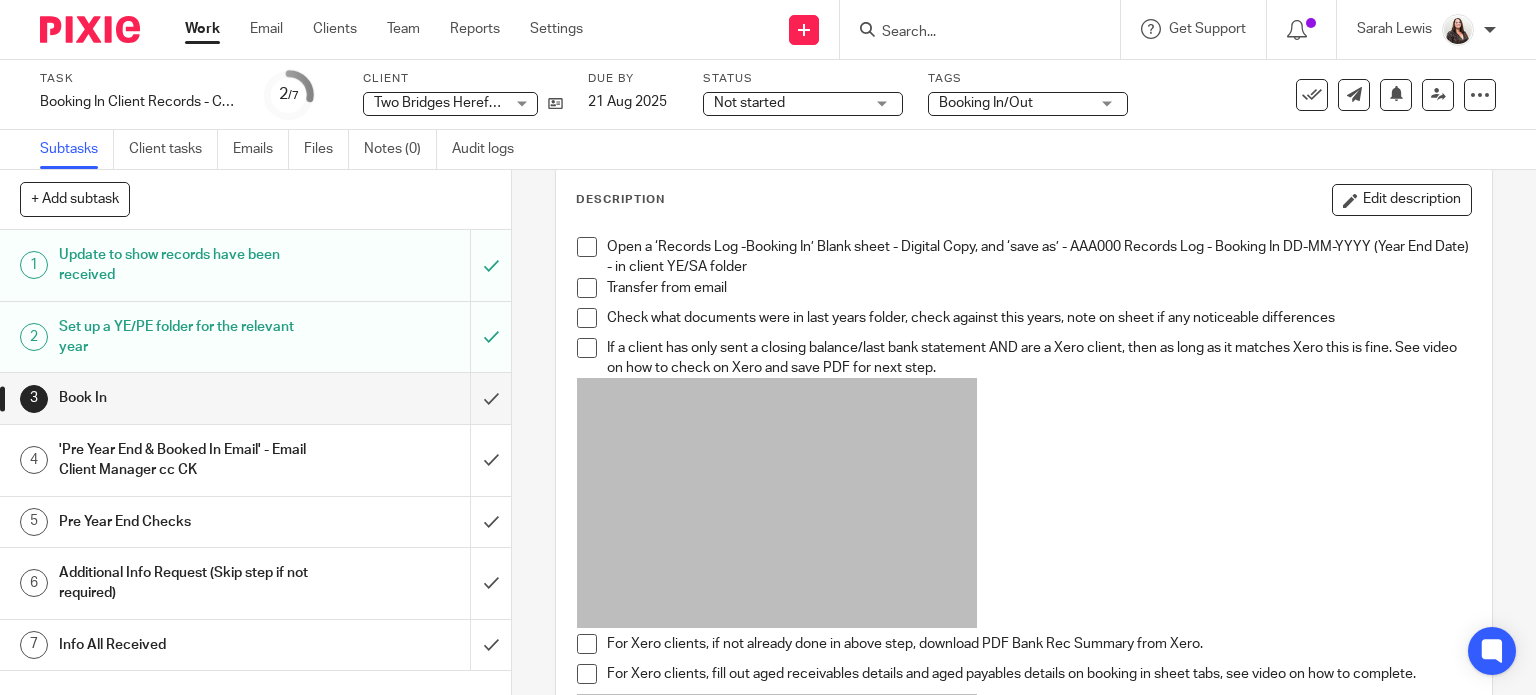 click at bounding box center (587, 247) 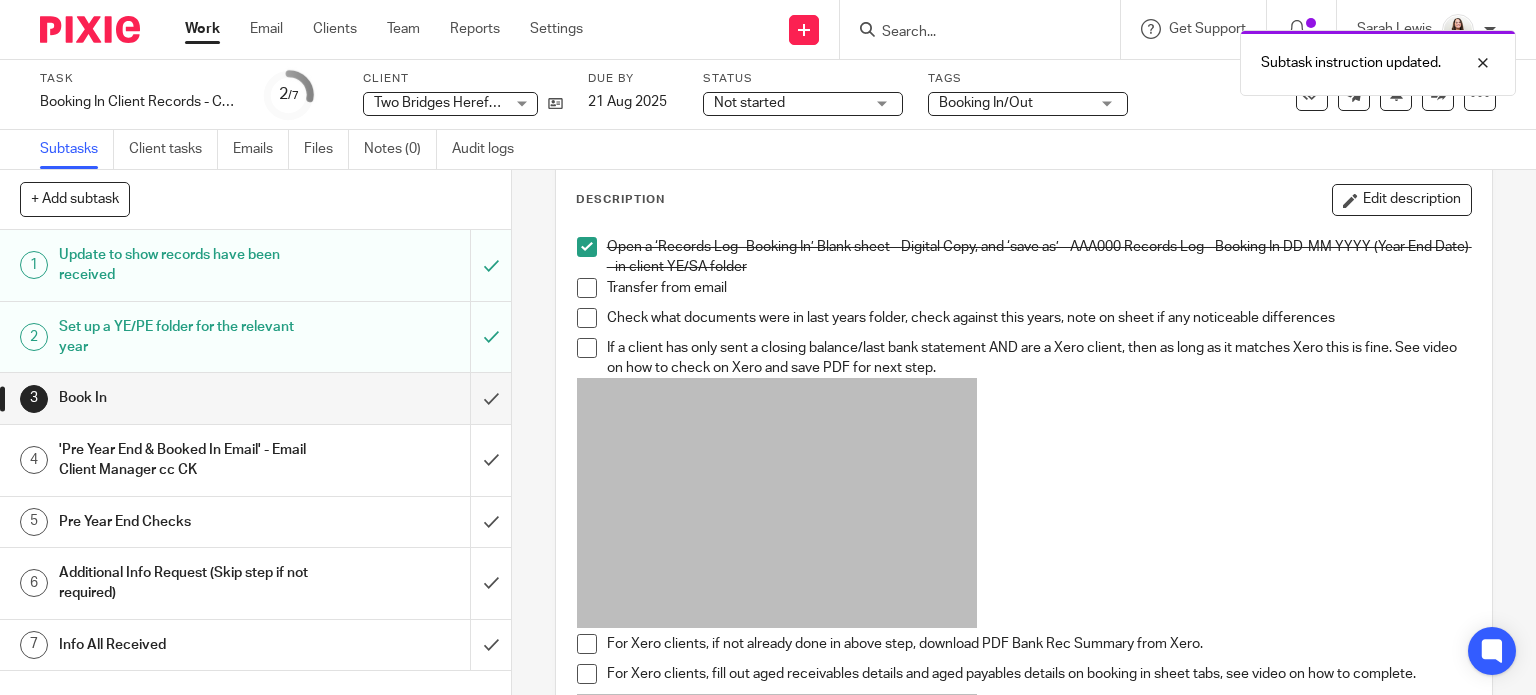 click at bounding box center [587, 288] 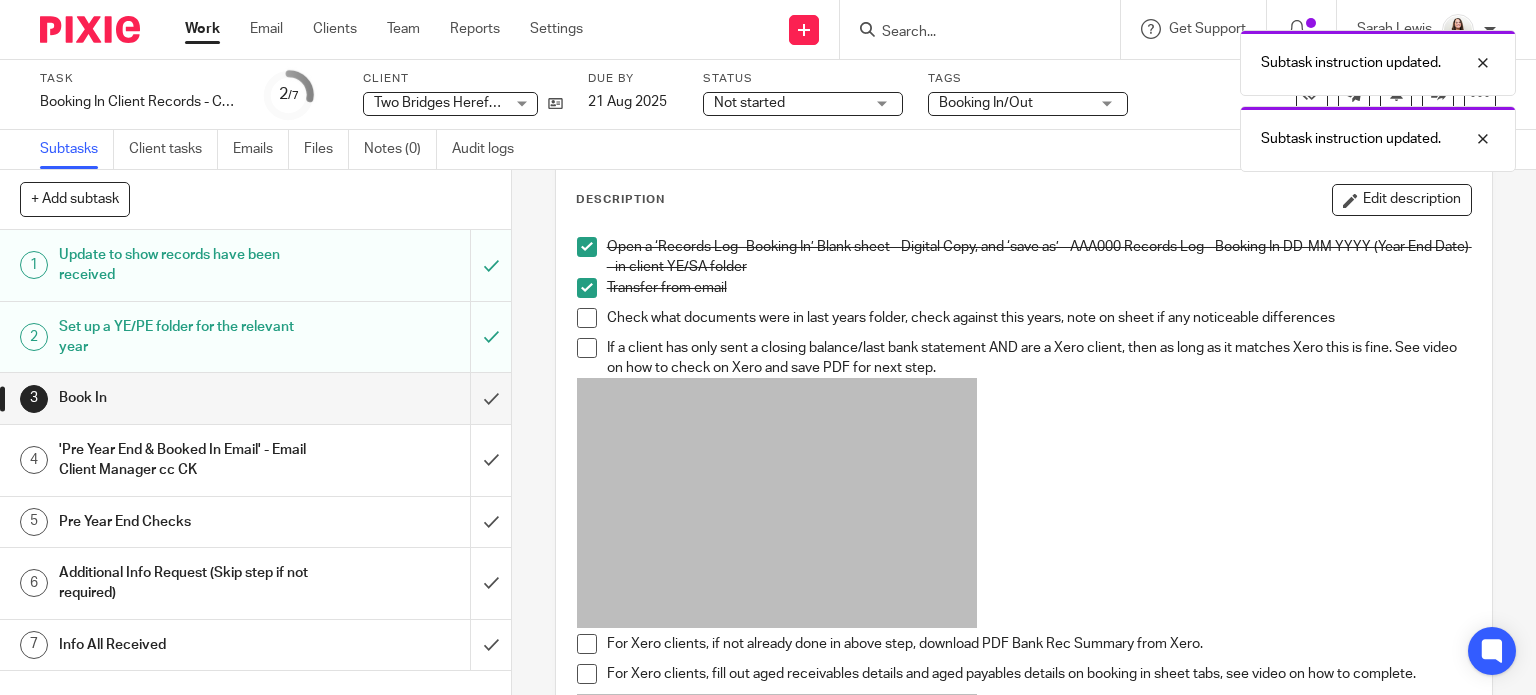 click at bounding box center [587, 318] 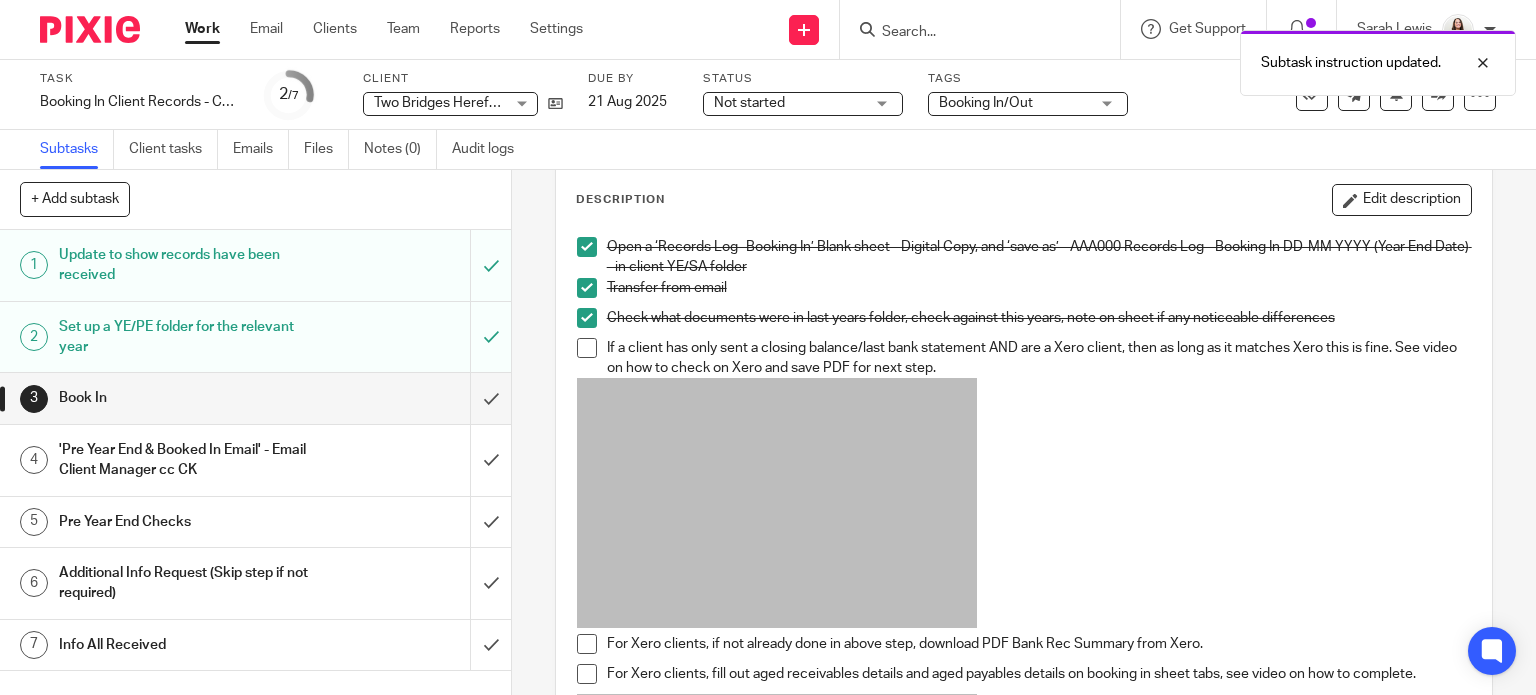 click at bounding box center (587, 348) 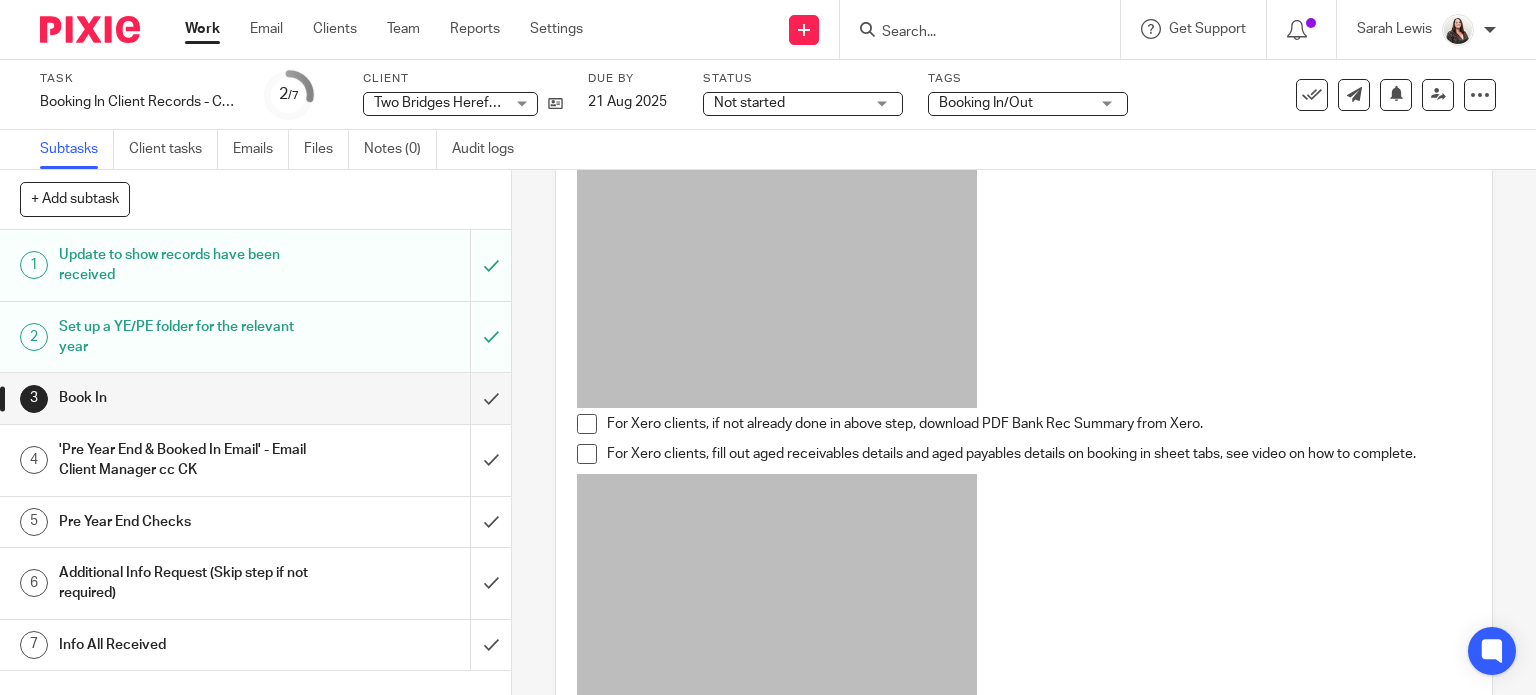 scroll, scrollTop: 324, scrollLeft: 0, axis: vertical 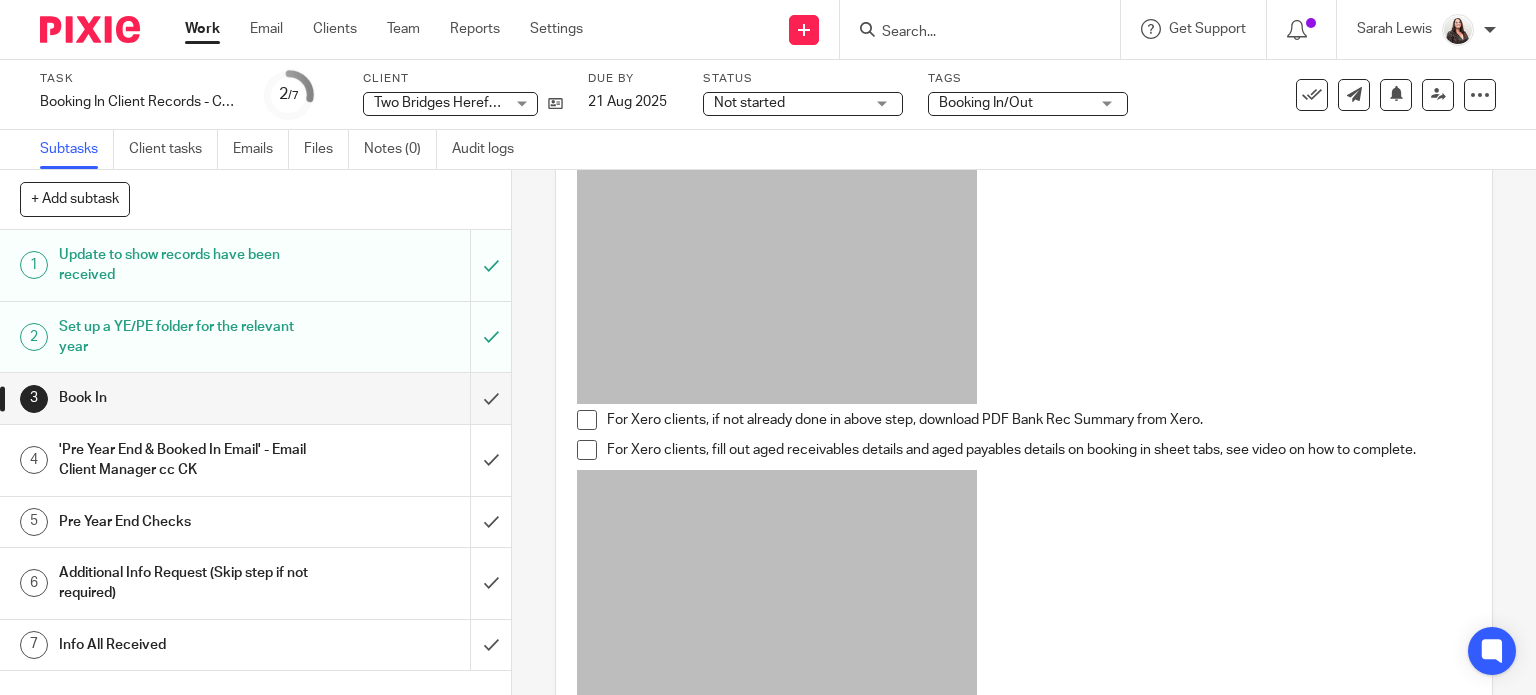click at bounding box center [587, 420] 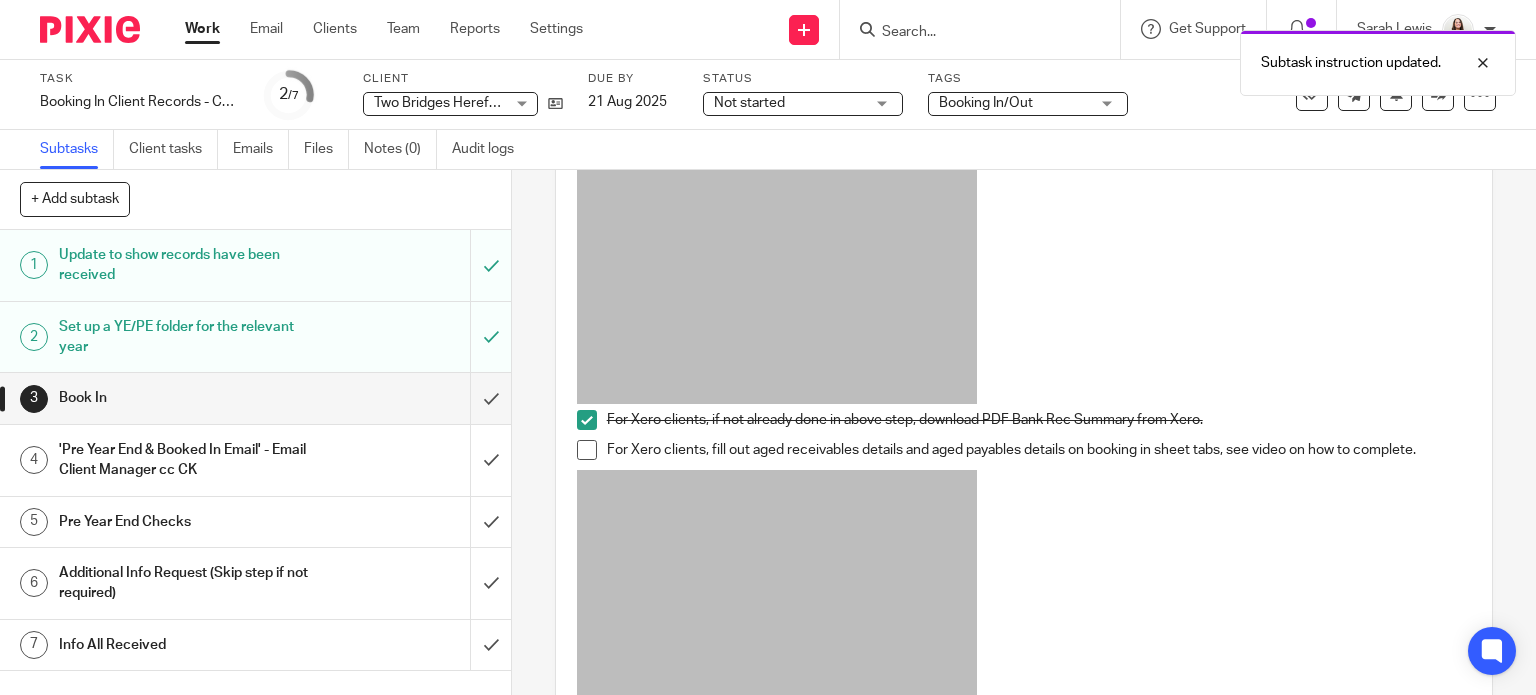 click at bounding box center [587, 450] 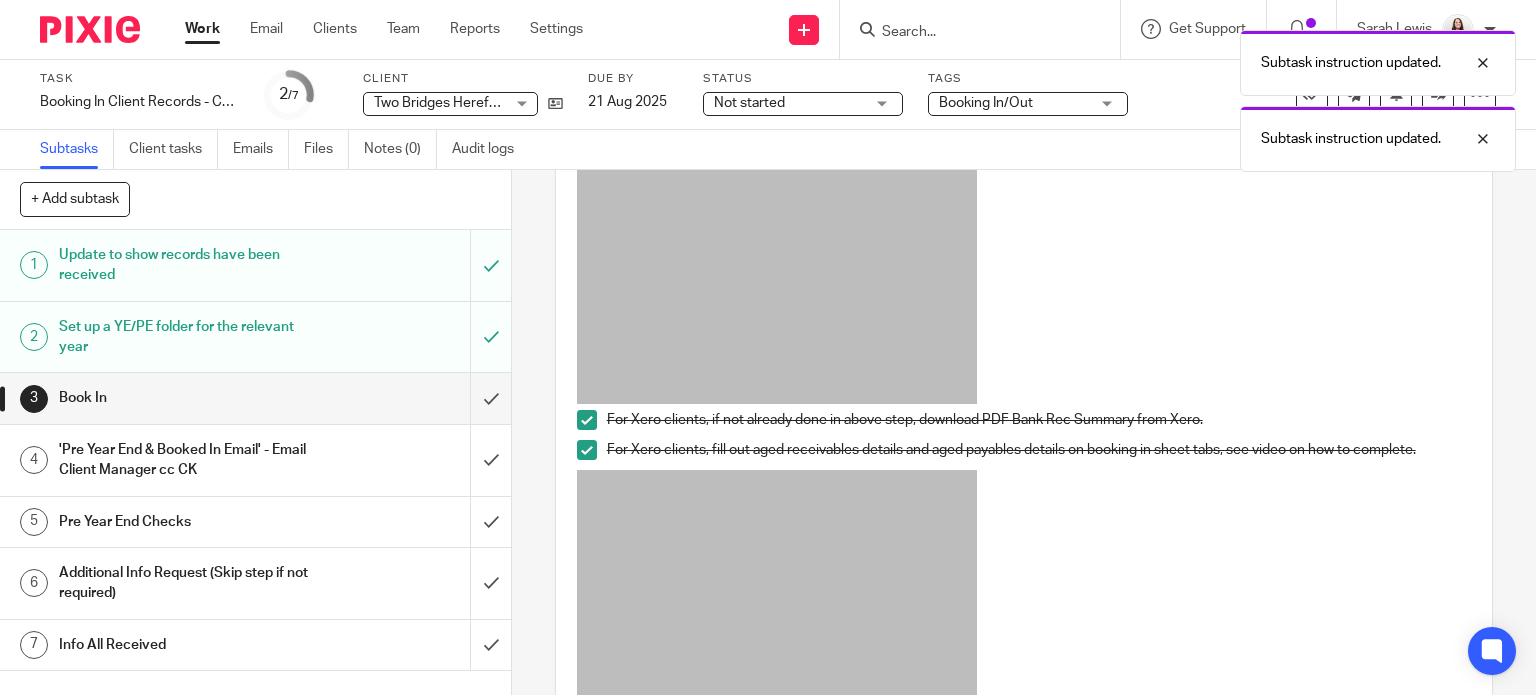 scroll, scrollTop: 575, scrollLeft: 0, axis: vertical 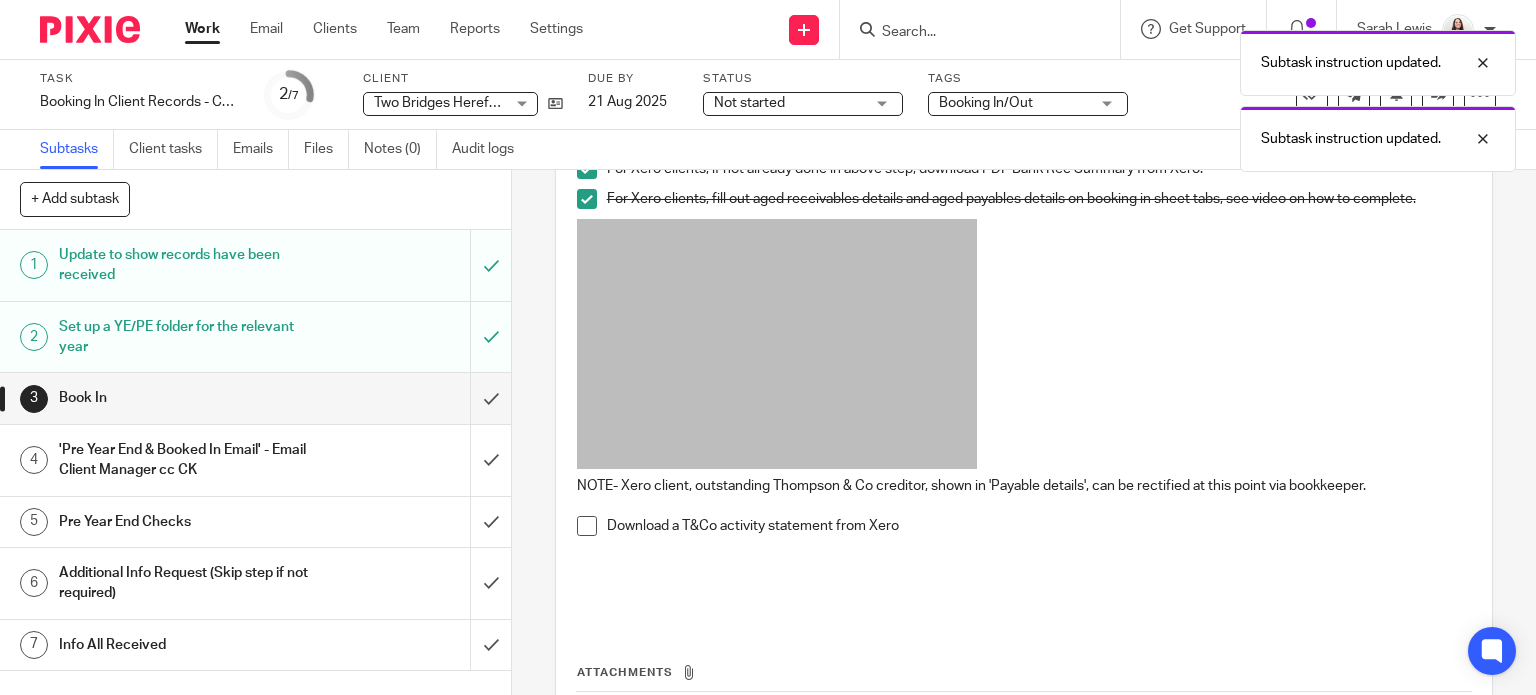 click at bounding box center [587, 526] 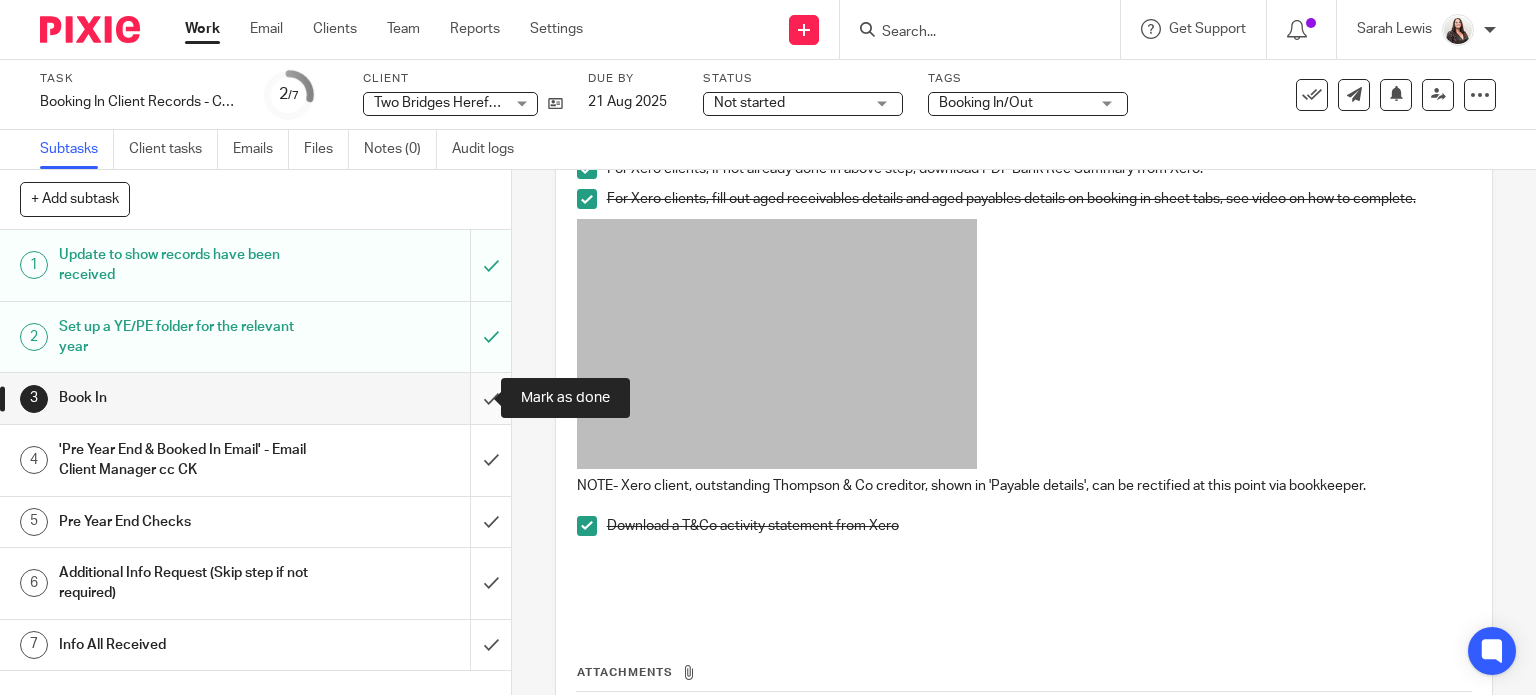 click at bounding box center [255, 398] 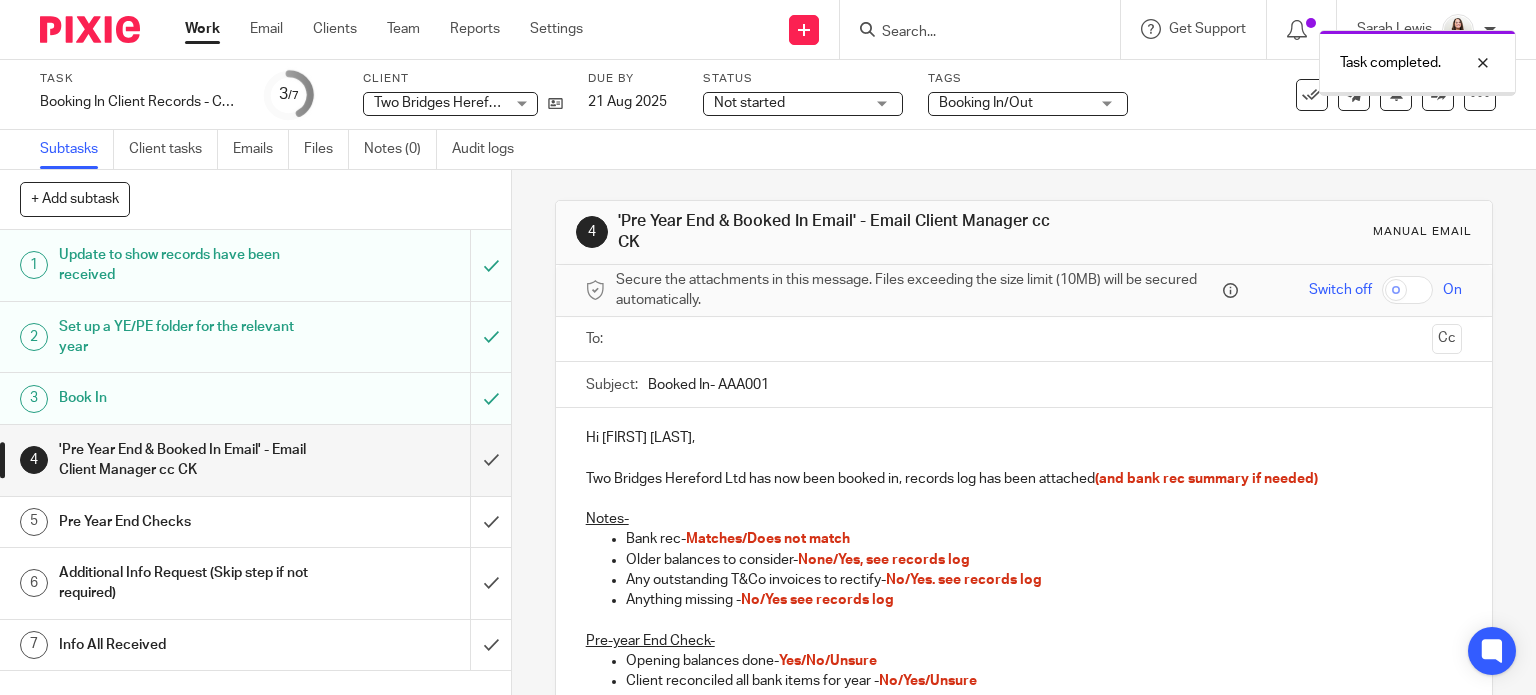 scroll, scrollTop: 0, scrollLeft: 0, axis: both 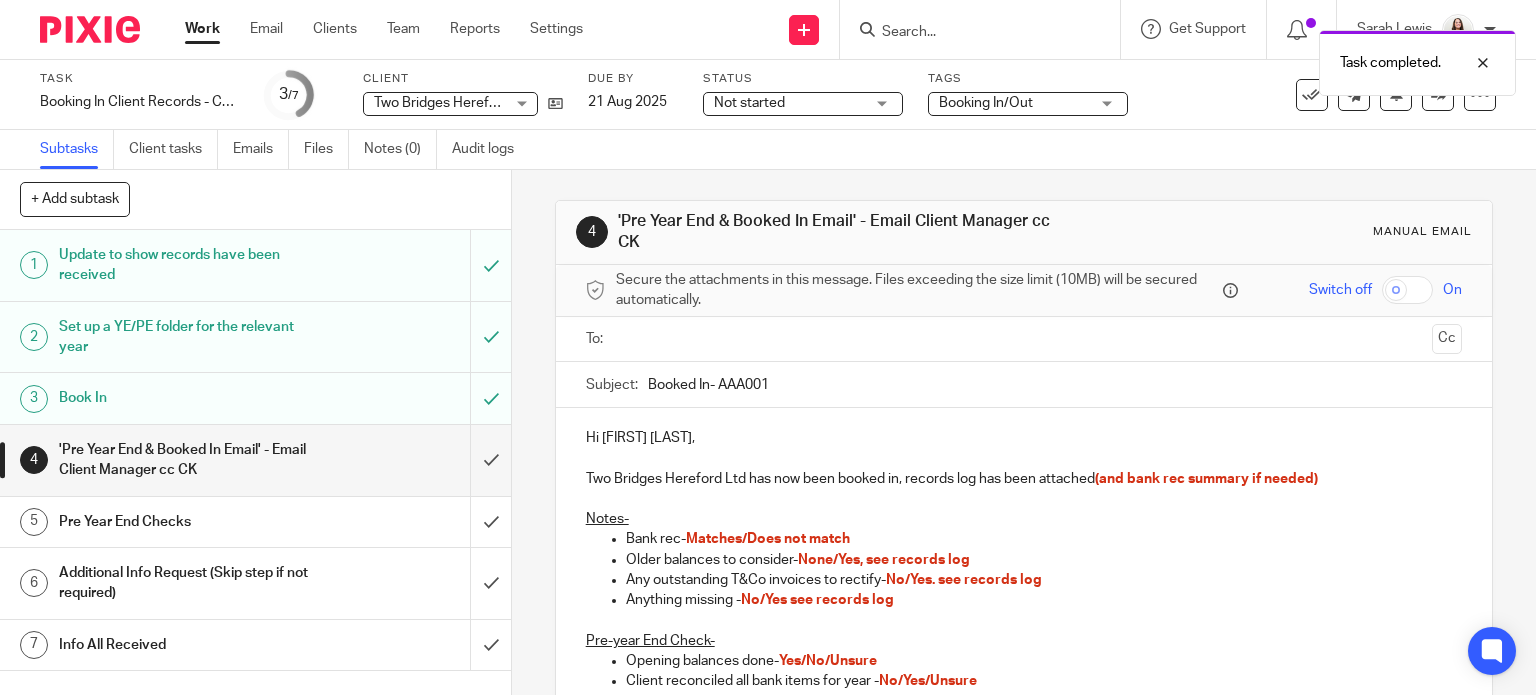 click on "Booked In- AAA001" at bounding box center (1055, 384) 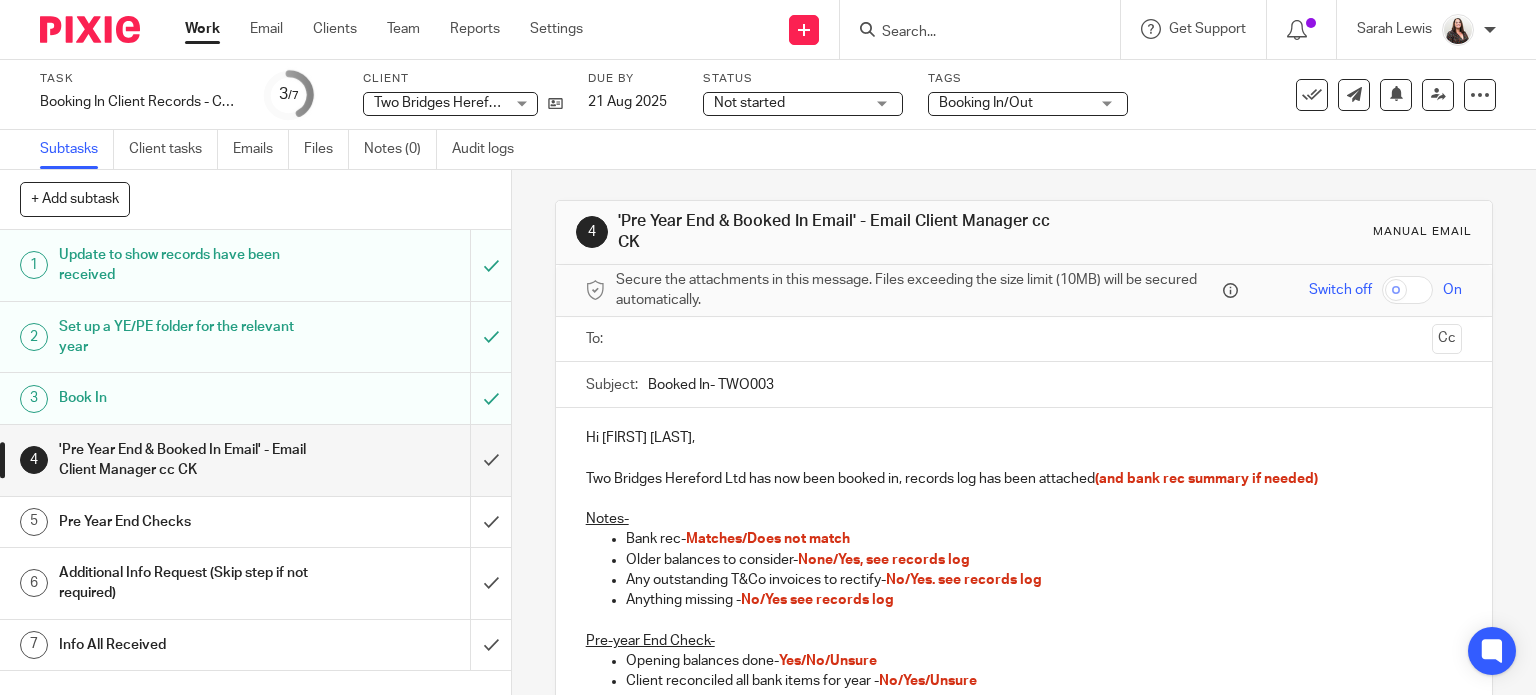 type on "Booked In- TWO003" 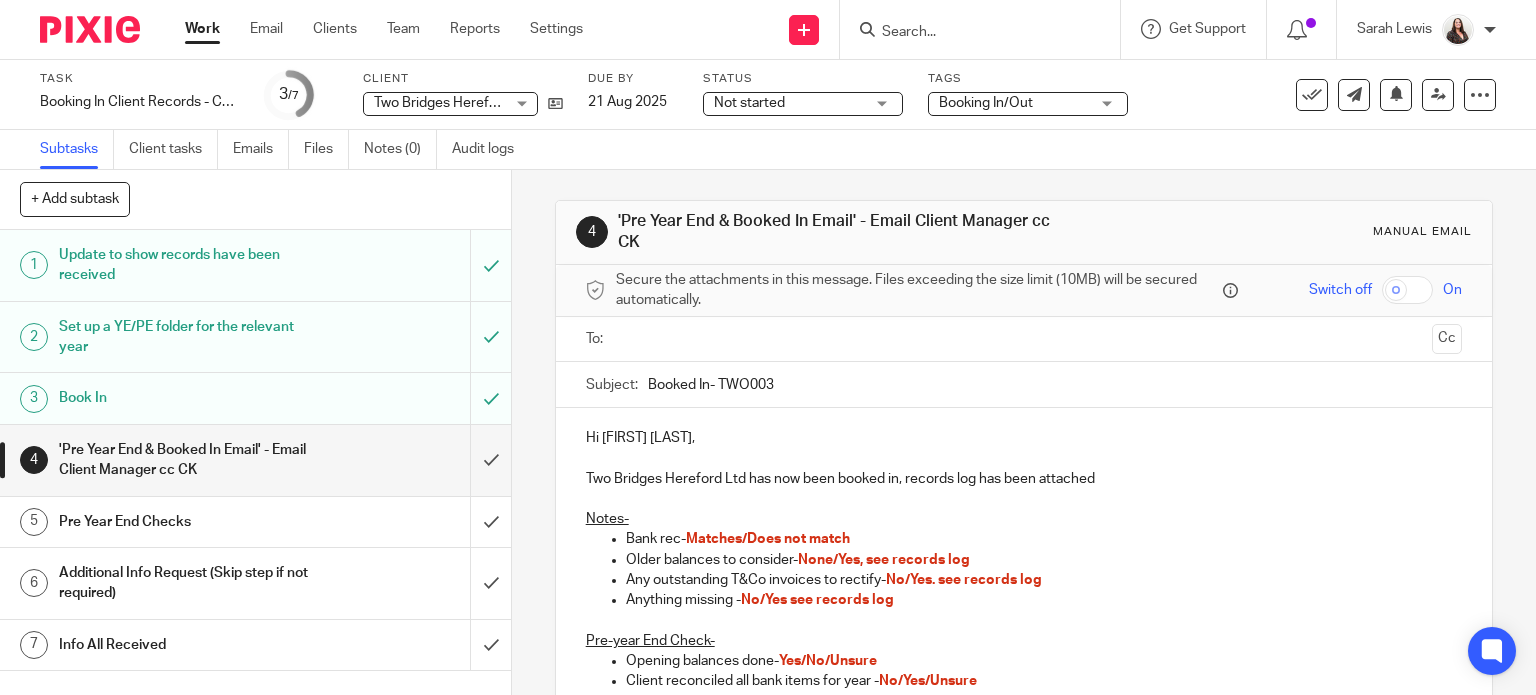 click on "Bank rec-  Matches/Does not match" at bounding box center (1044, 539) 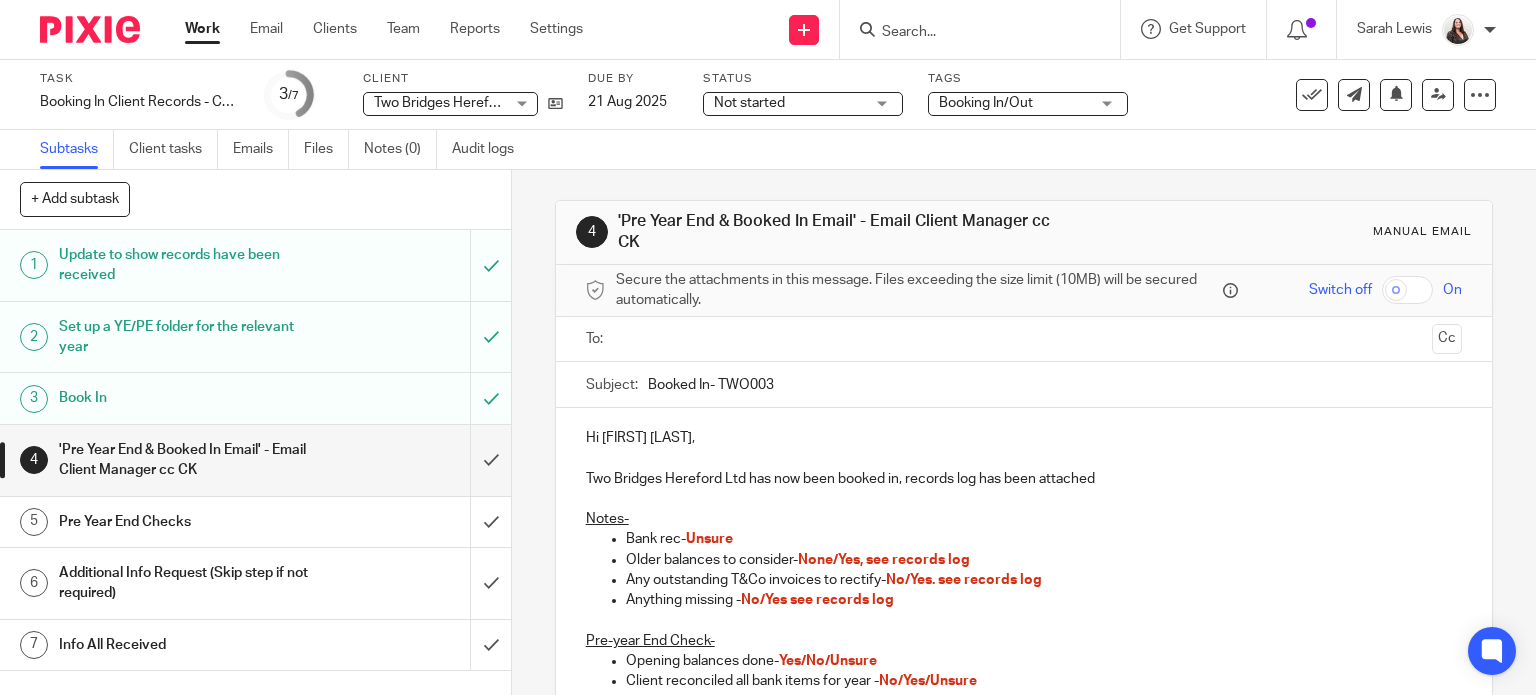 click on "None/Yes, see records log" at bounding box center [884, 560] 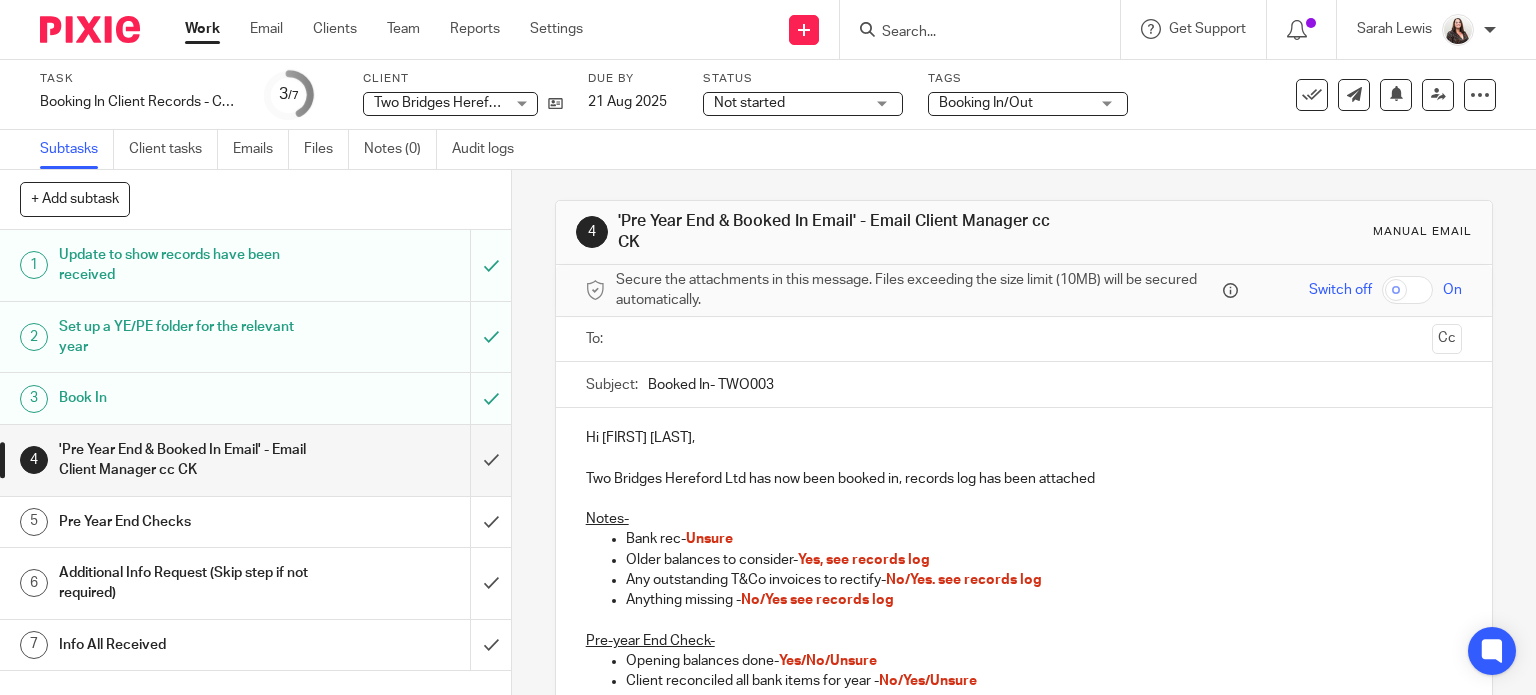 click on "No/Yes. see records log" at bounding box center (964, 580) 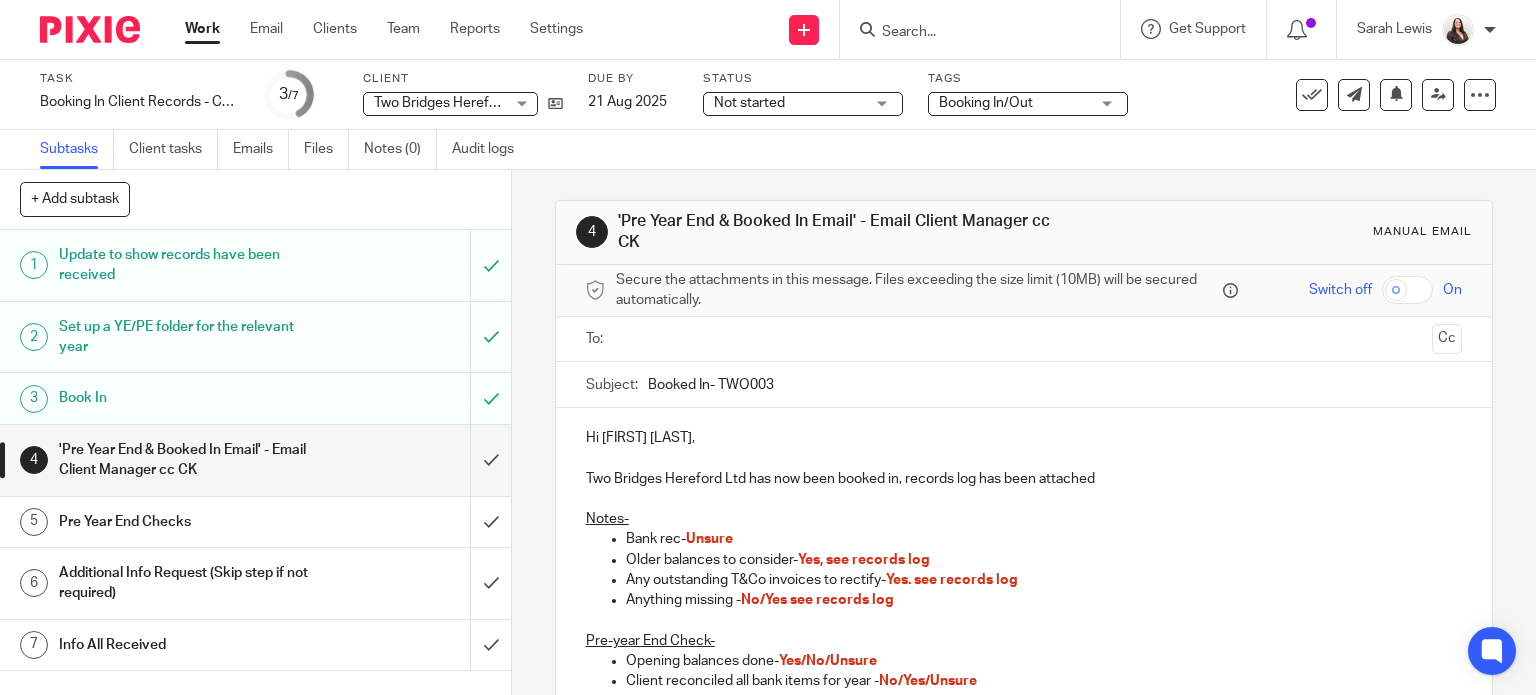click on "No/Yes see records log" at bounding box center [817, 600] 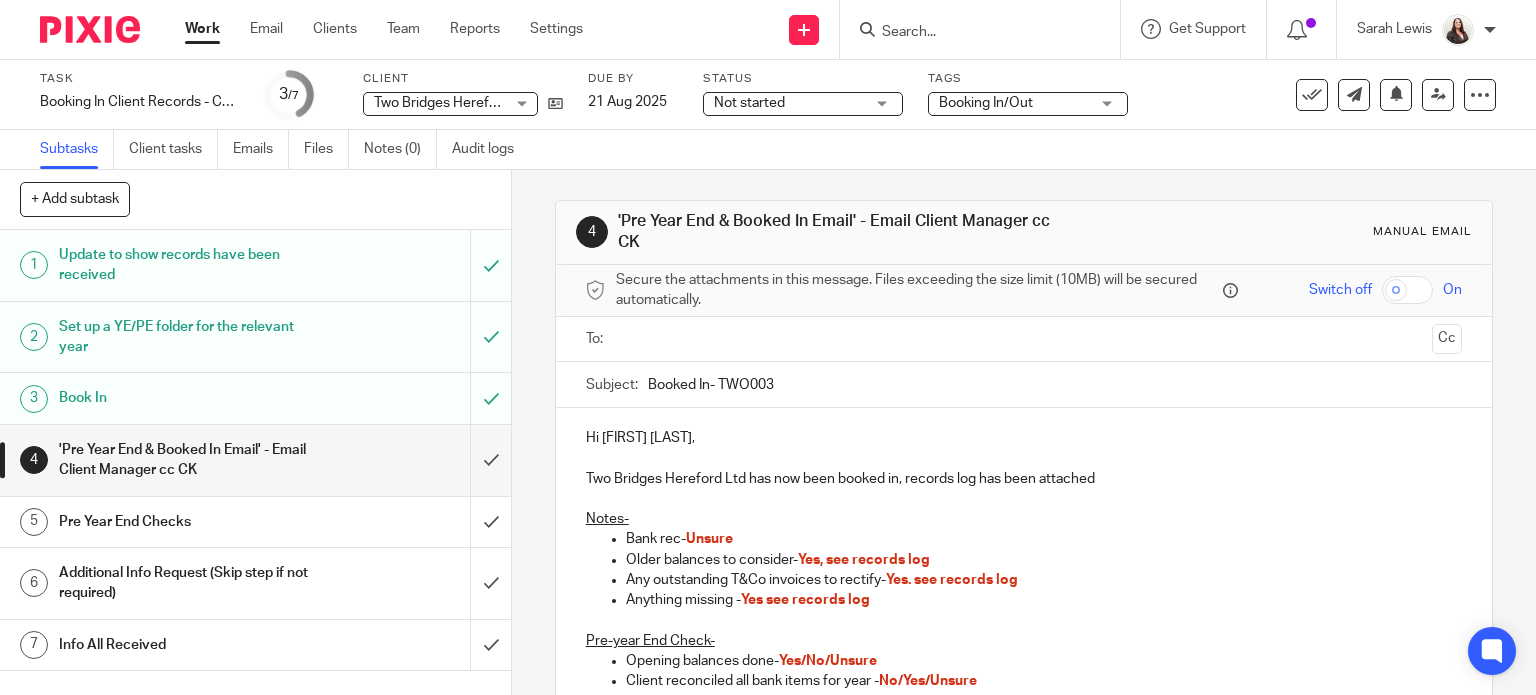 click on "Anything missing -  Yes see records log" at bounding box center (1044, 600) 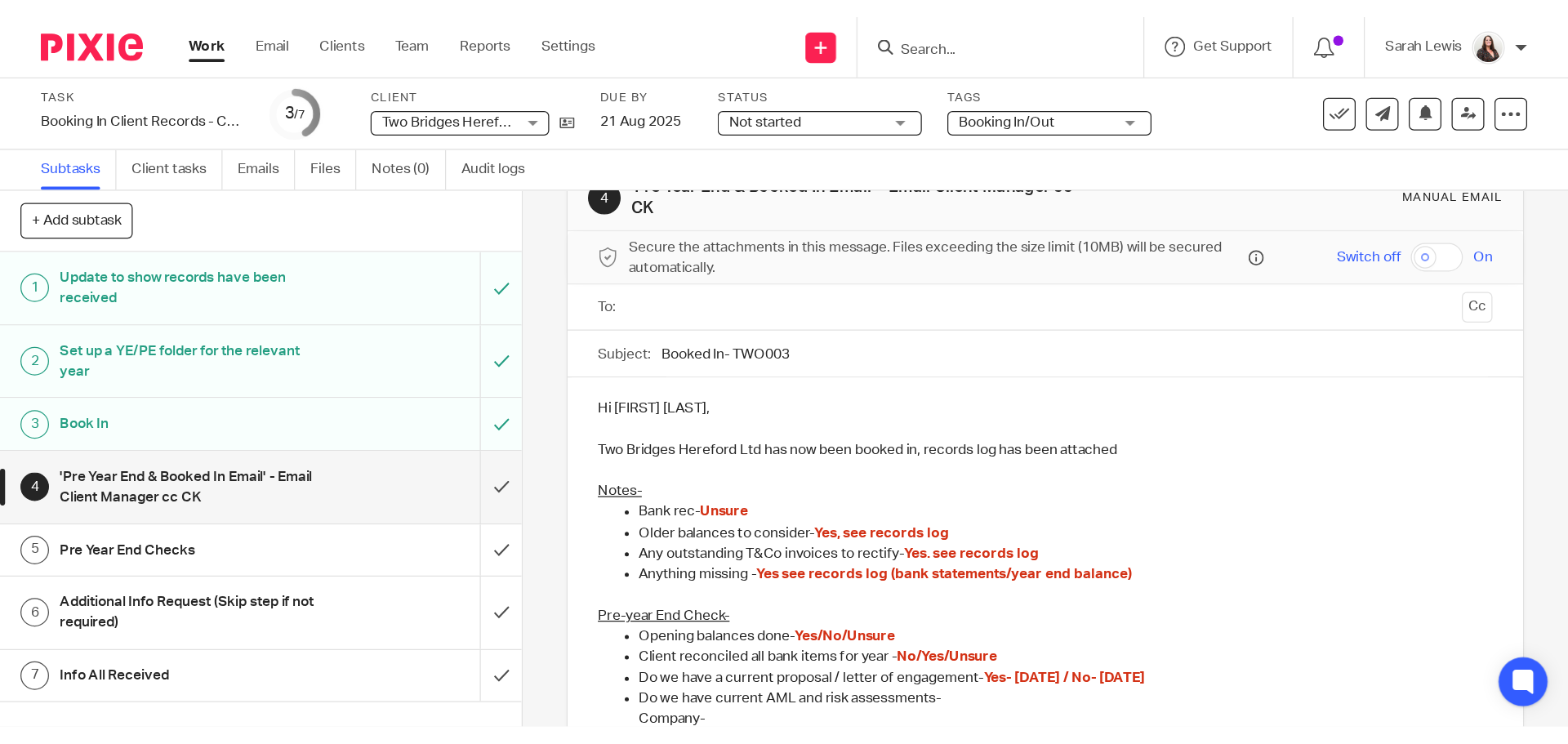 scroll, scrollTop: 219, scrollLeft: 0, axis: vertical 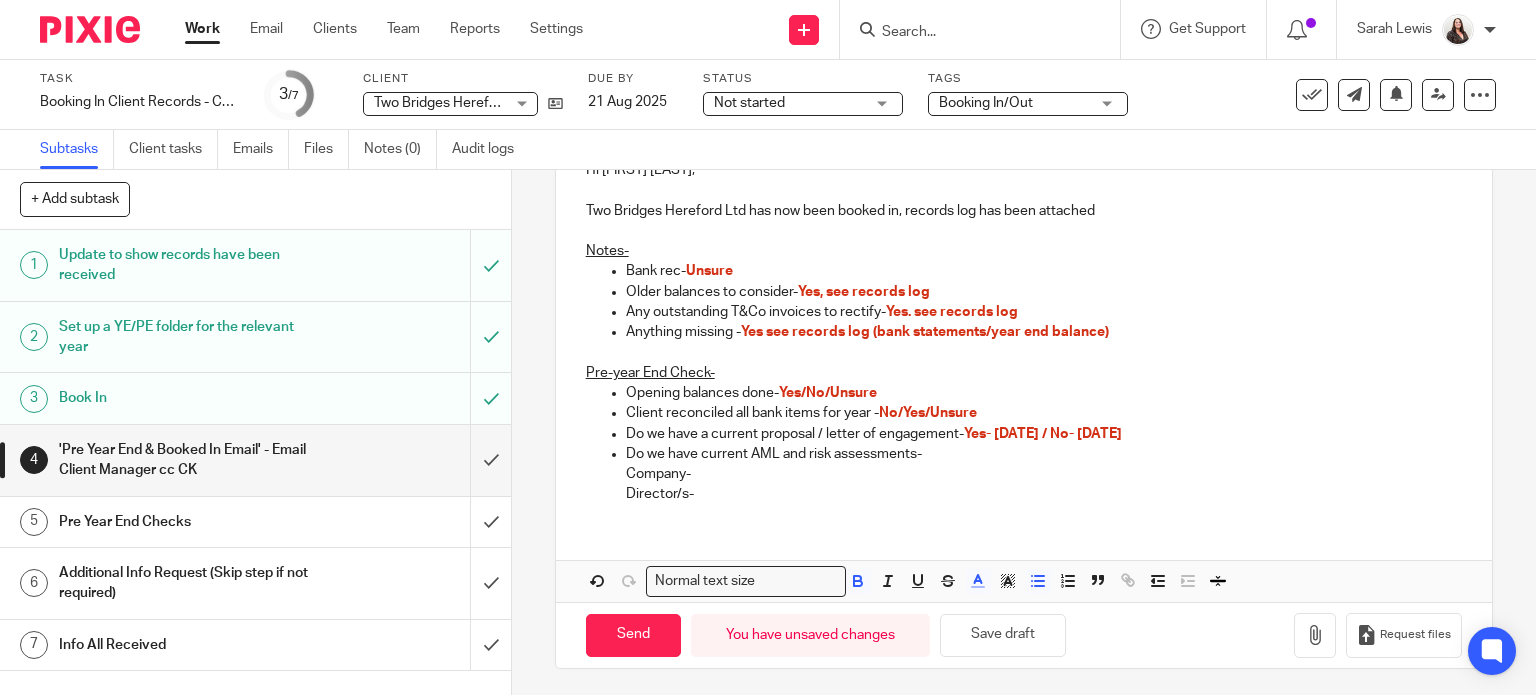 click on "Opening balances done-  Yes/No/Unsure" at bounding box center [1044, 393] 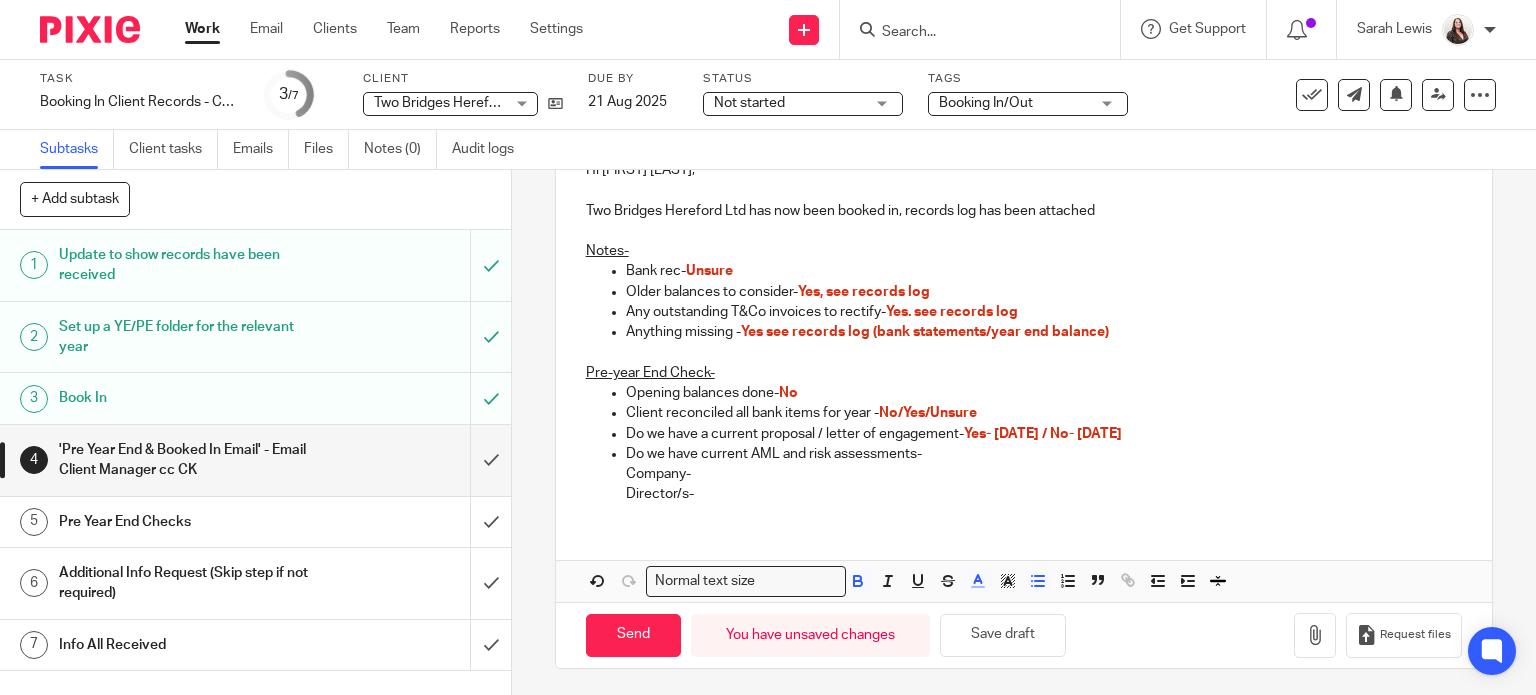click on "Client reconciled all bank items for year -  No/Yes/Unsure" at bounding box center [1044, 413] 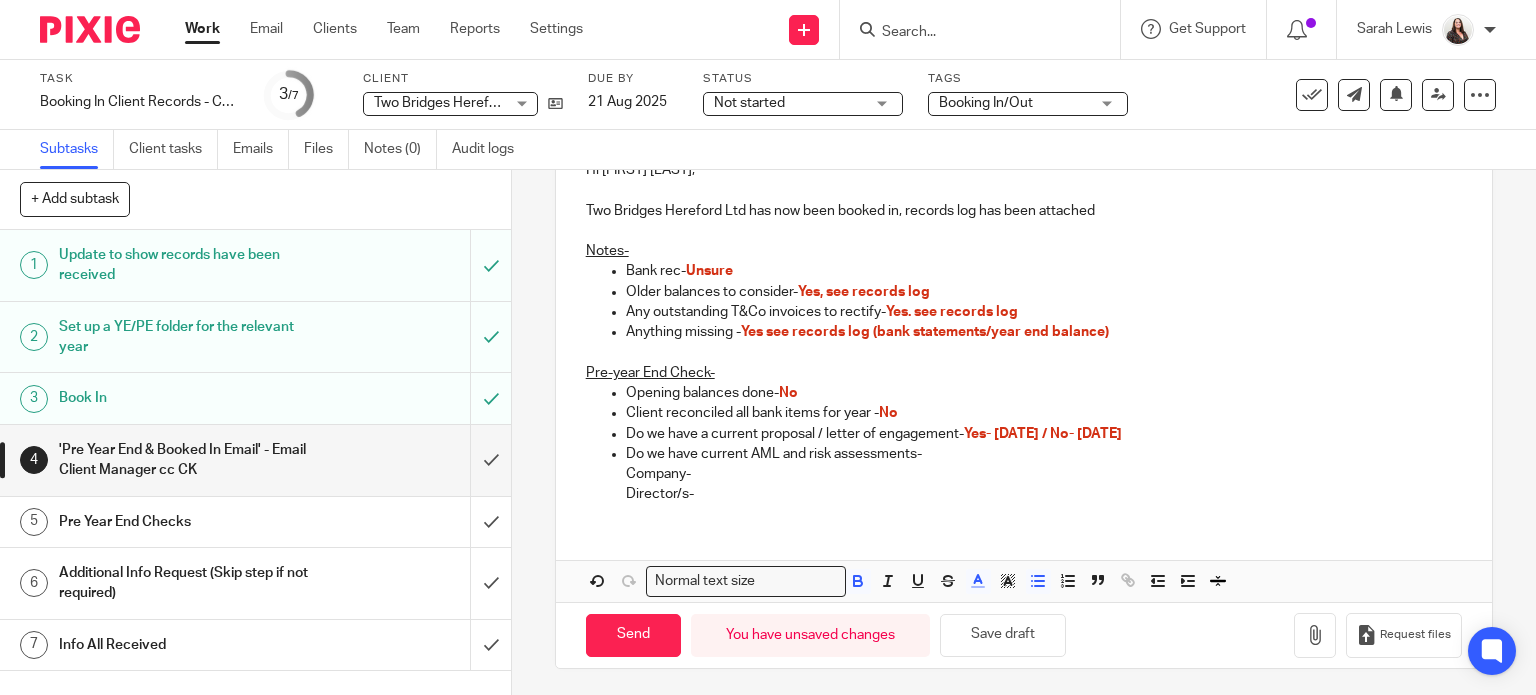 drag, startPoint x: 1098, startPoint y: 431, endPoint x: 1110, endPoint y: 420, distance: 16.27882 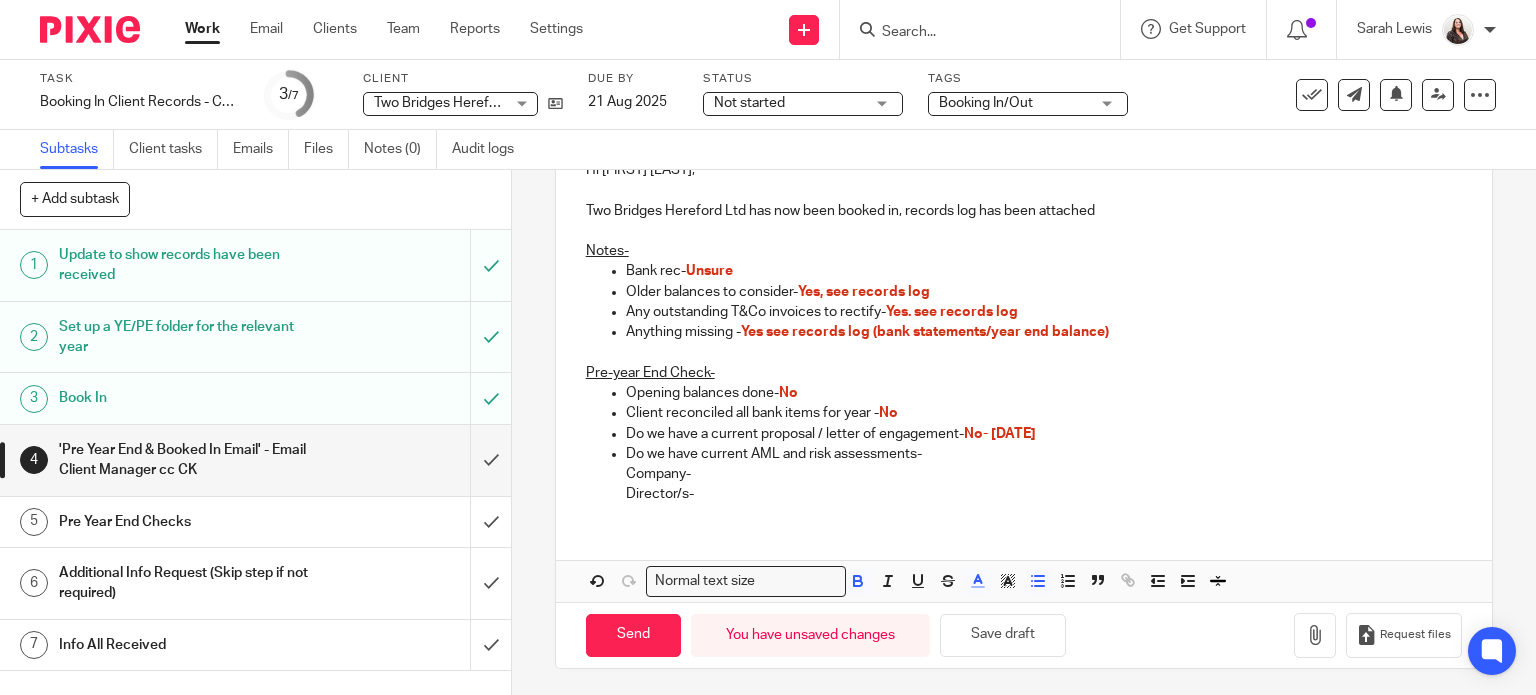 click on "No- DD/MM/YYYY" at bounding box center (1000, 434) 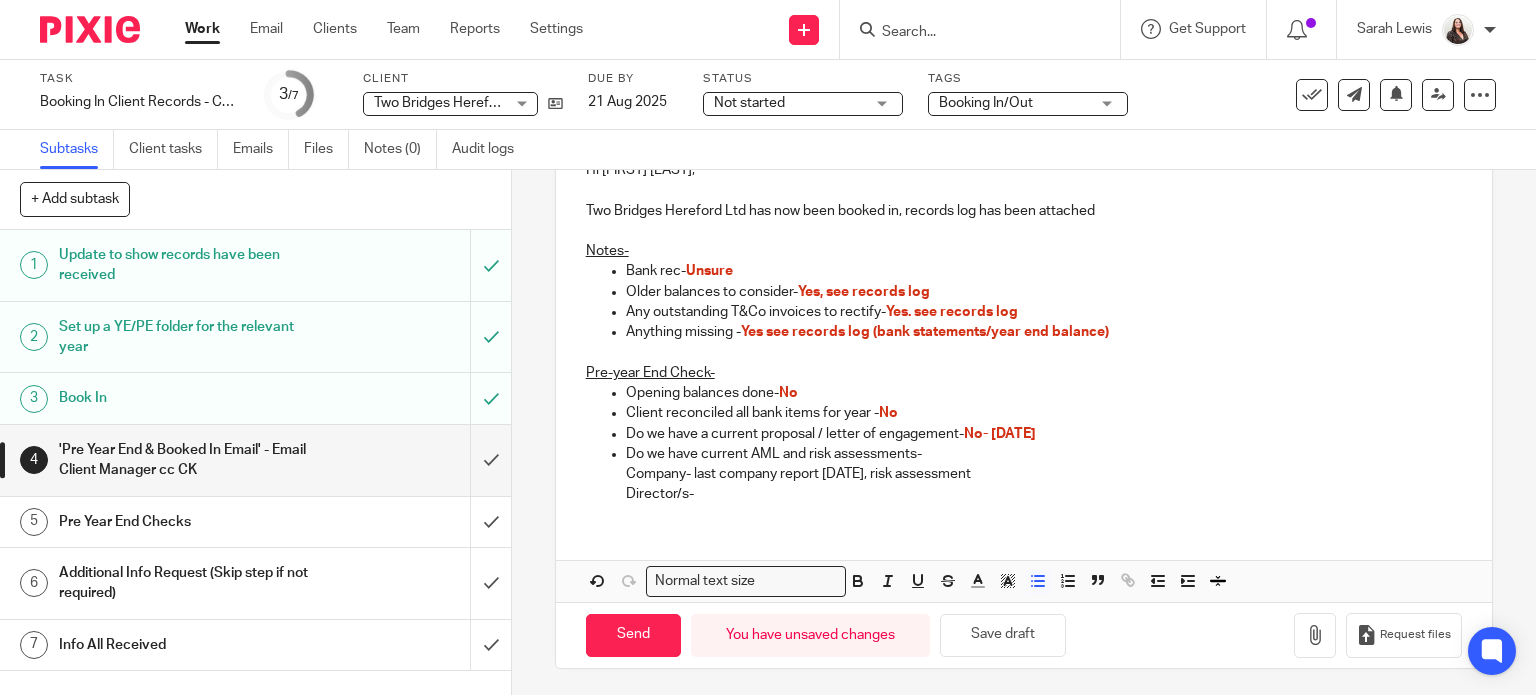 click on "Director/s-" at bounding box center [1044, 494] 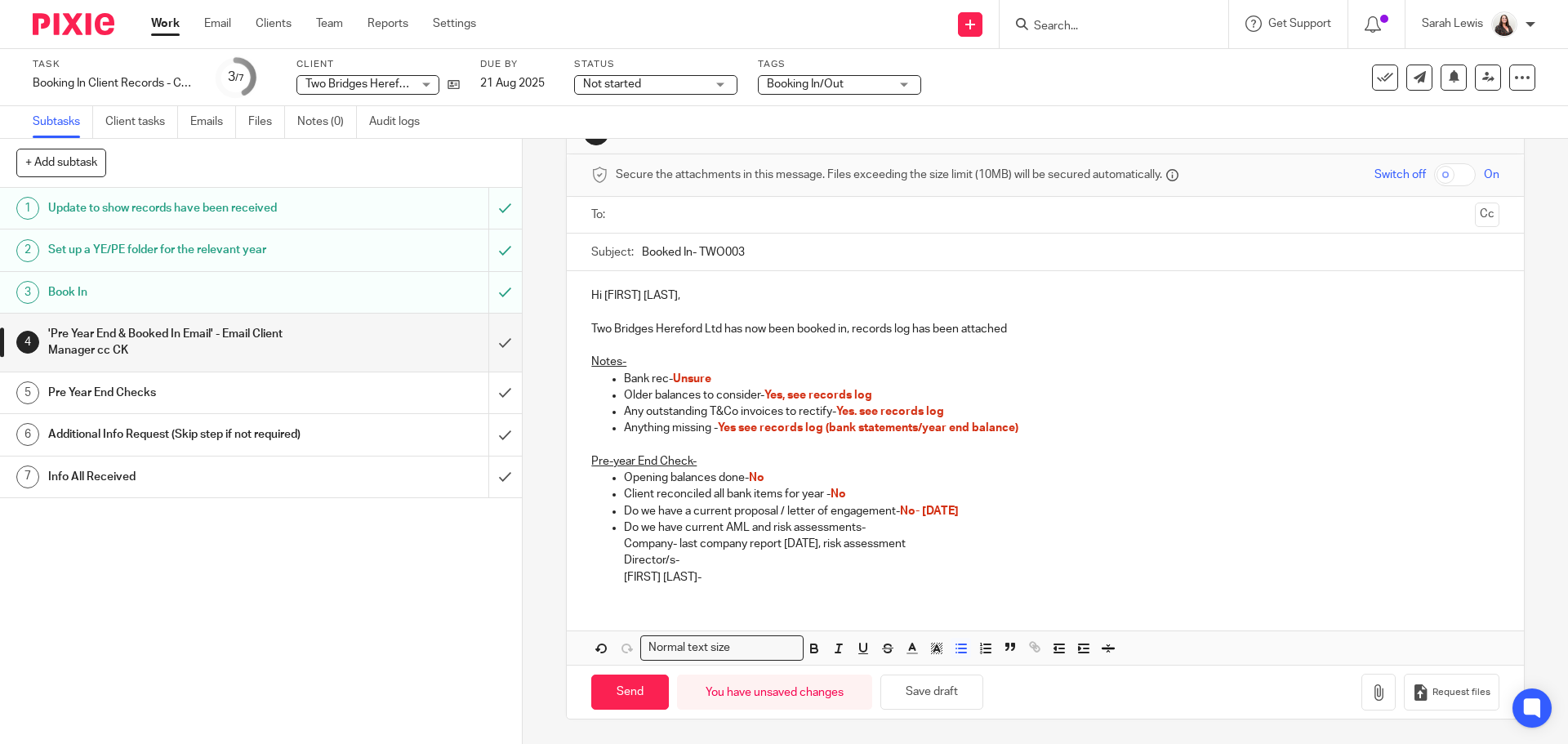scroll, scrollTop: 53, scrollLeft: 0, axis: vertical 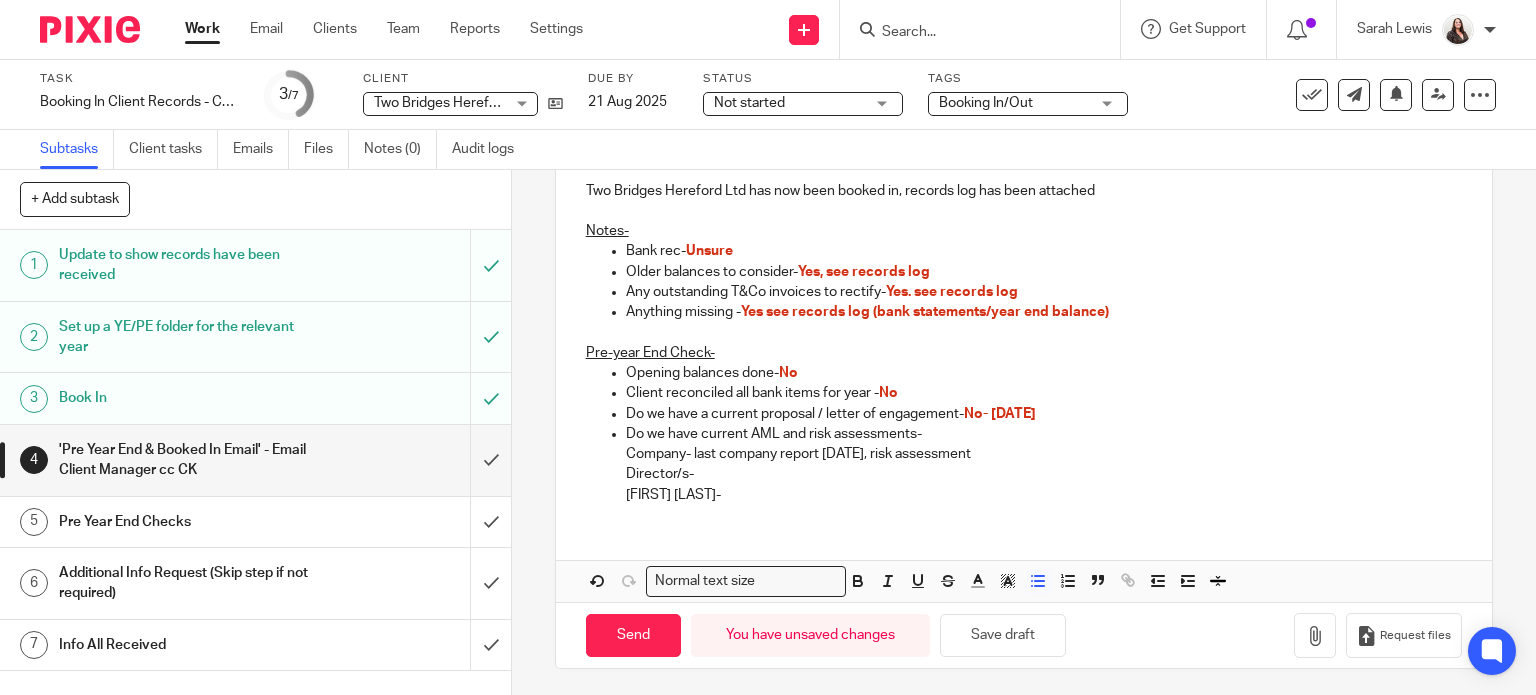click on "Michael Provis-" at bounding box center [1044, 495] 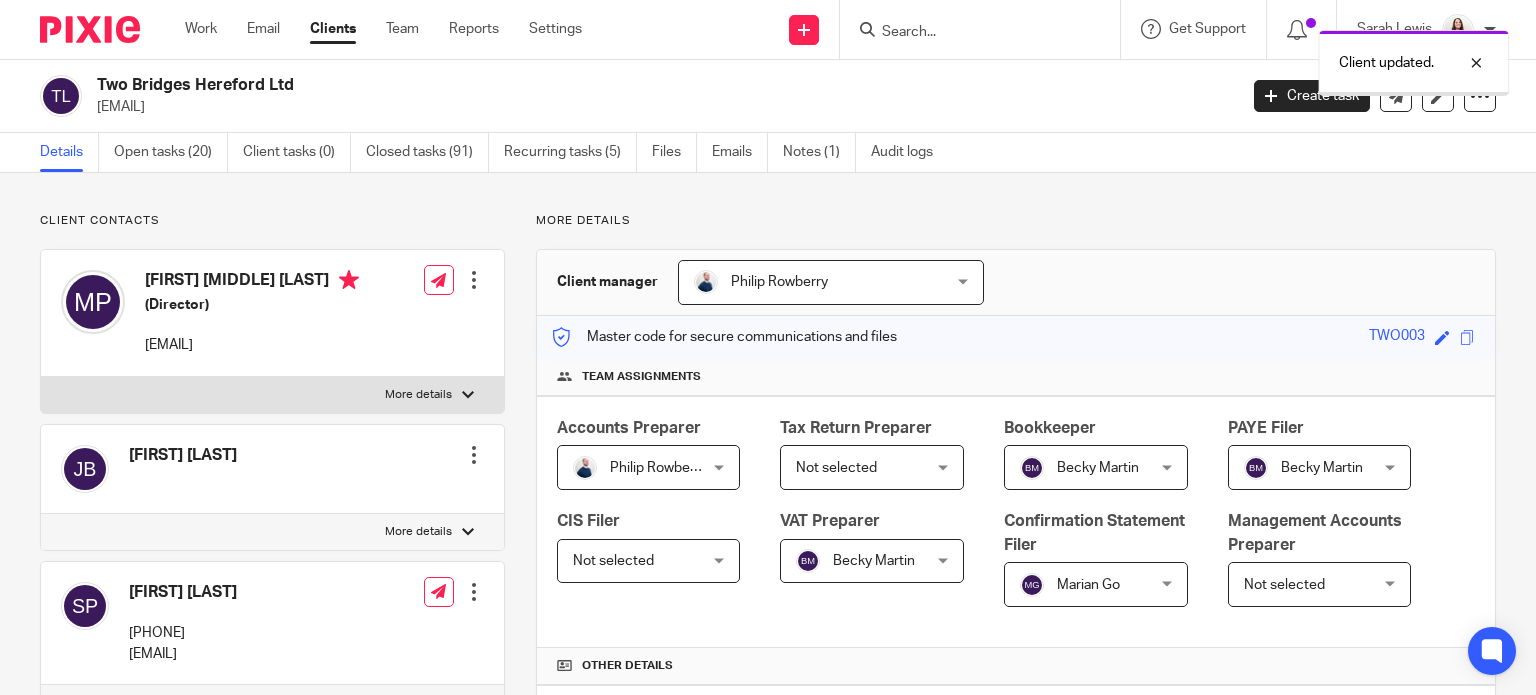 scroll, scrollTop: 0, scrollLeft: 0, axis: both 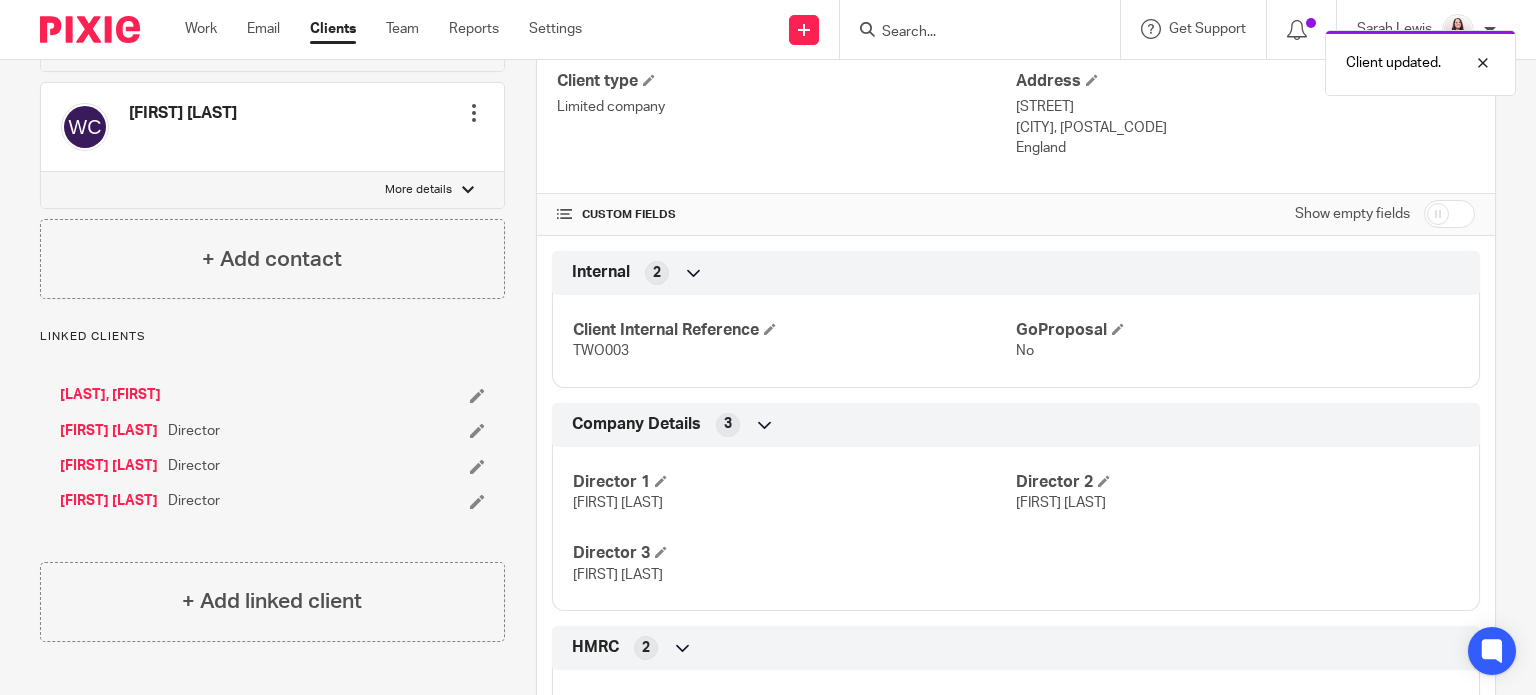 click at bounding box center (477, 466) 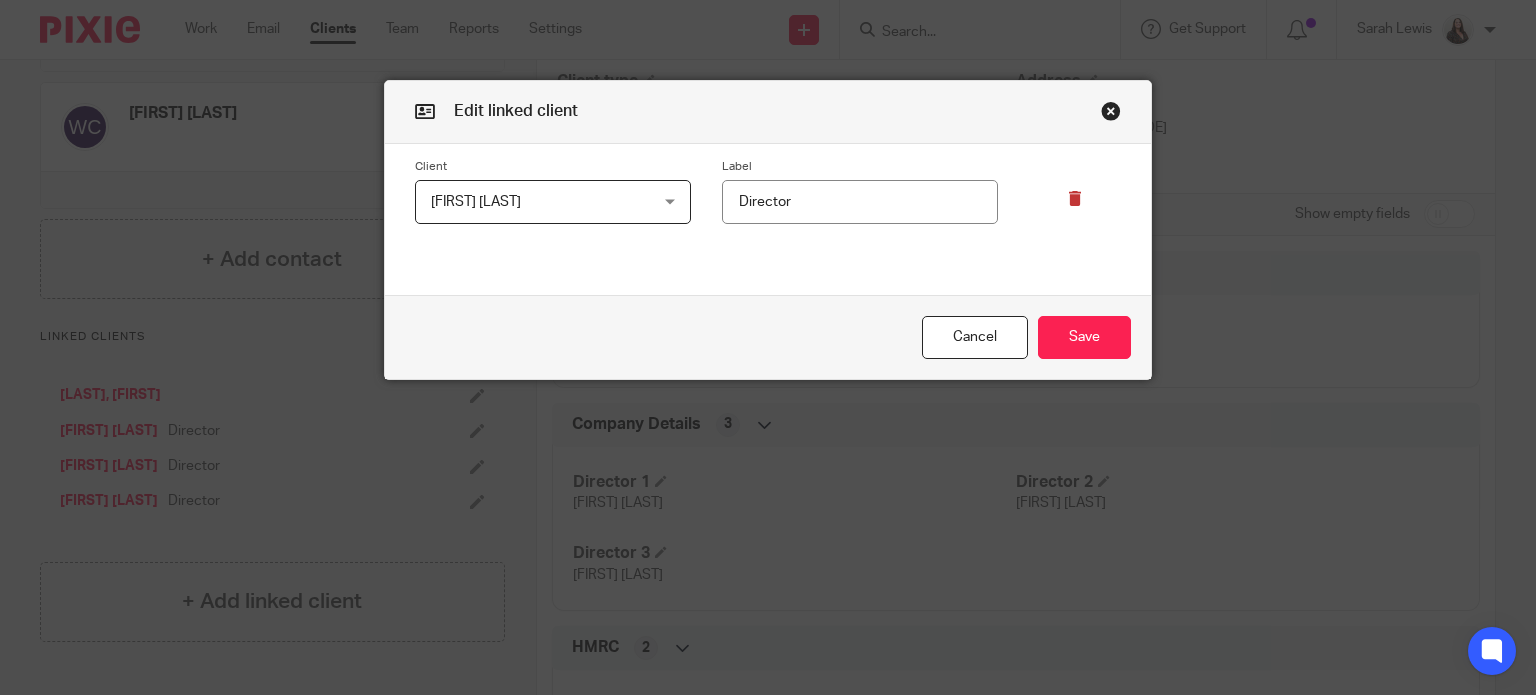 click at bounding box center (1075, 198) 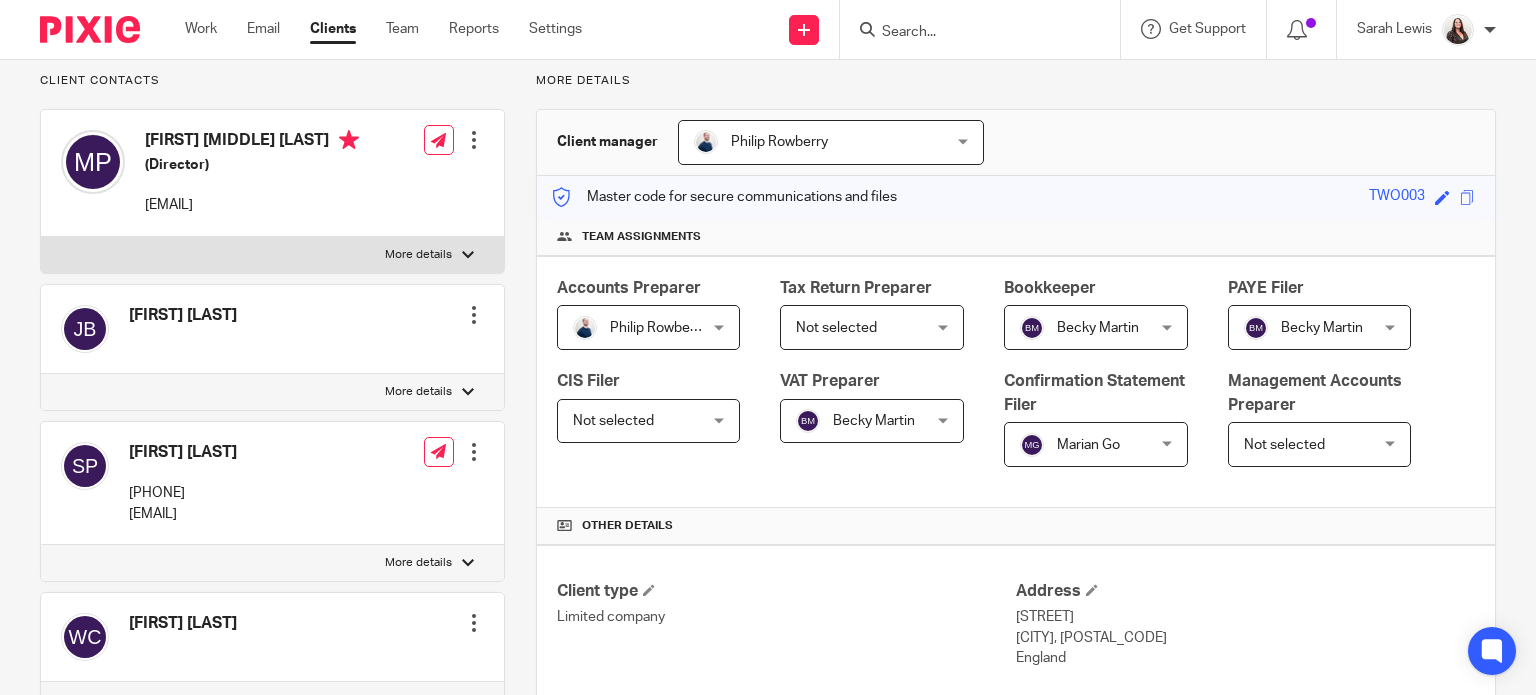 scroll, scrollTop: 124, scrollLeft: 0, axis: vertical 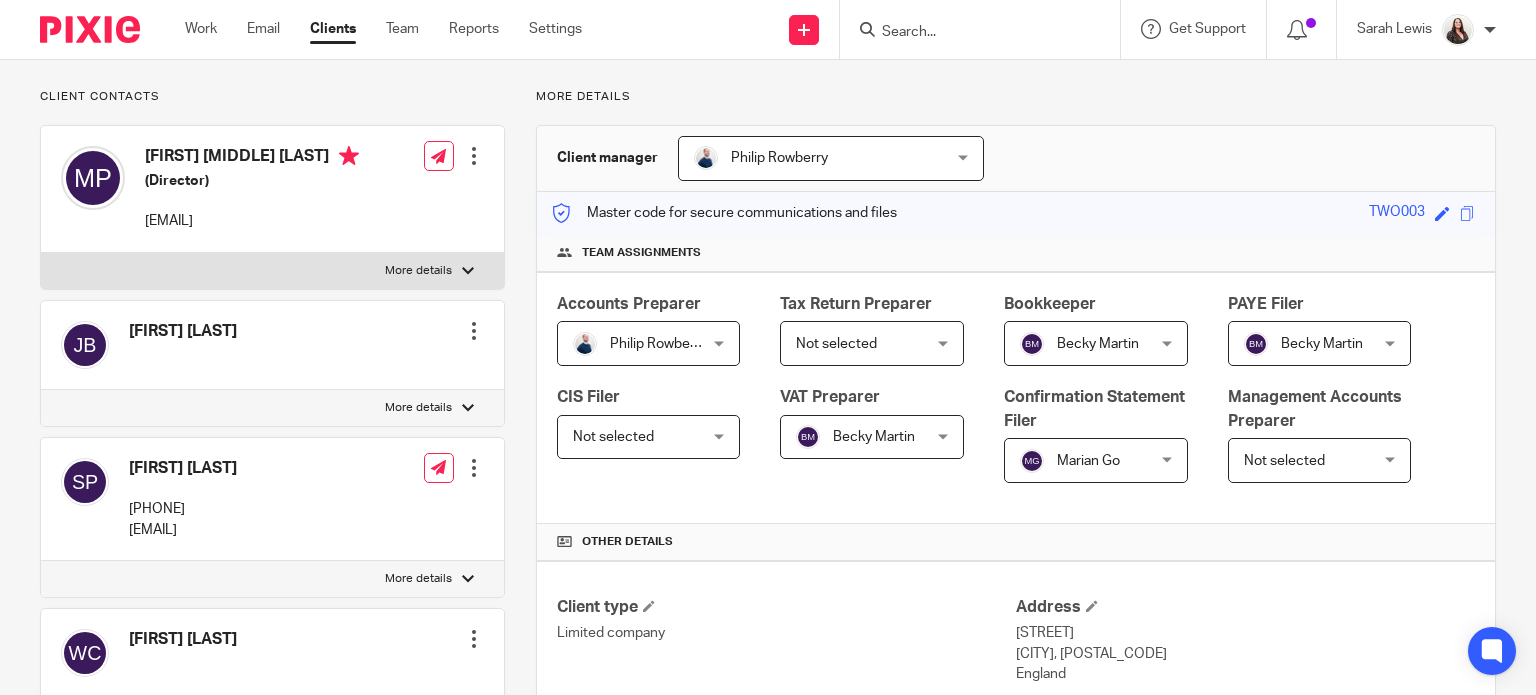 click on "More details" at bounding box center (418, 271) 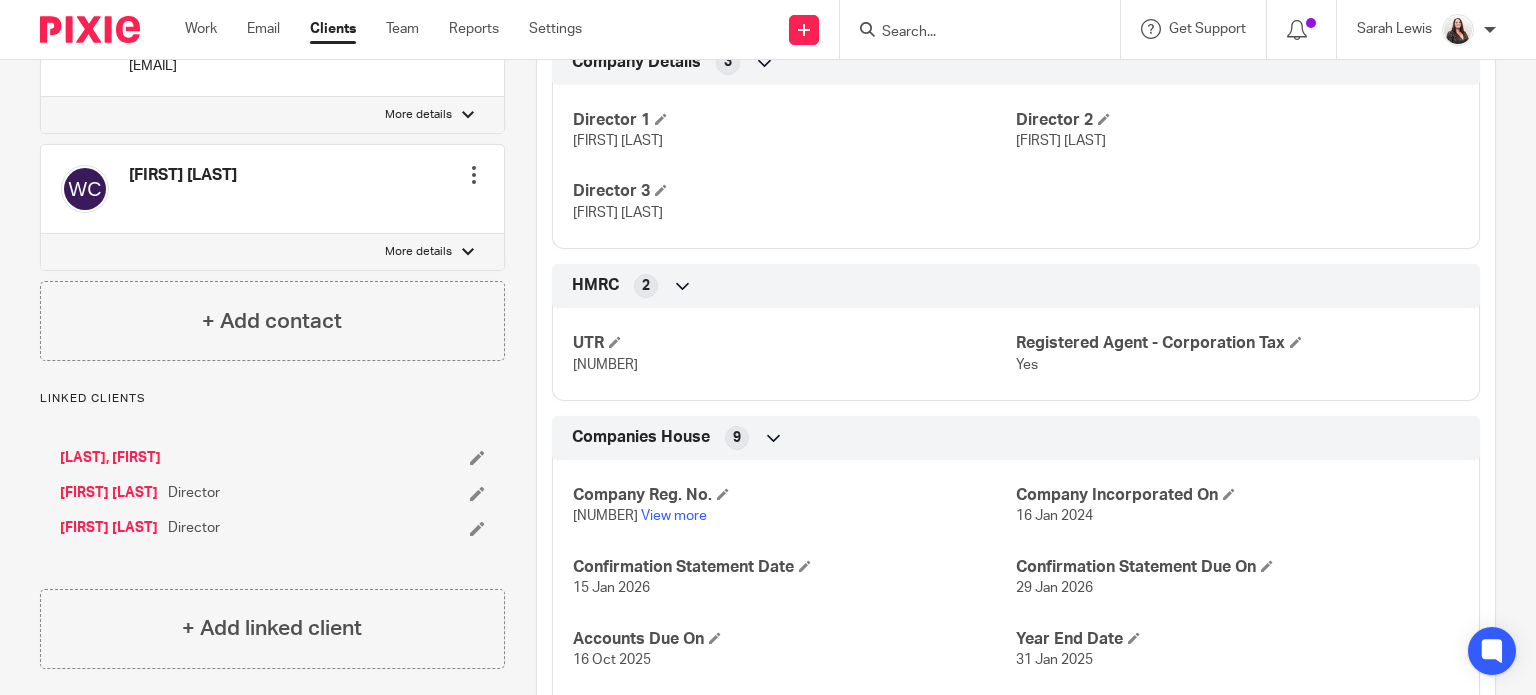 scroll, scrollTop: 1024, scrollLeft: 0, axis: vertical 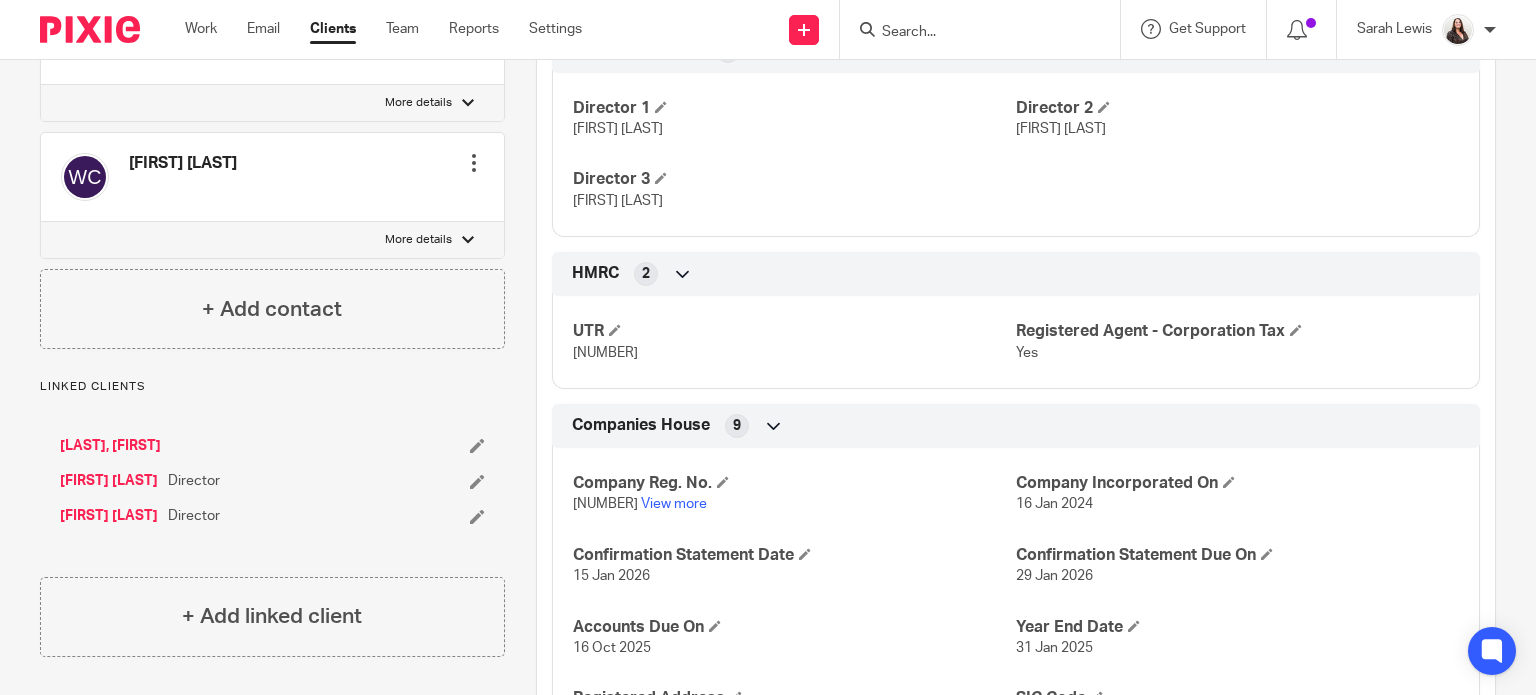 click on "[FIRST] [LAST]" at bounding box center [109, 481] 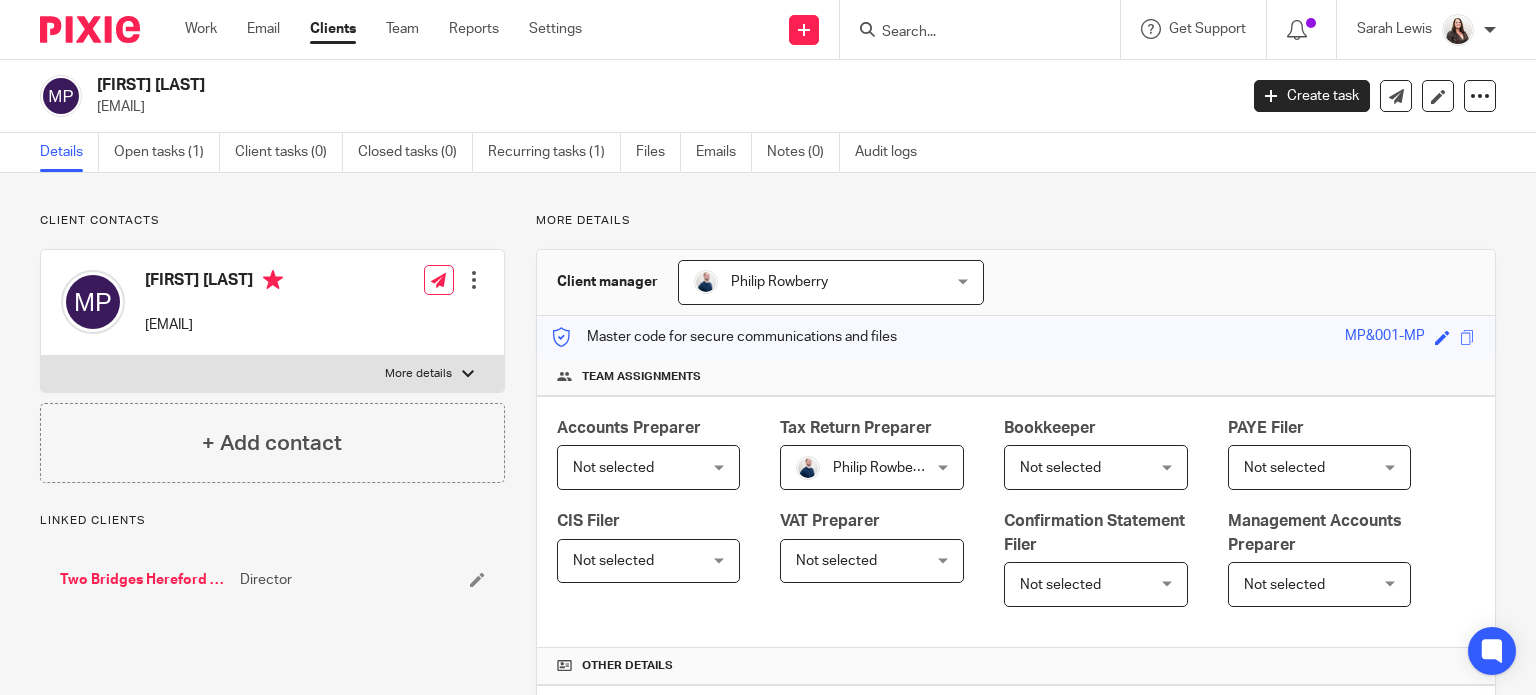 scroll, scrollTop: 0, scrollLeft: 0, axis: both 